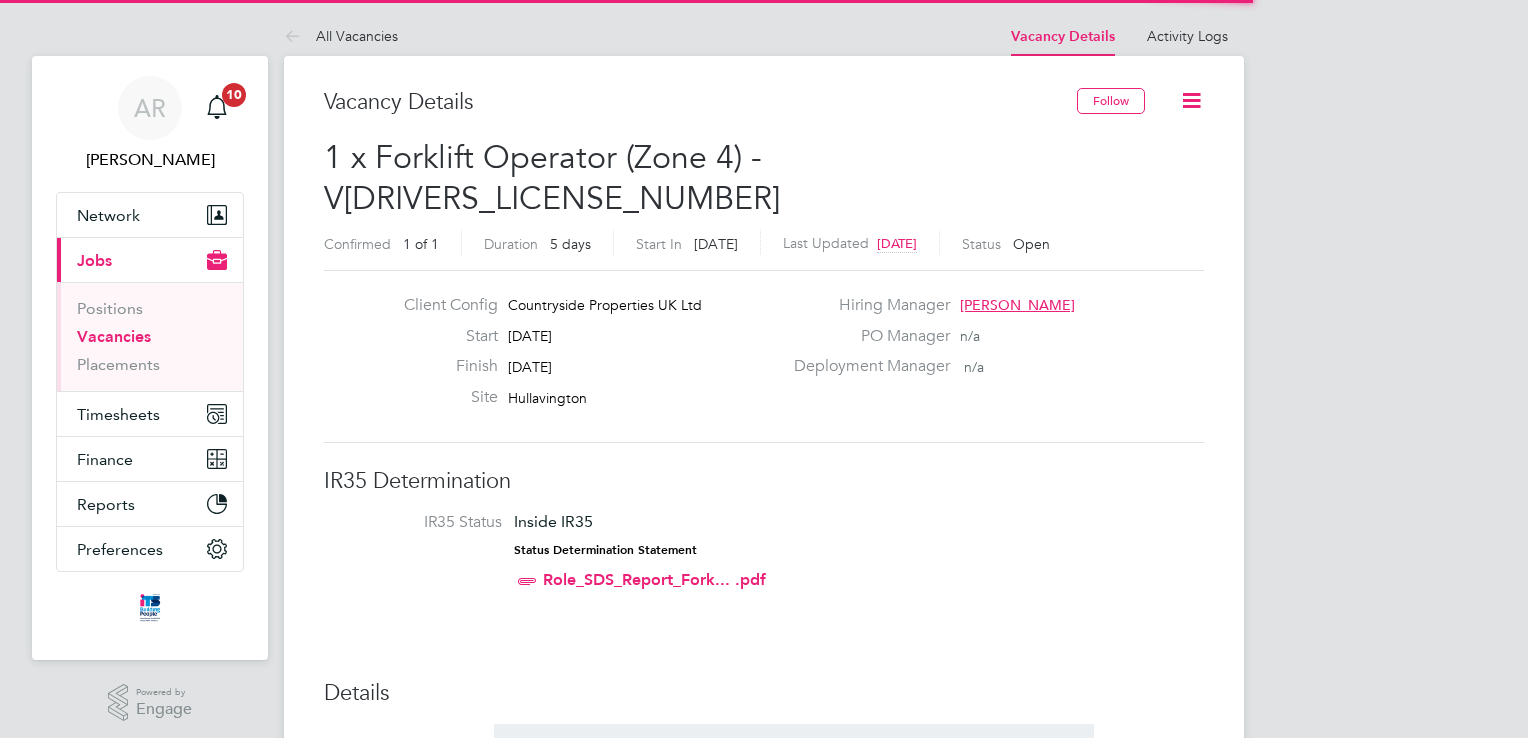 scroll, scrollTop: 0, scrollLeft: 0, axis: both 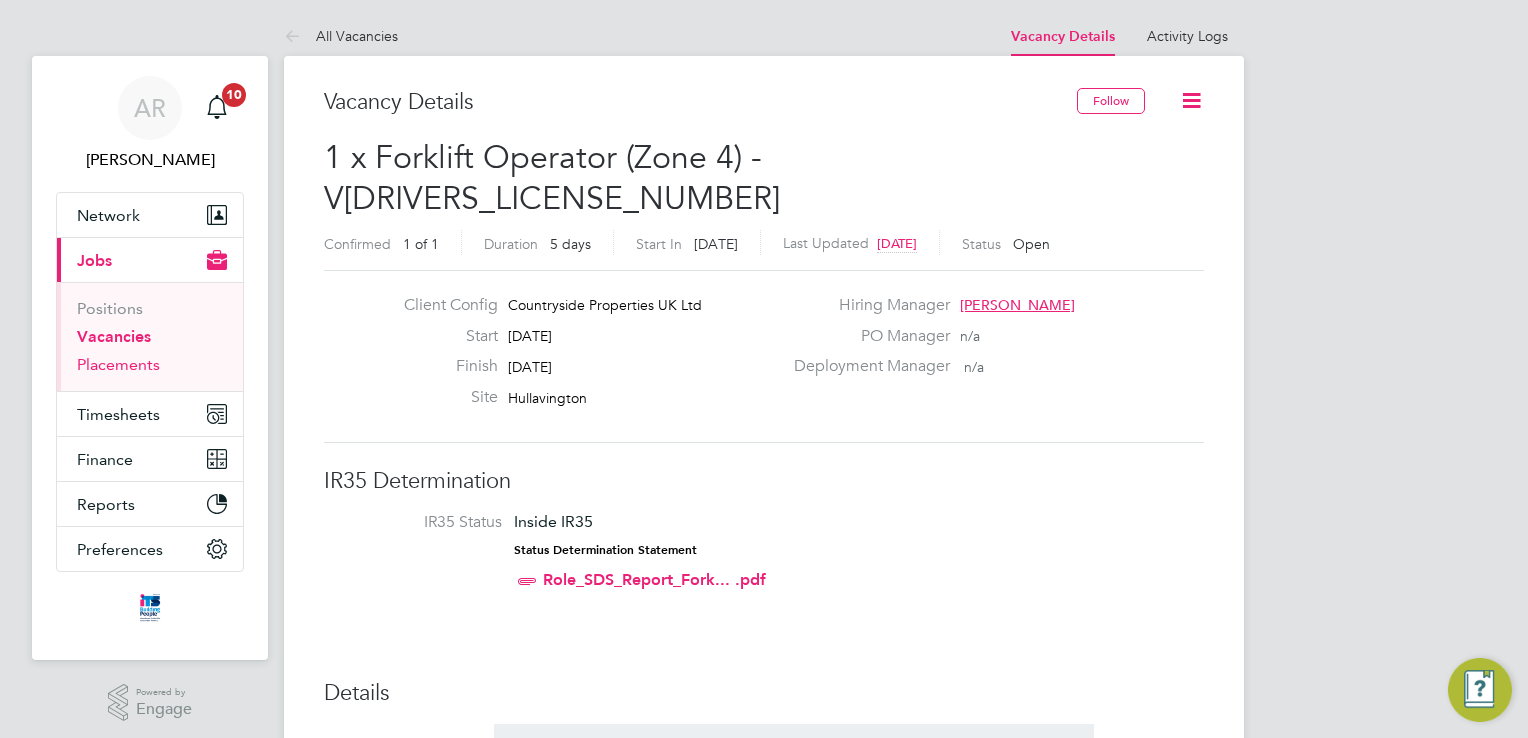 click on "Placements" at bounding box center (118, 364) 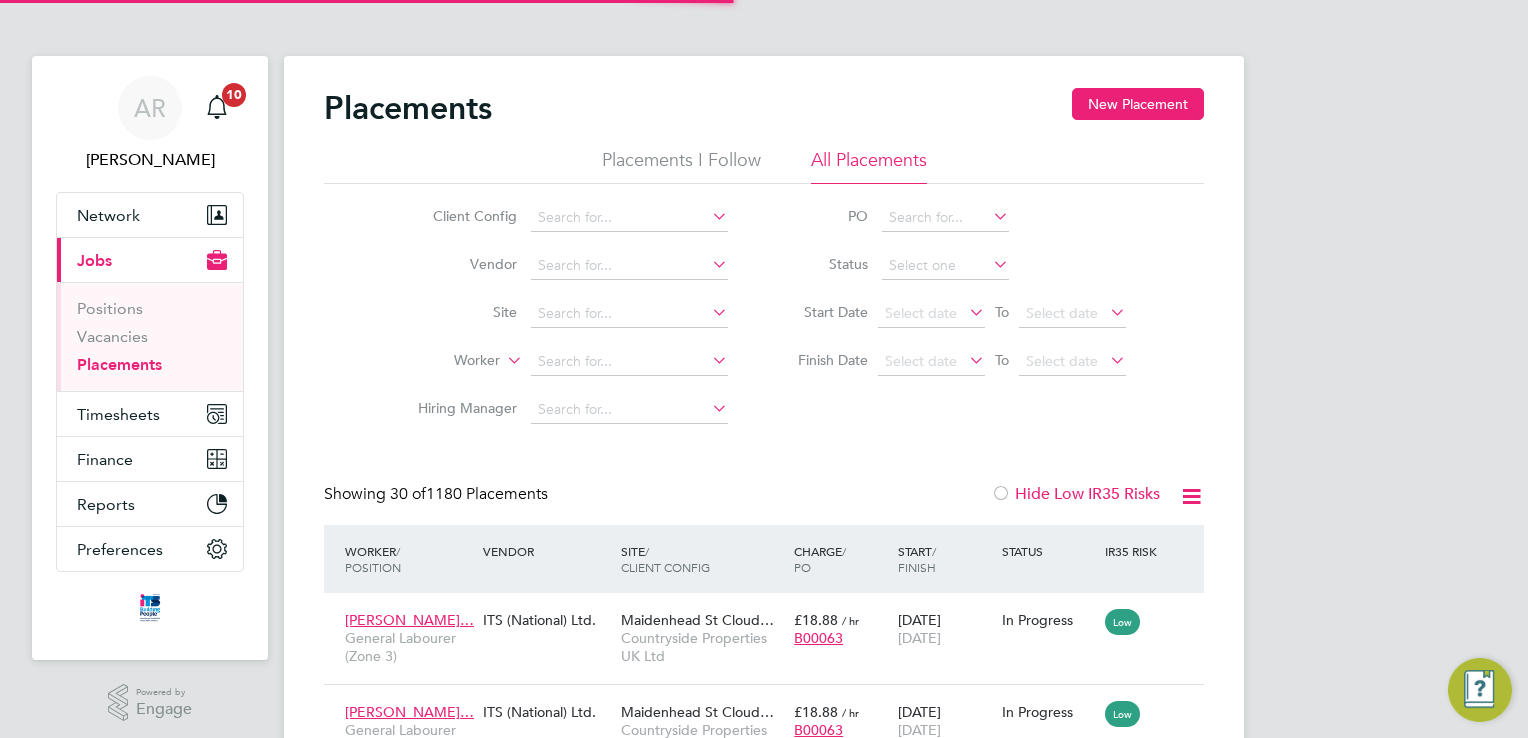 scroll, scrollTop: 10, scrollLeft: 9, axis: both 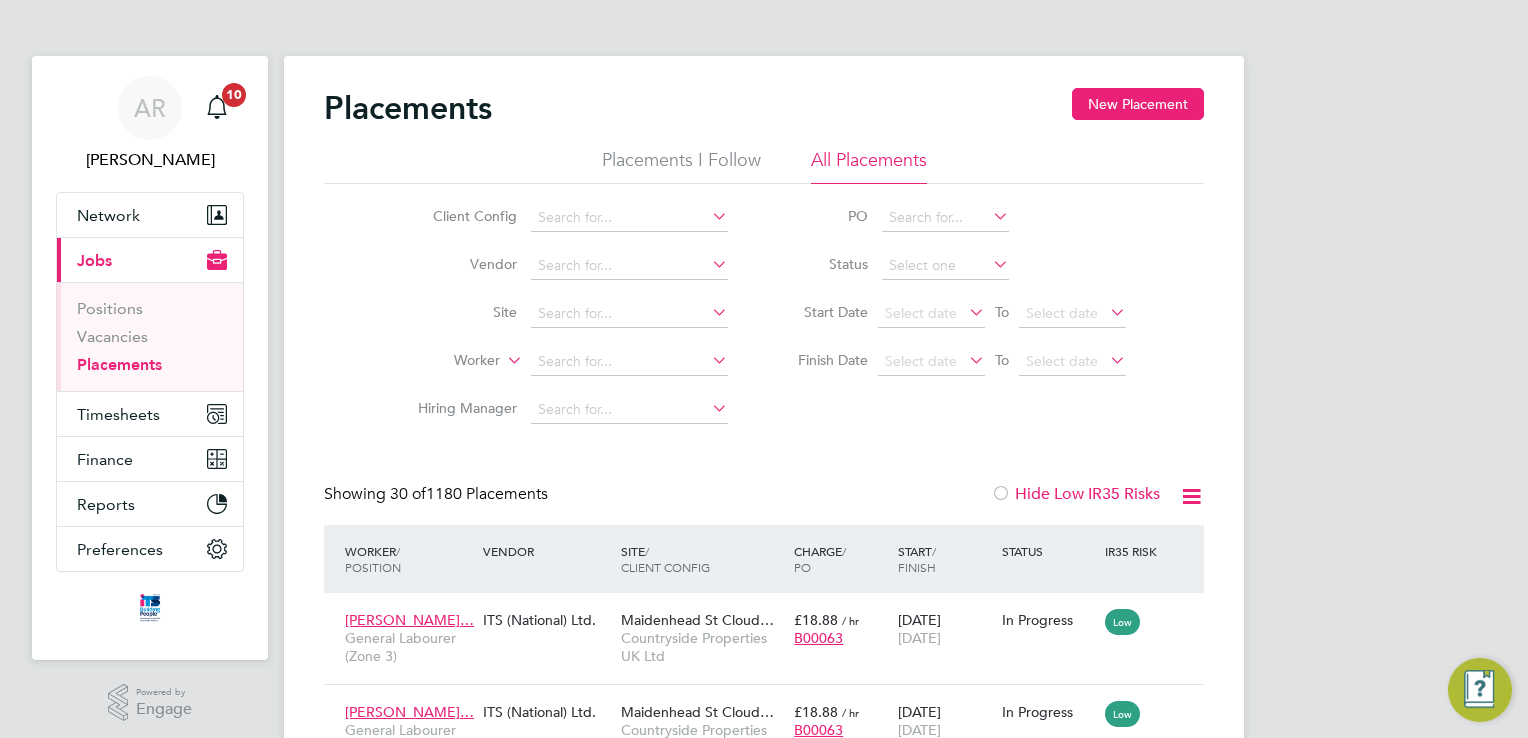 click 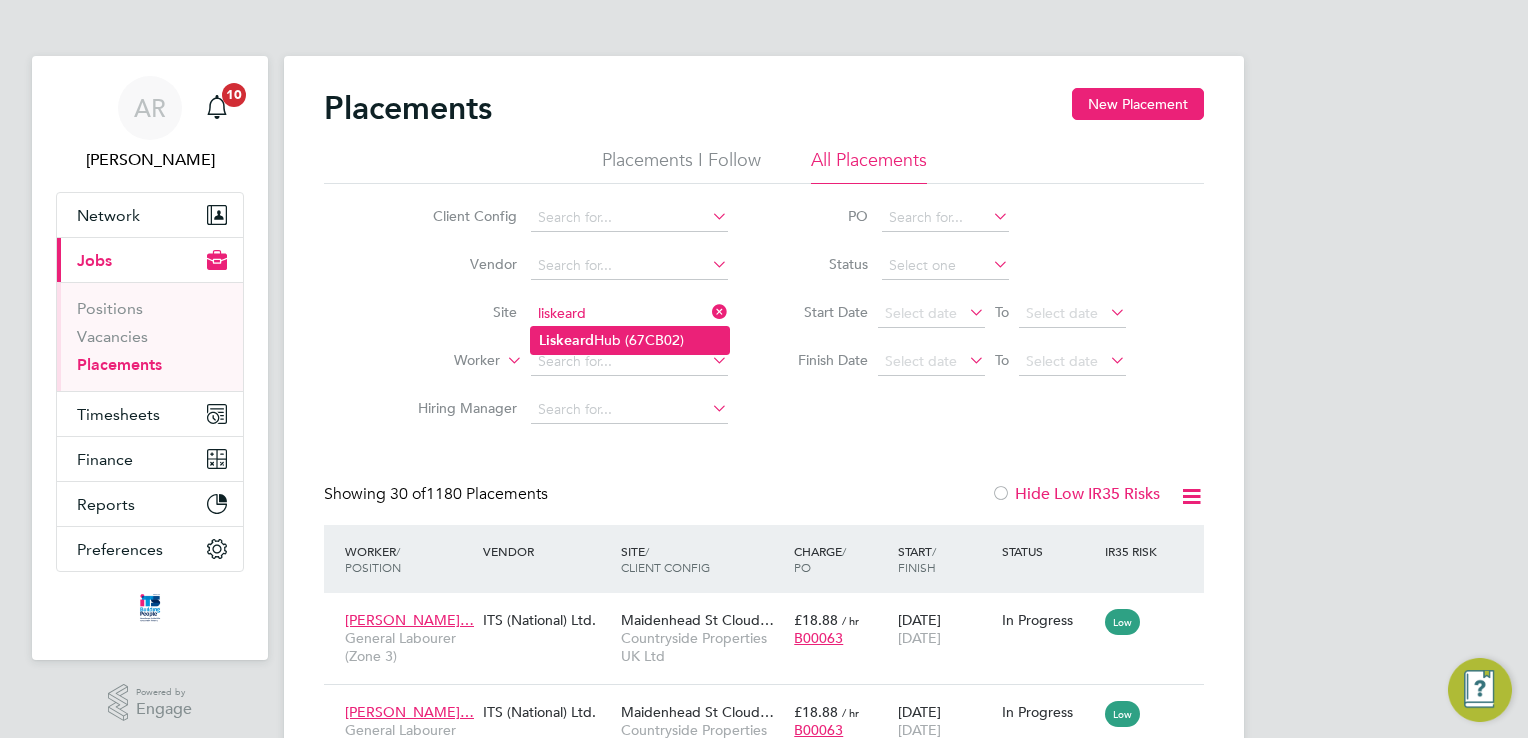 click on "Liskeard  Hub (67CB02)" 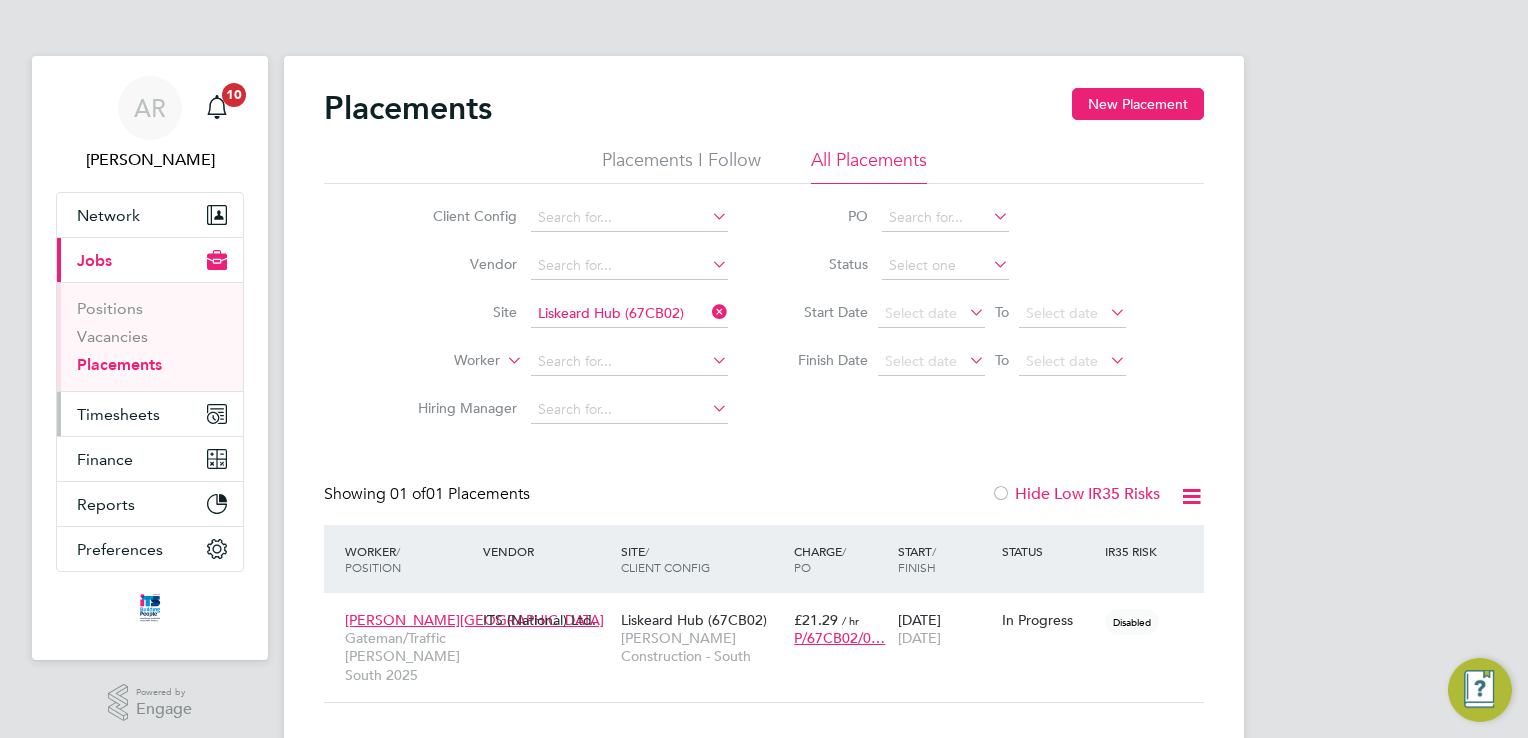 click on "Timesheets" at bounding box center (150, 414) 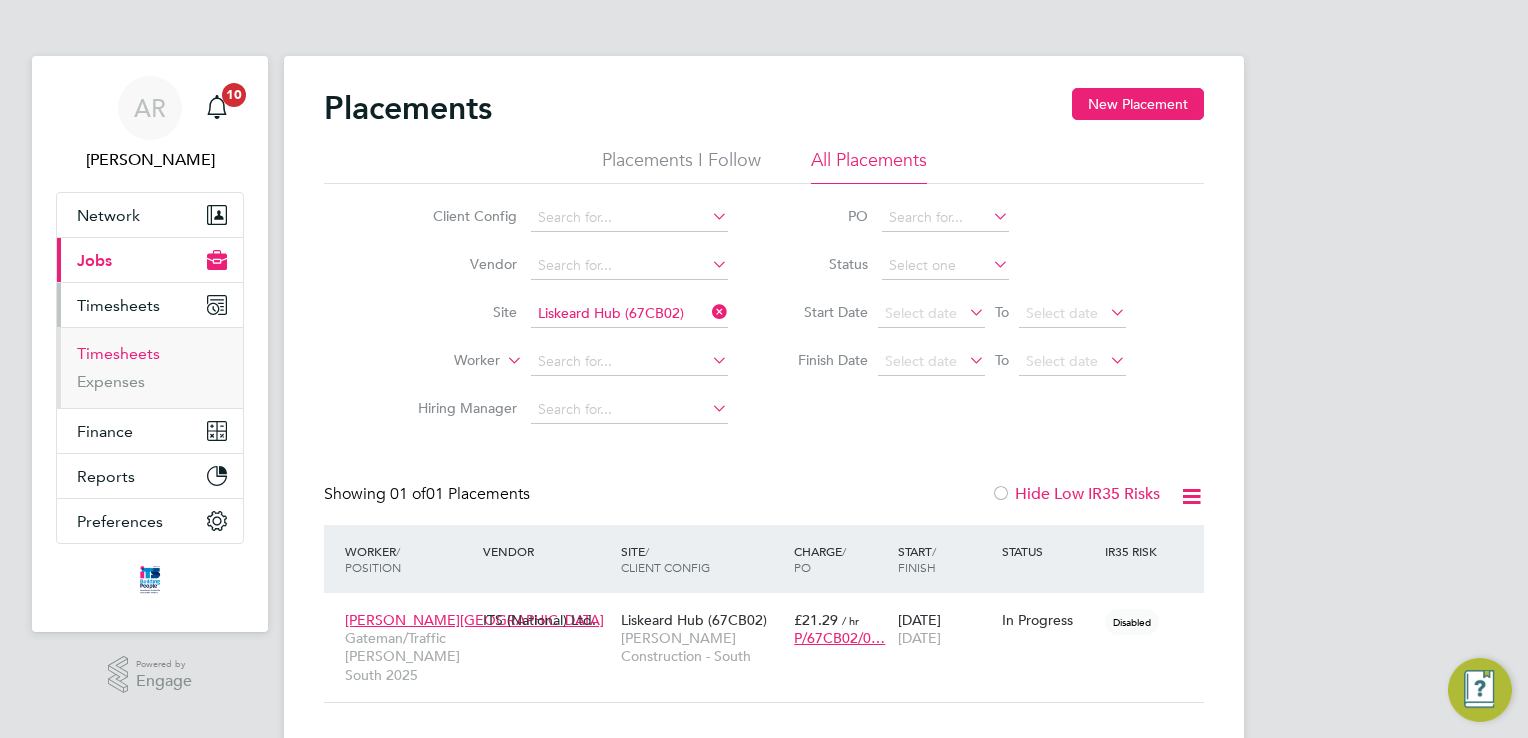 click on "Timesheets" at bounding box center [118, 353] 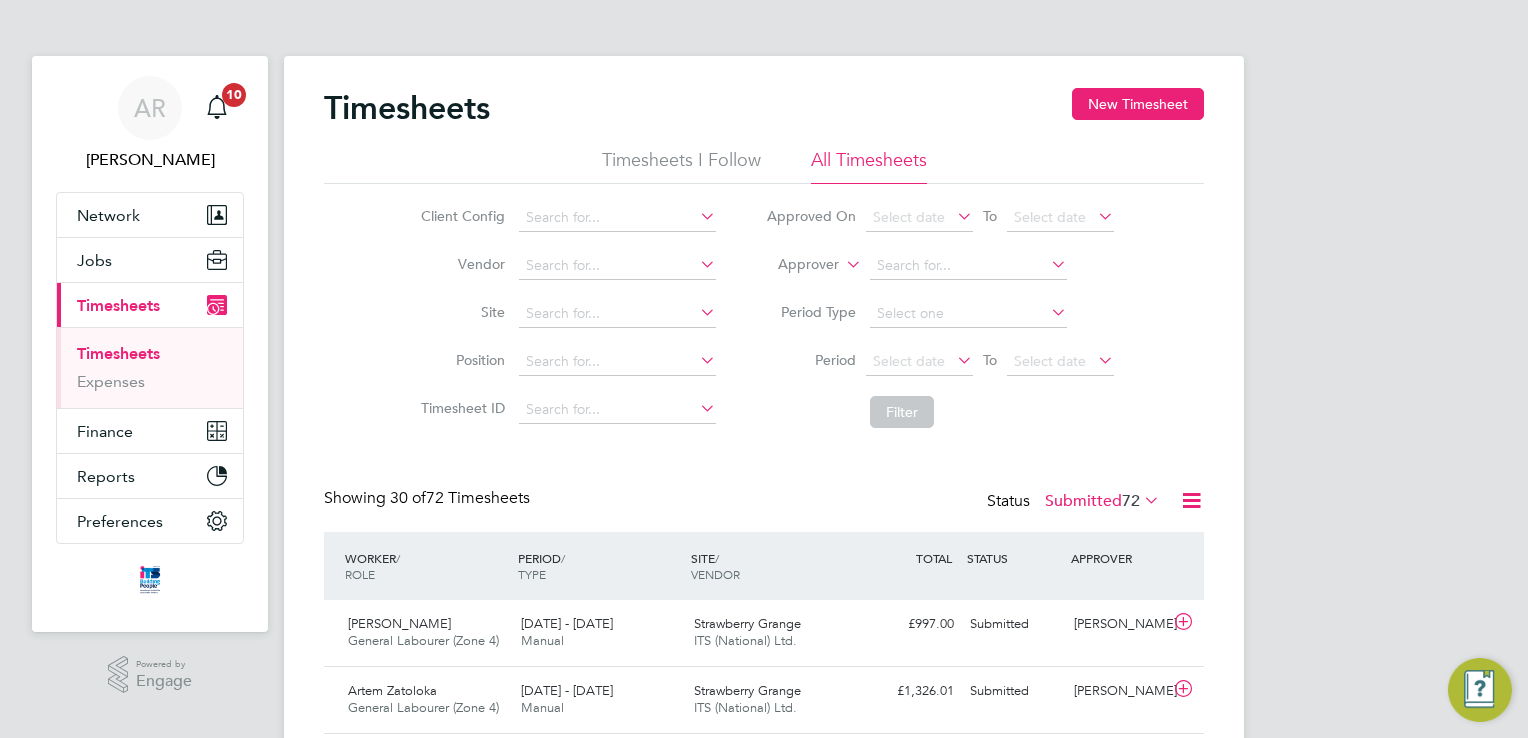 click 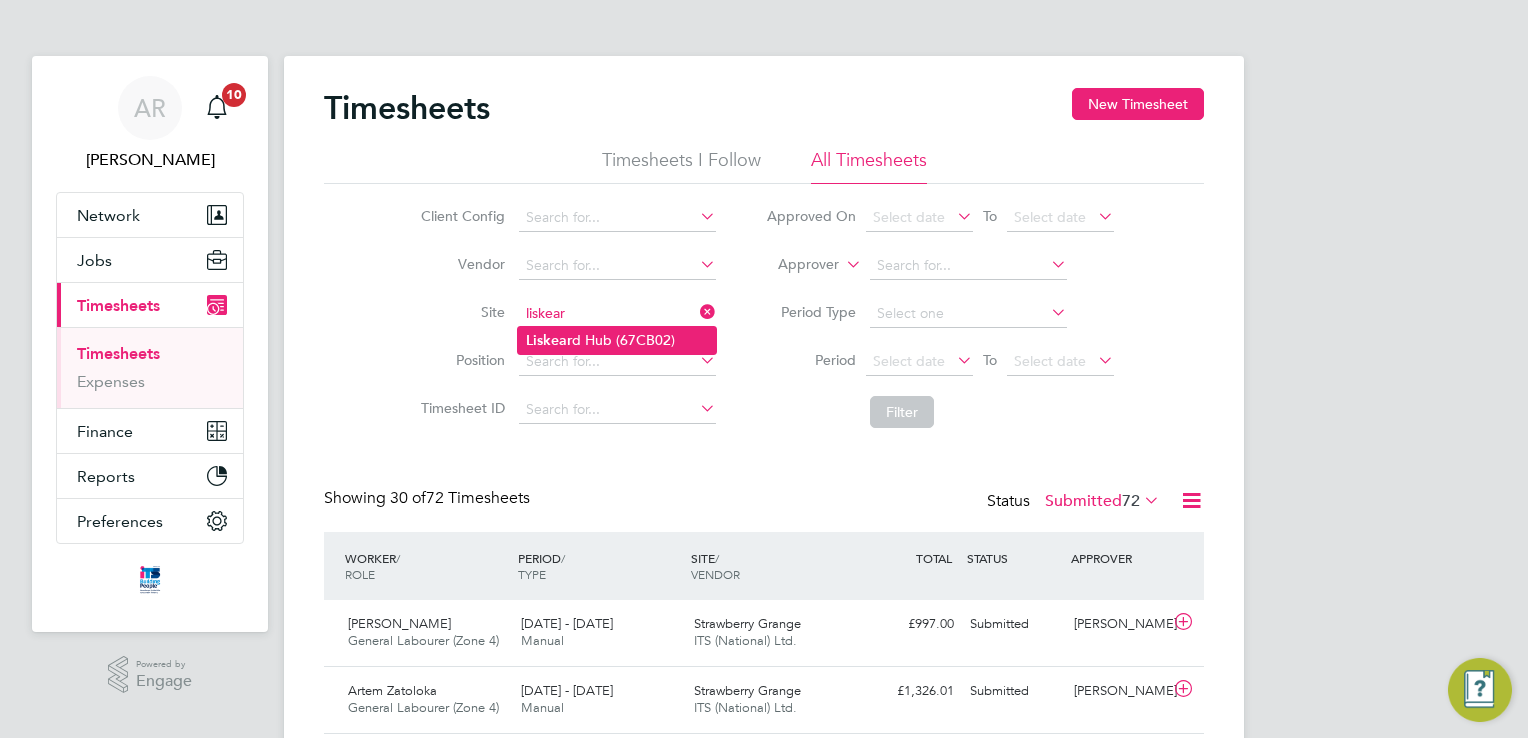 click on "Liskear d Hub (67CB02)" 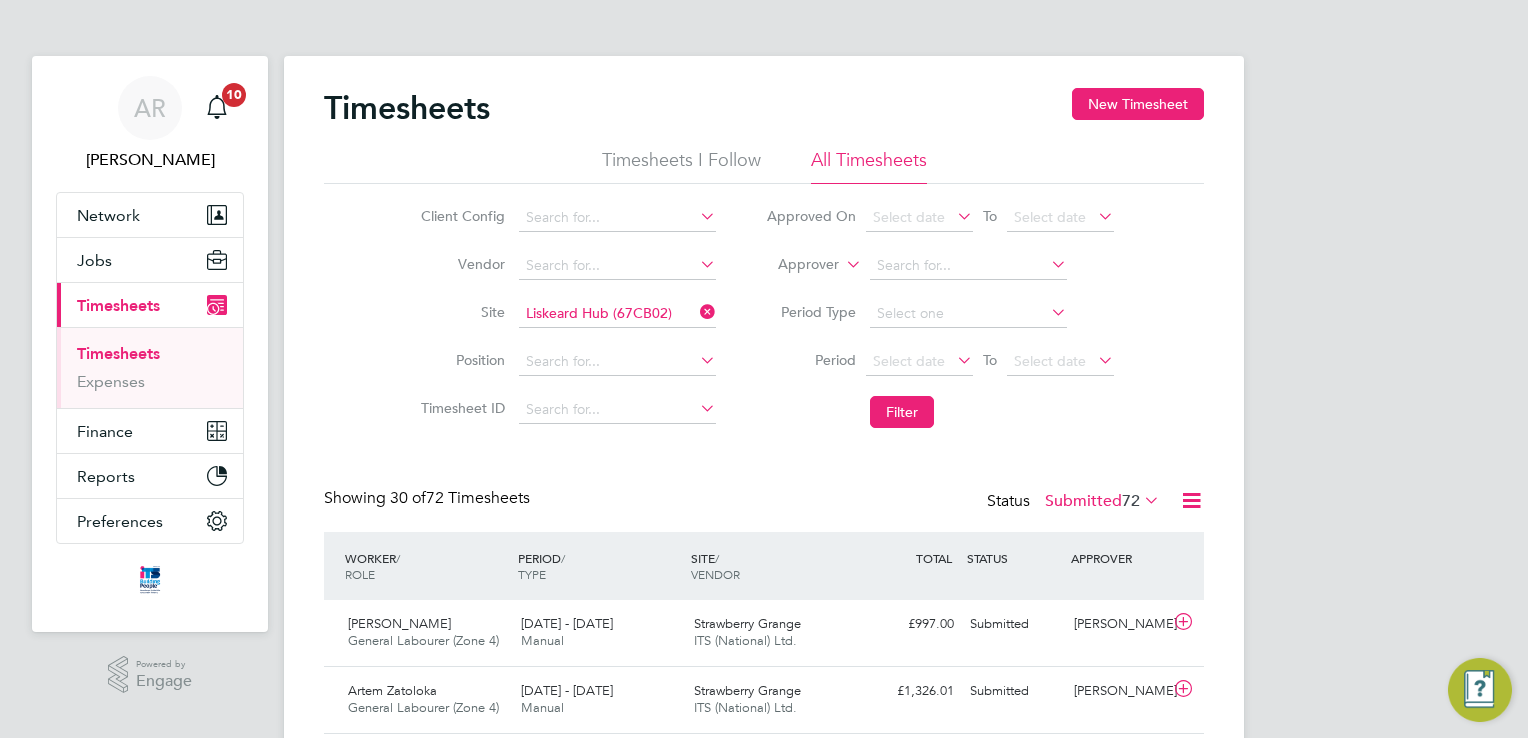 click 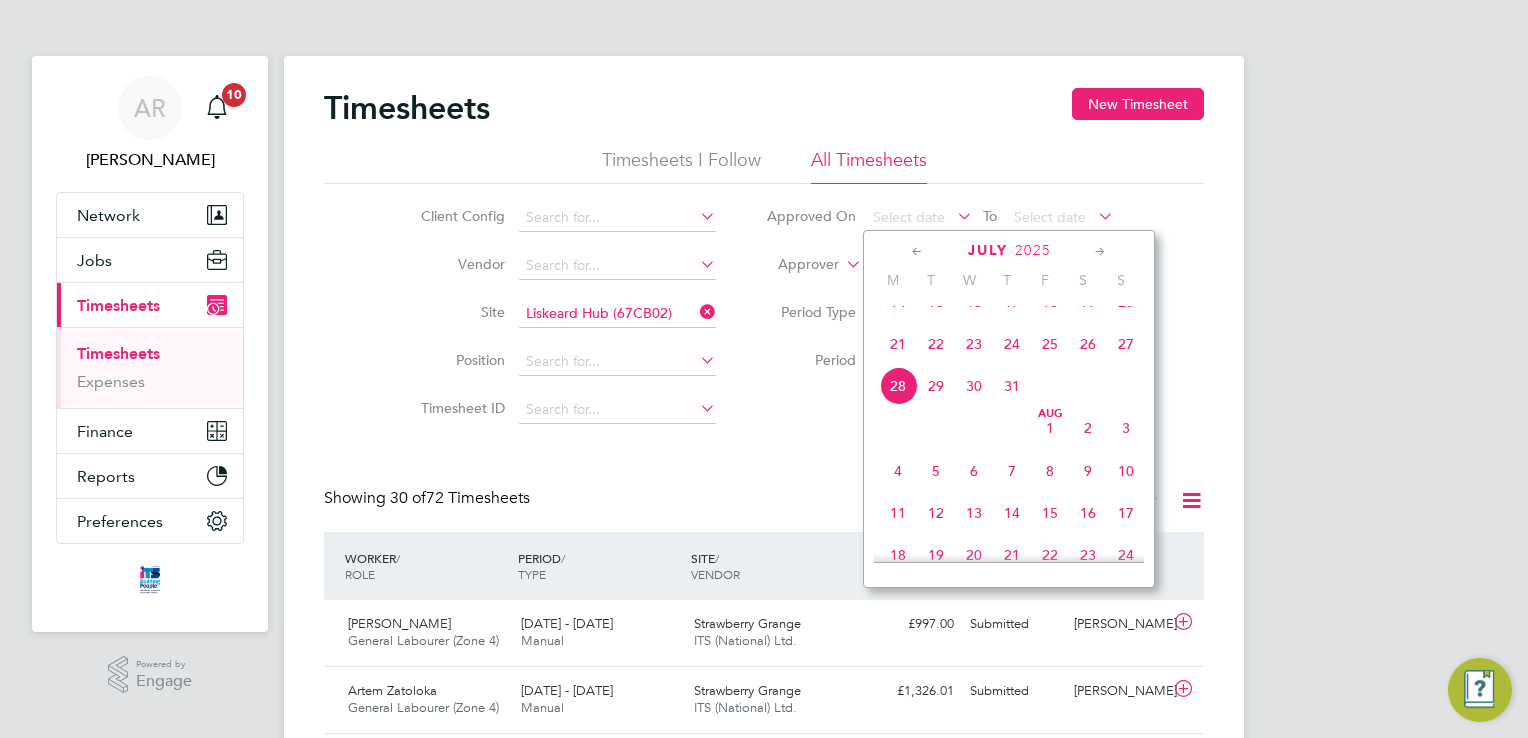 click on "21" 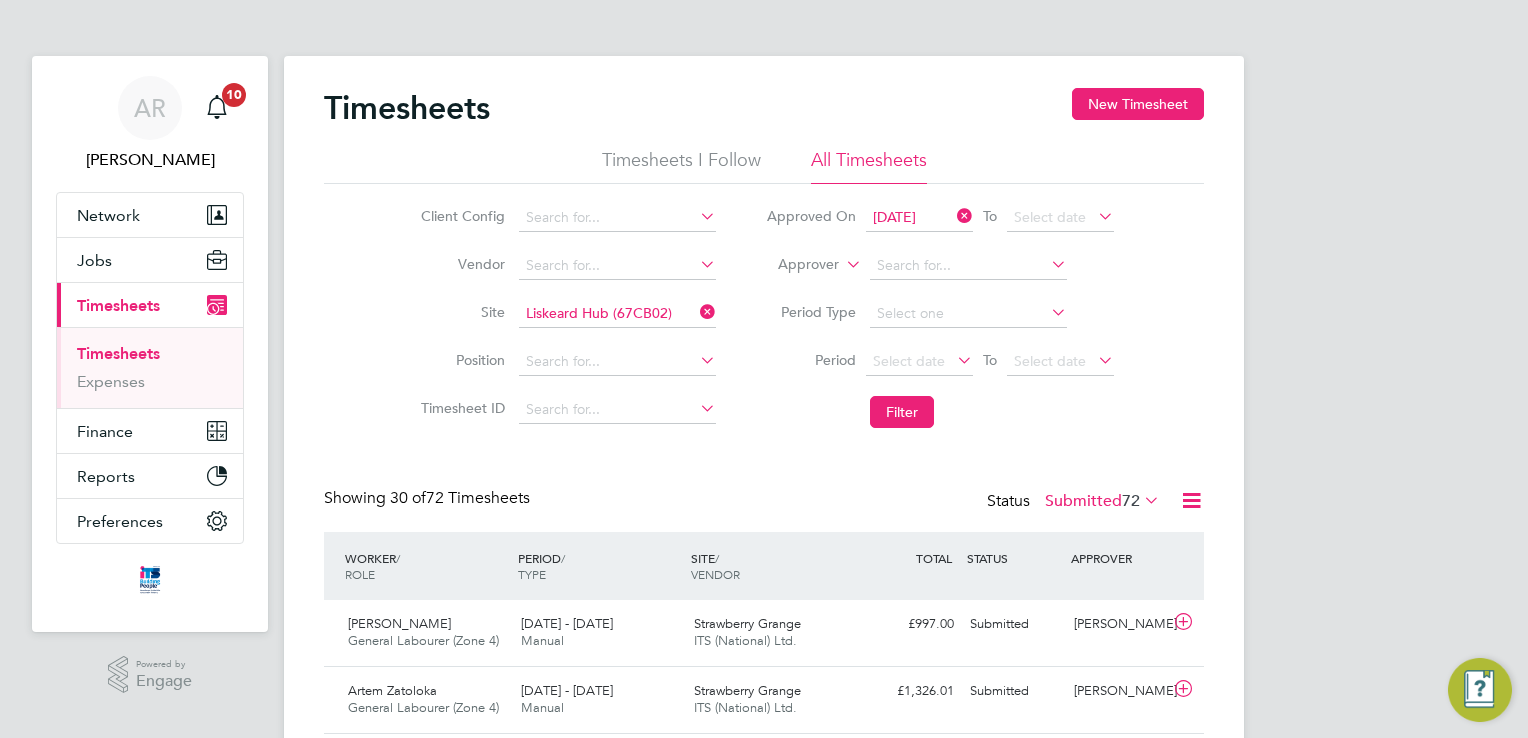 click 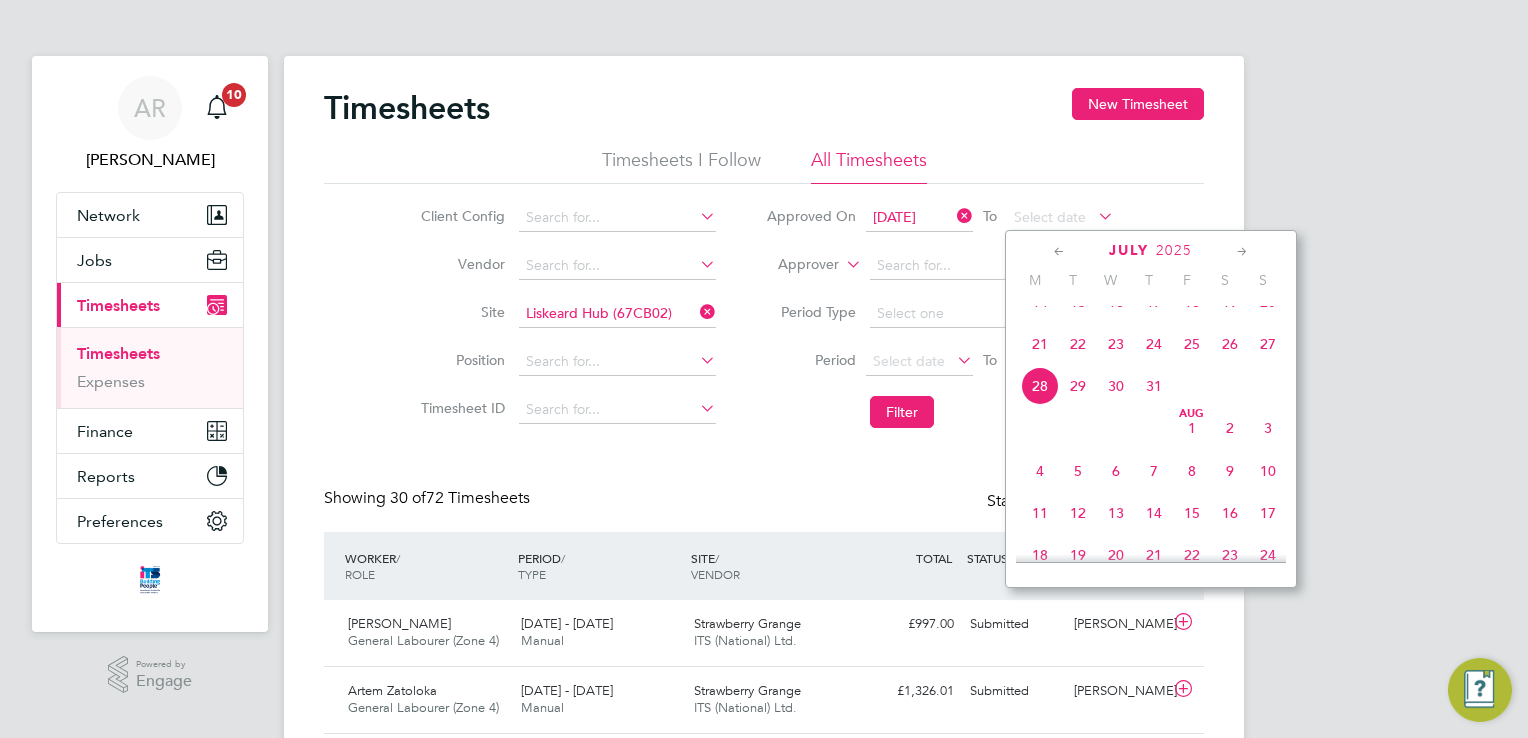 click on "25" 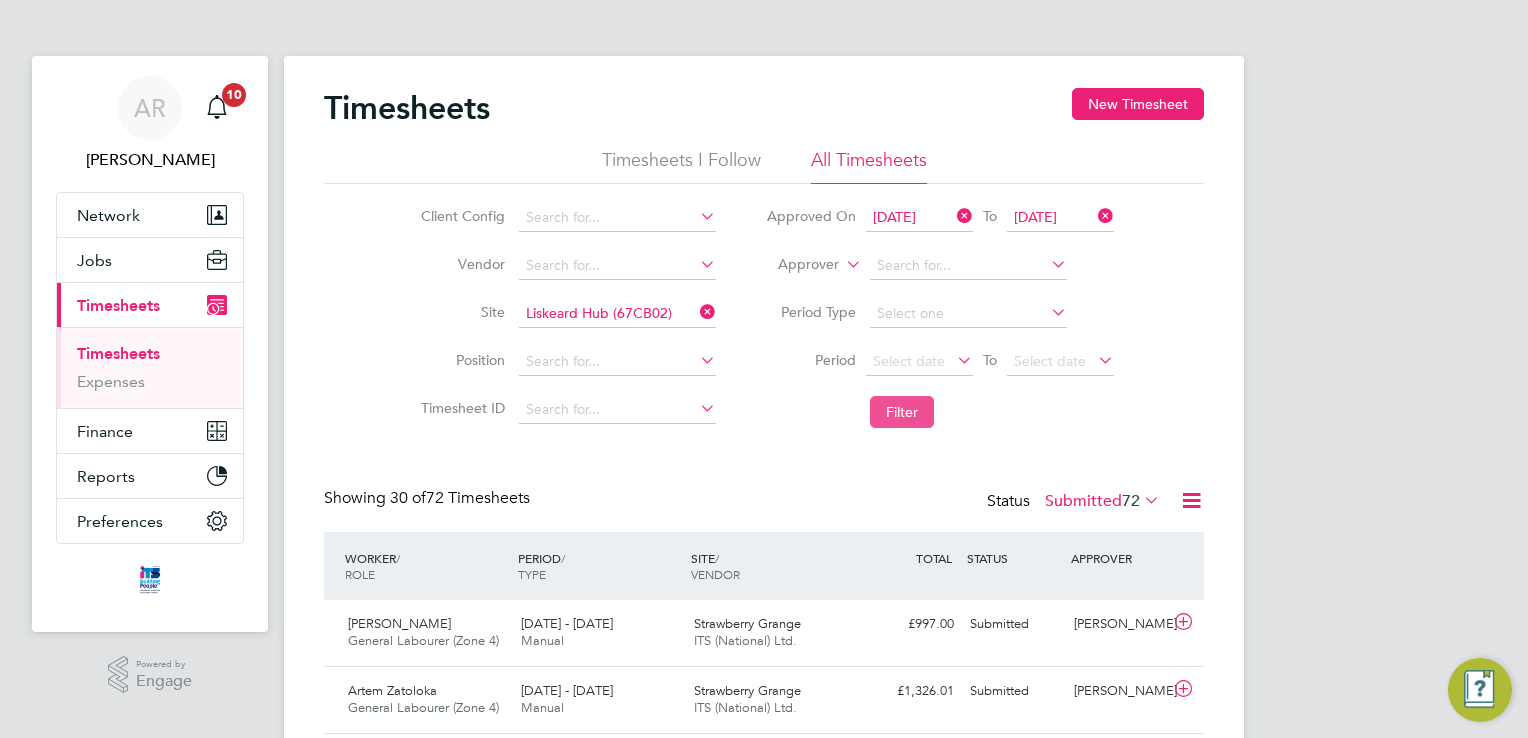 click on "Filter" 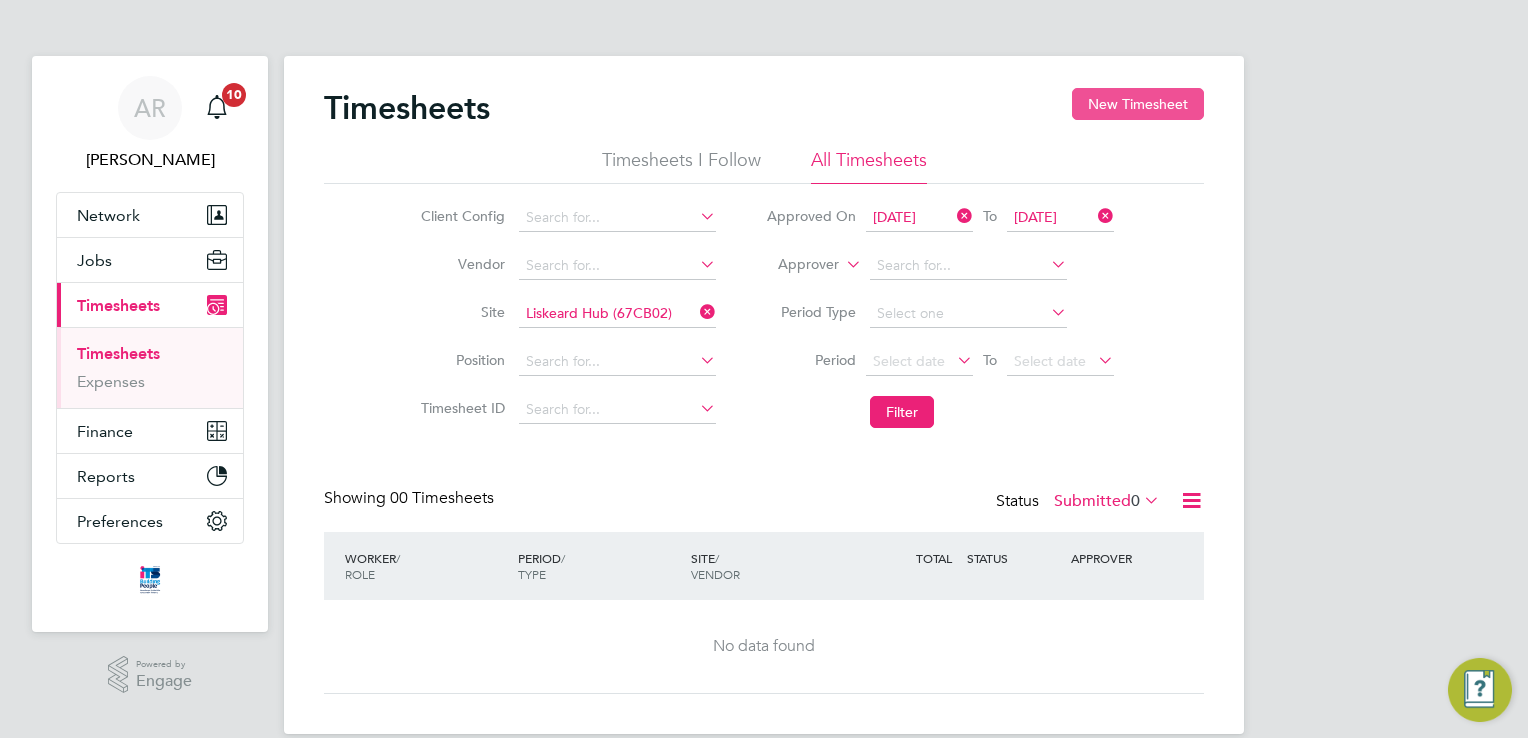 click on "New Timesheet" 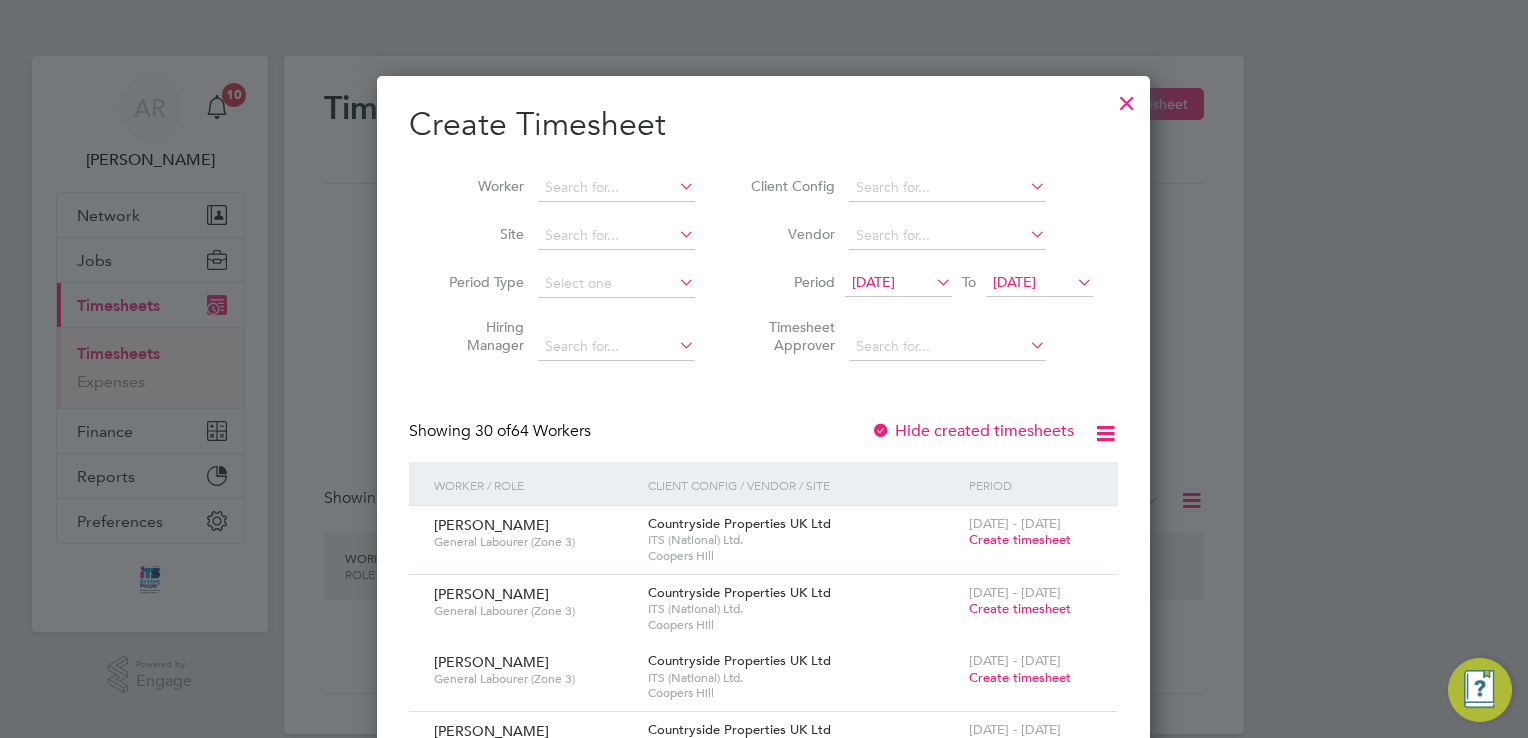 click at bounding box center (675, 186) 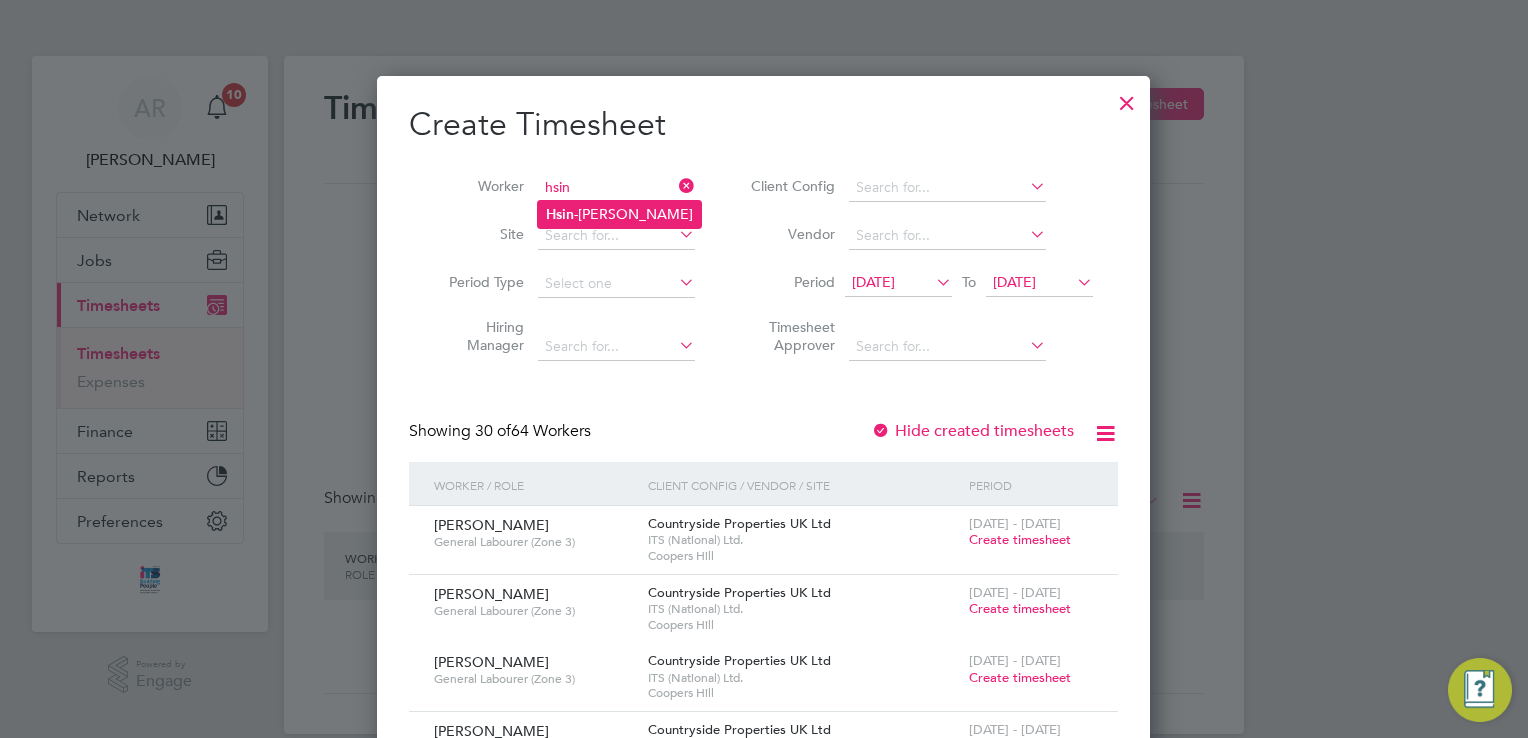 click on "[PERSON_NAME][GEOGRAPHIC_DATA]" 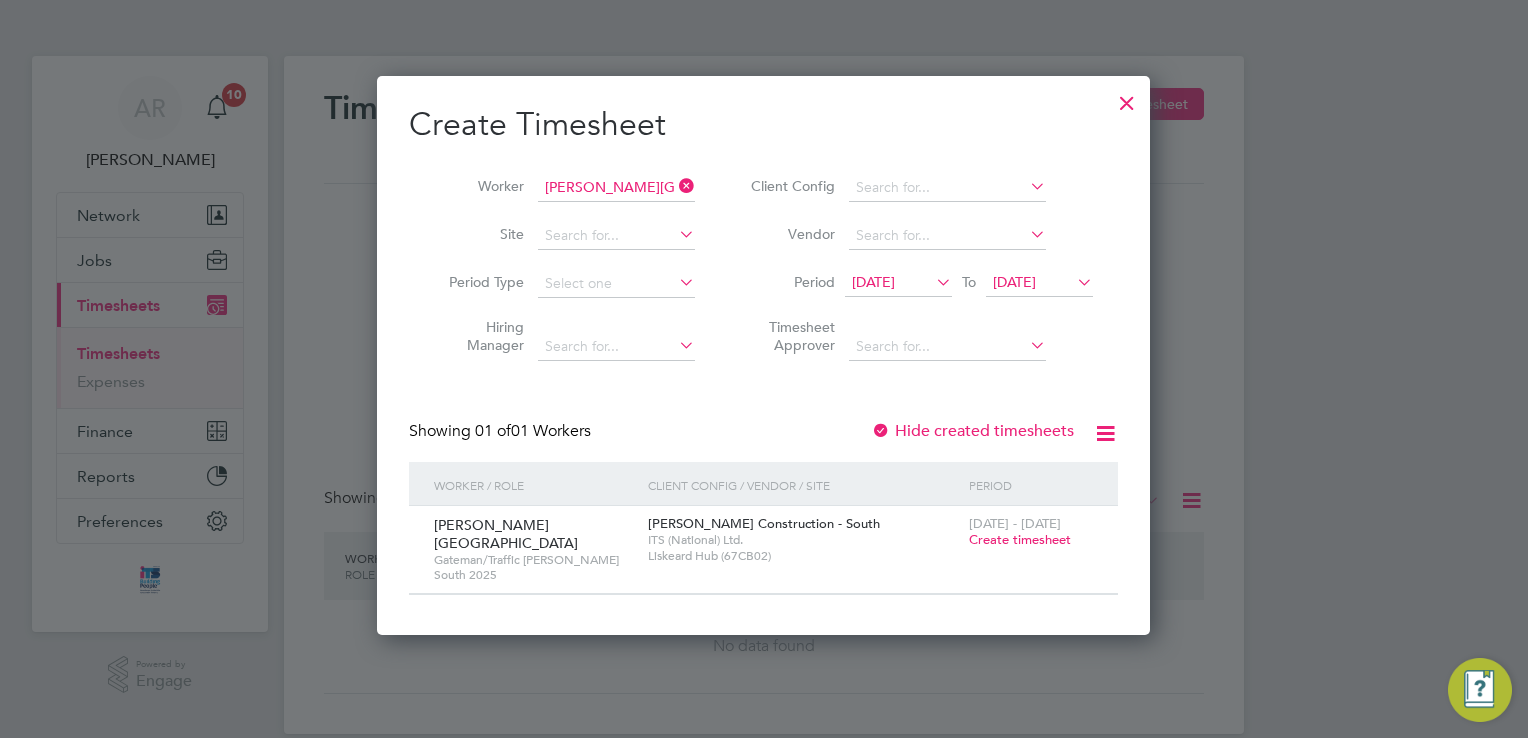 click at bounding box center [675, 234] 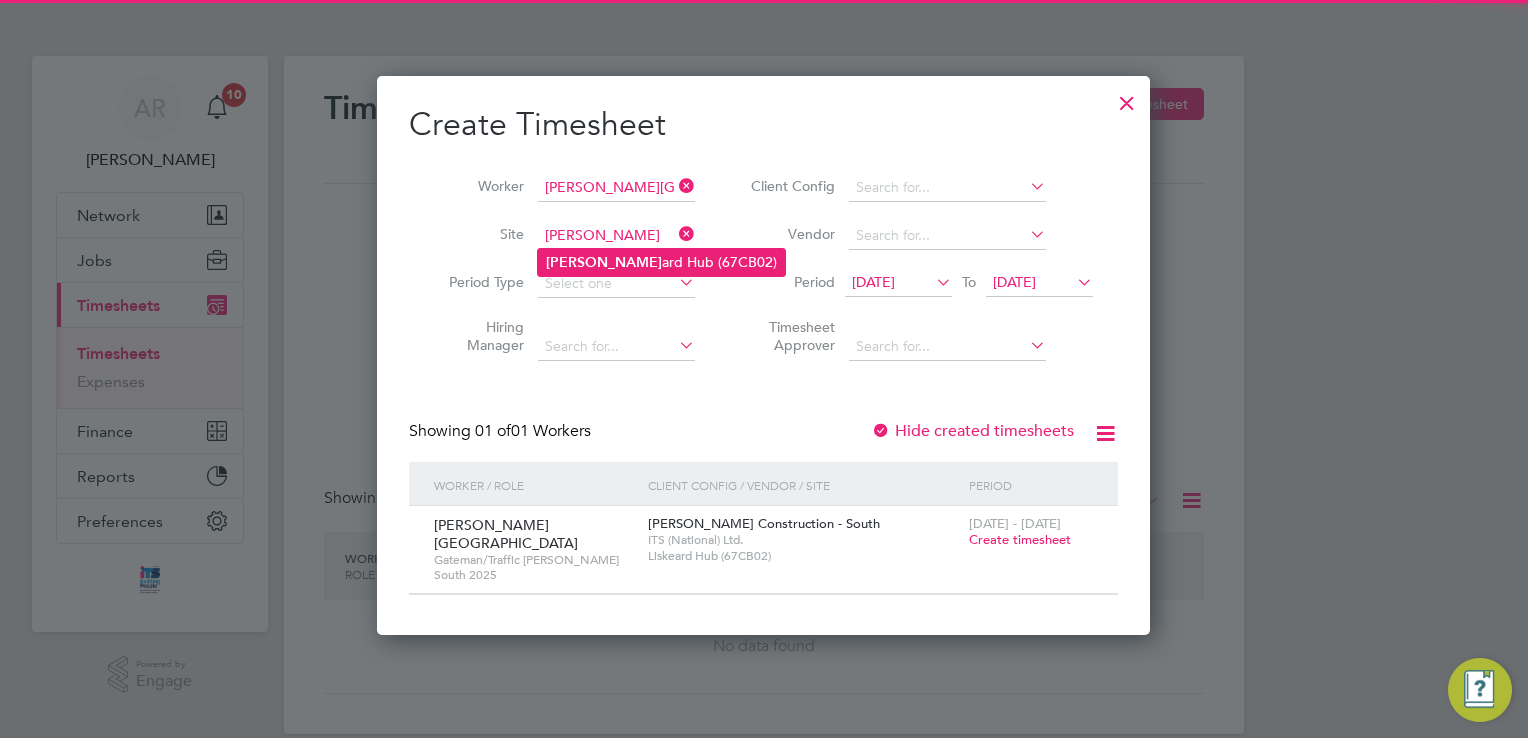 click on "[PERSON_NAME] [PERSON_NAME] Hub (67CB02)" 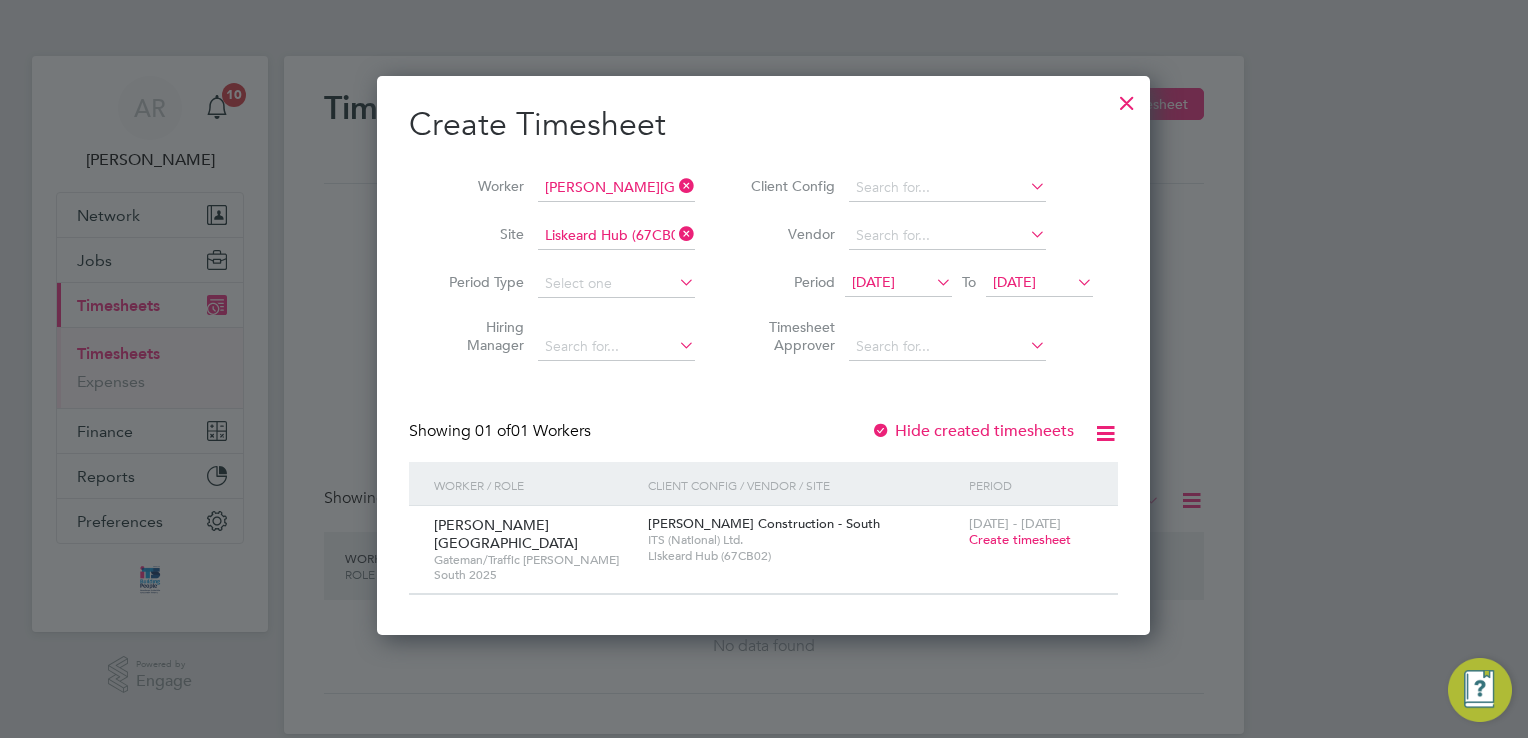 click at bounding box center (675, 282) 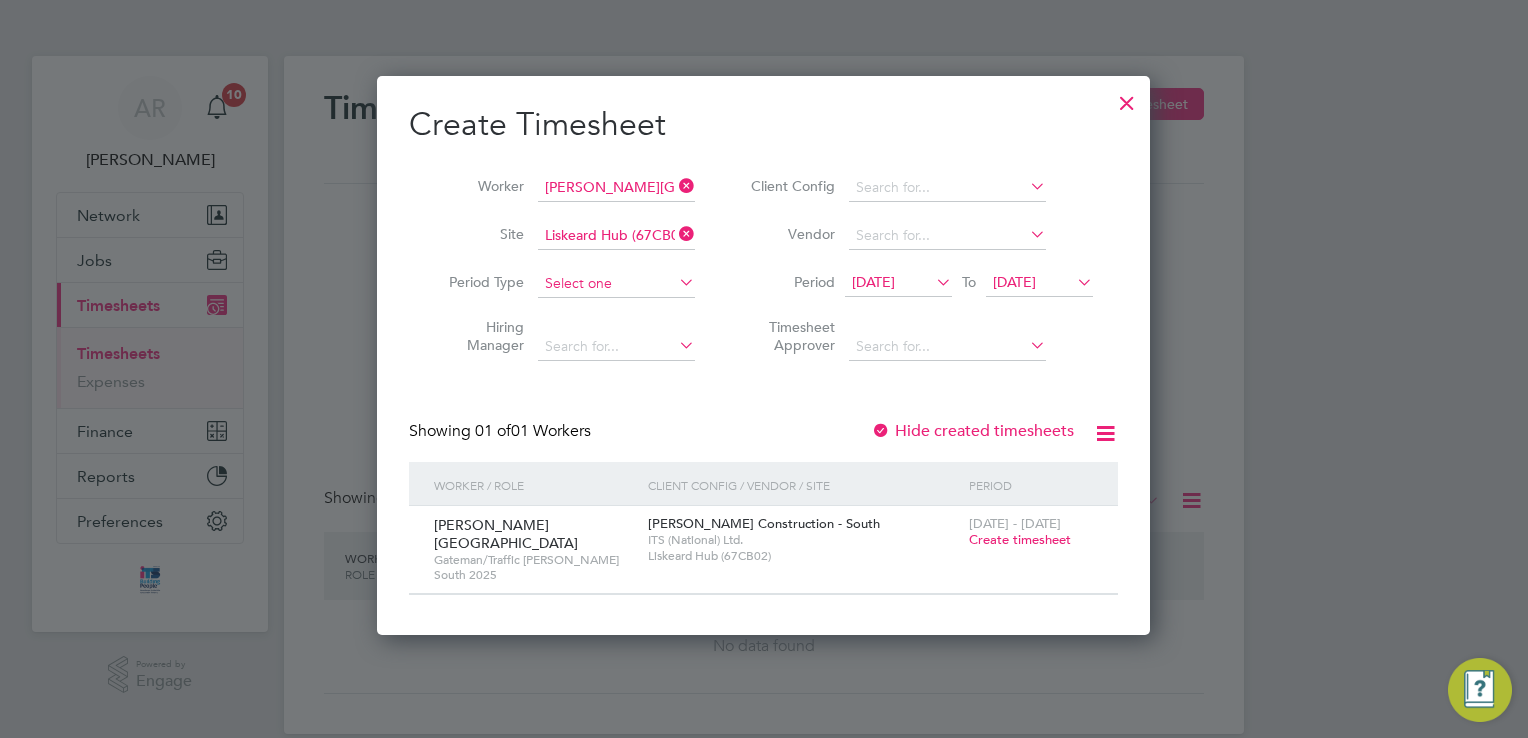 click at bounding box center [616, 284] 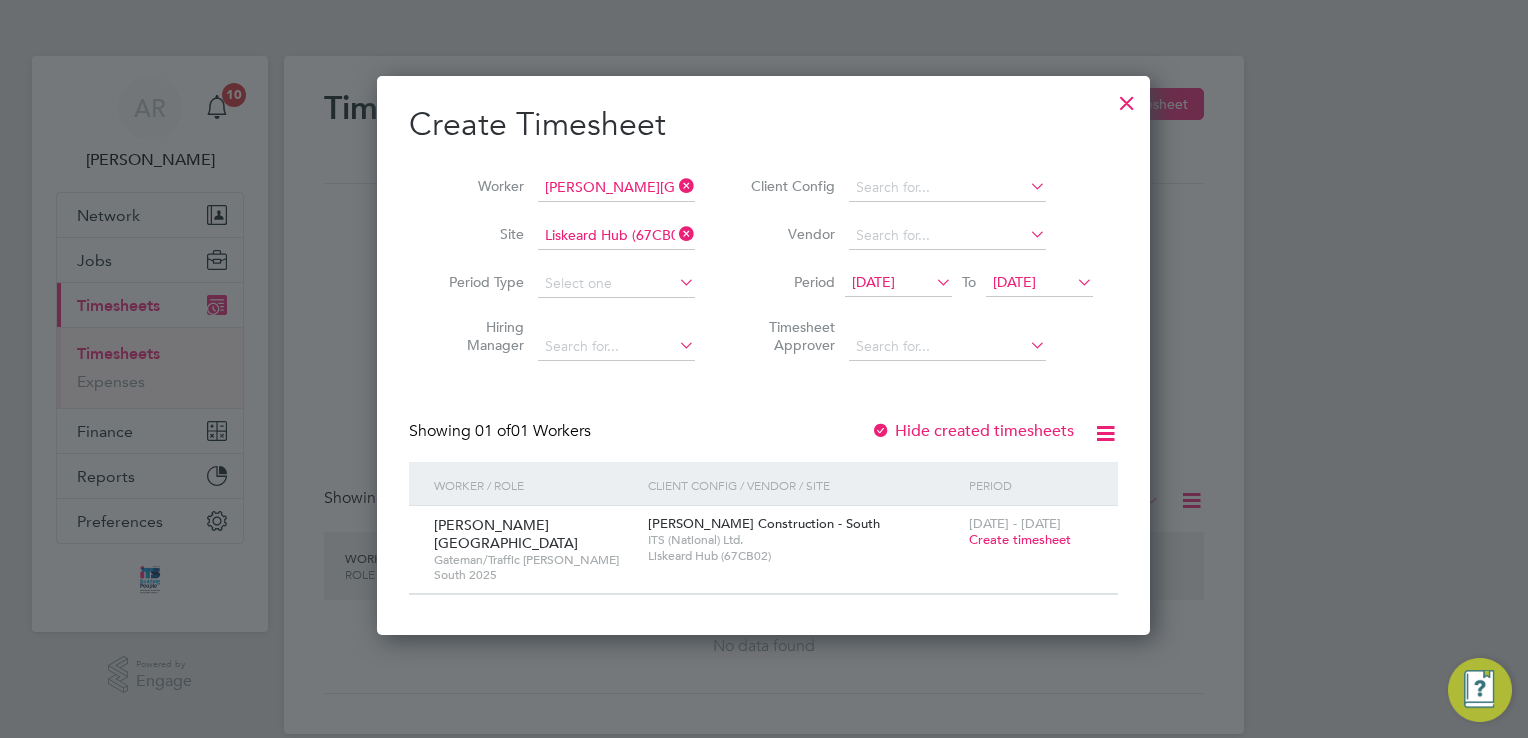 click on "Week" 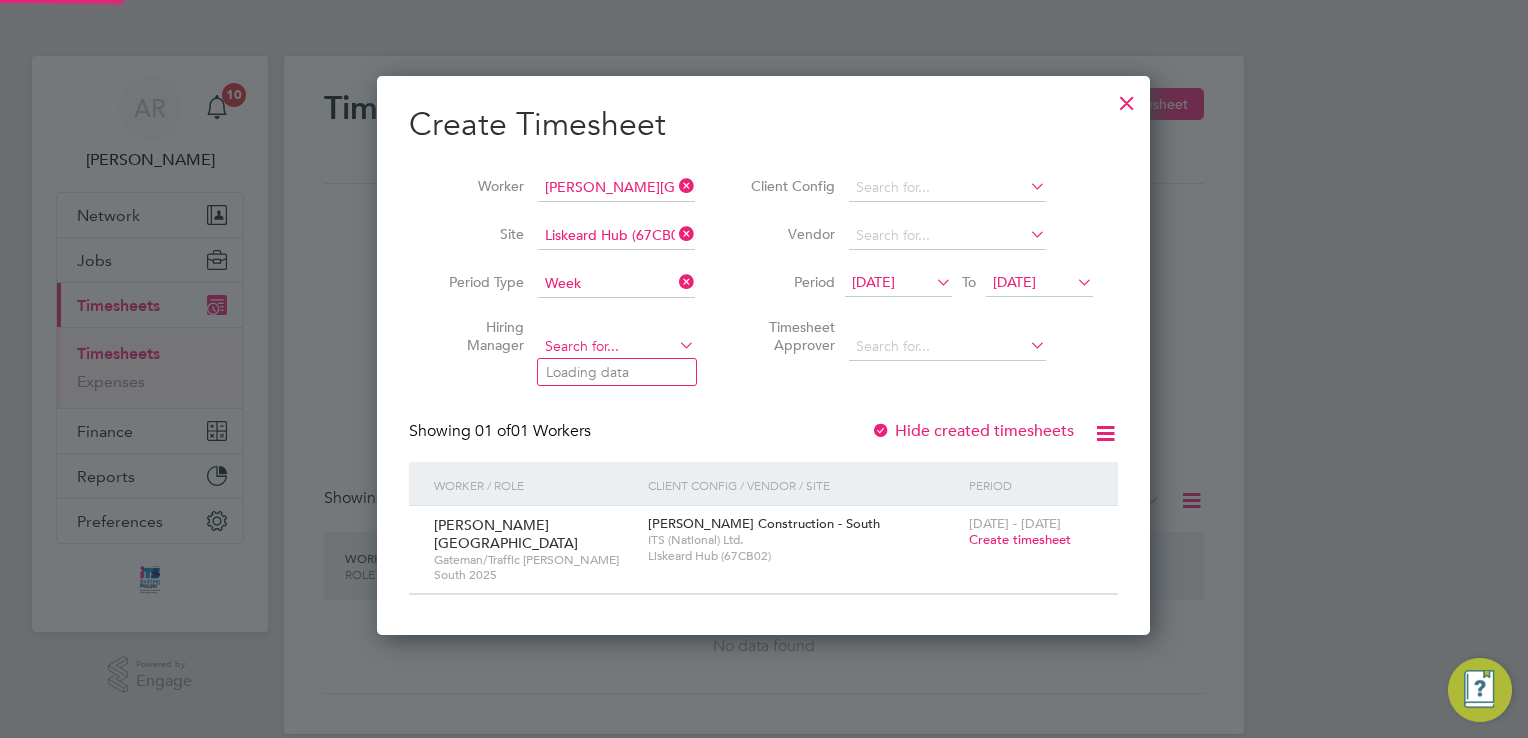 click at bounding box center (616, 347) 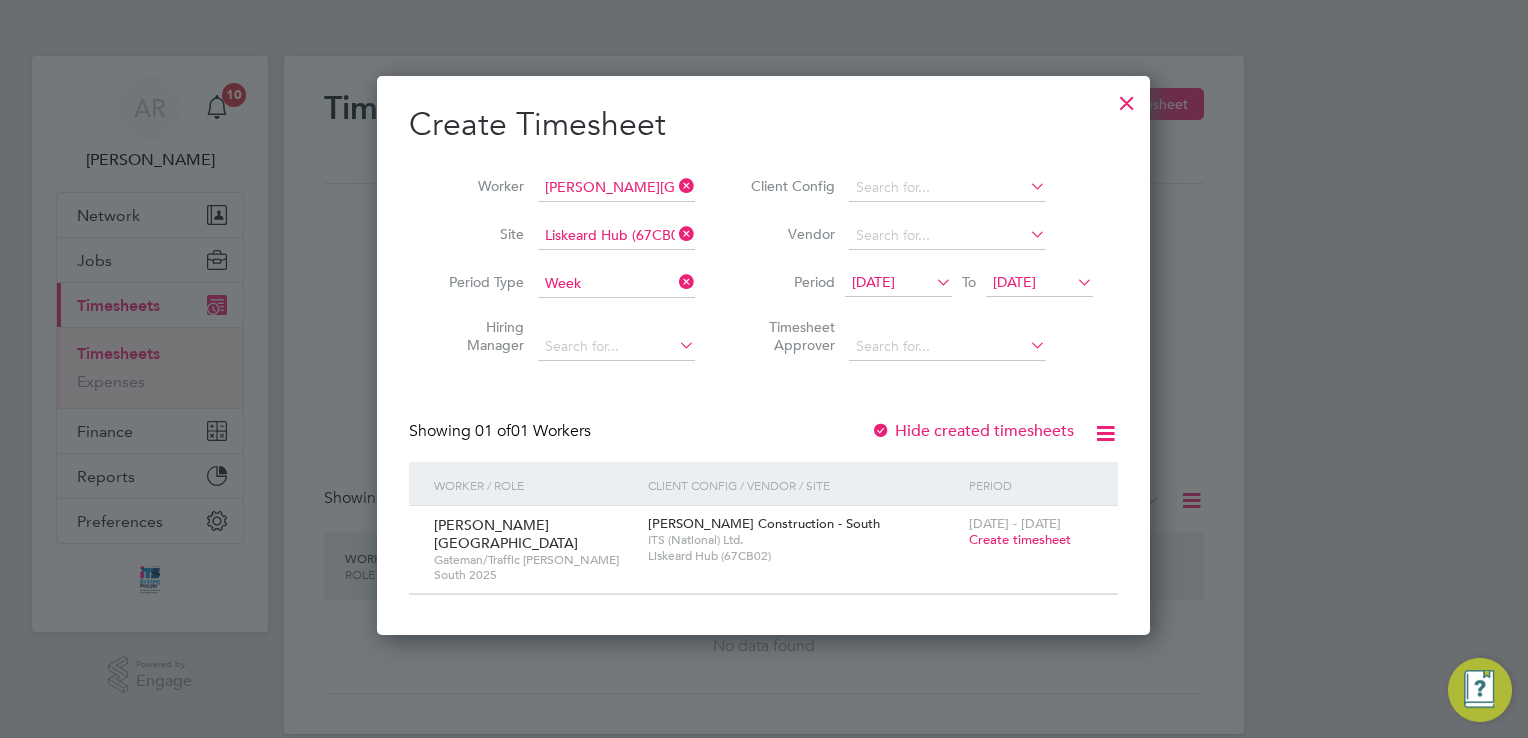 click at bounding box center [675, 345] 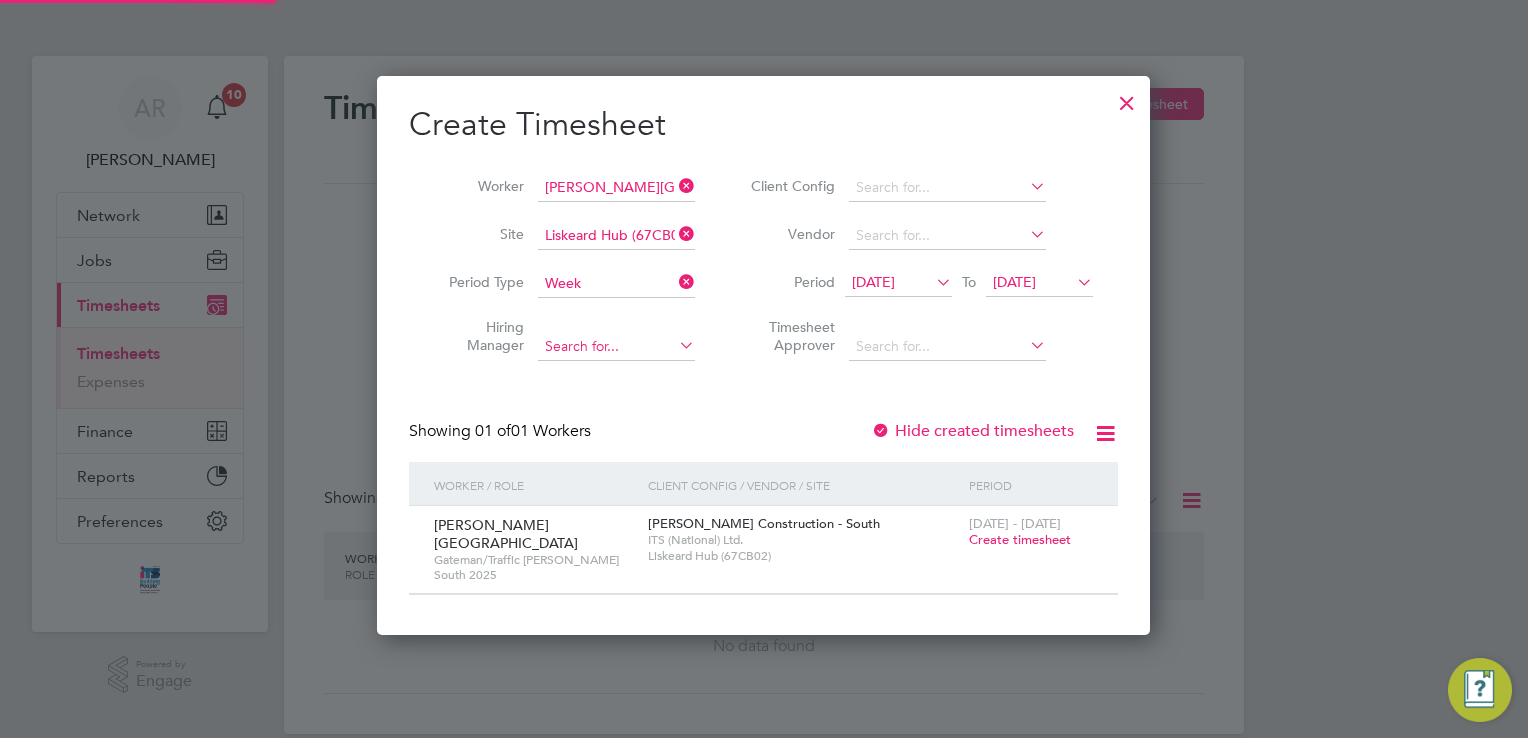 click at bounding box center [616, 347] 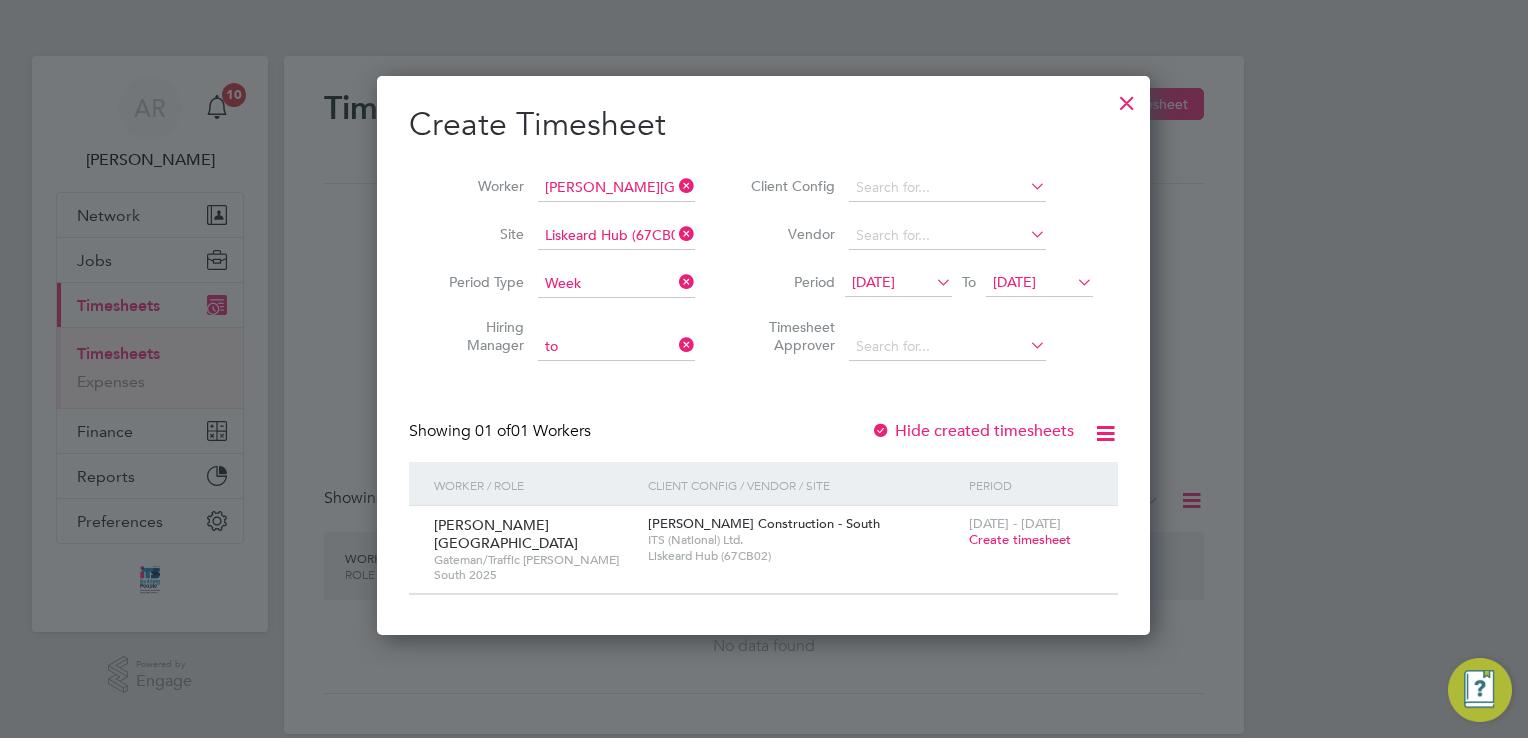 type on "t" 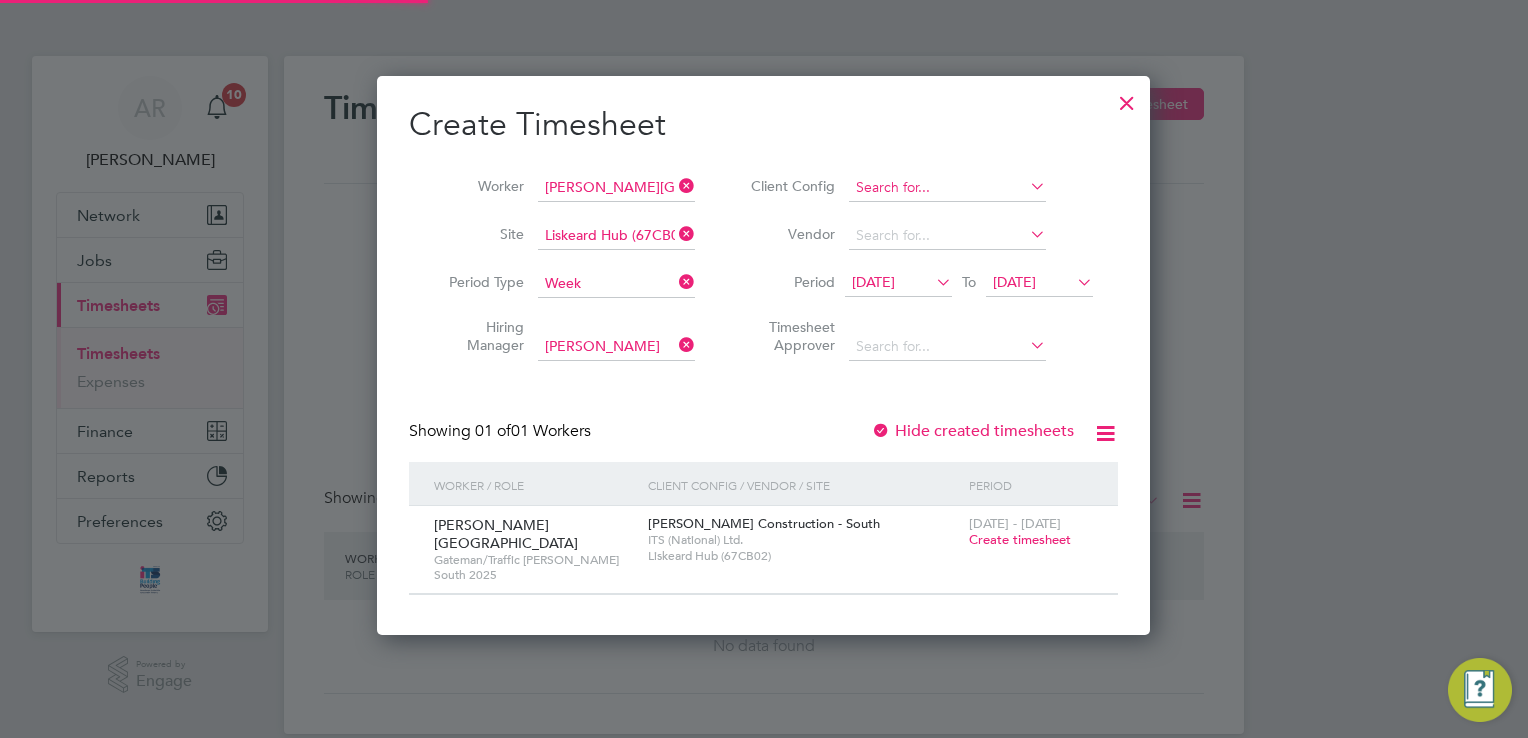 type on "[PERSON_NAME]" 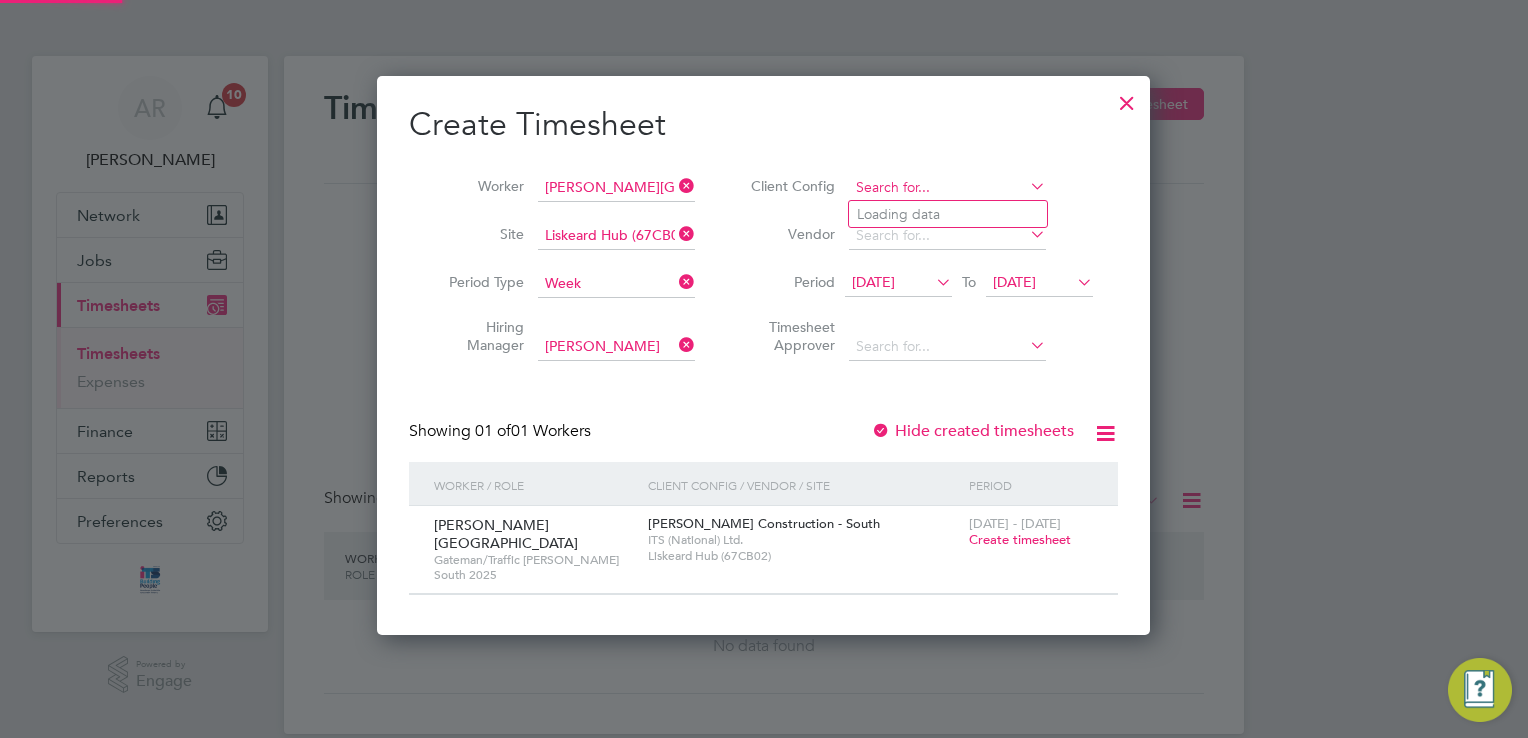 click at bounding box center [947, 188] 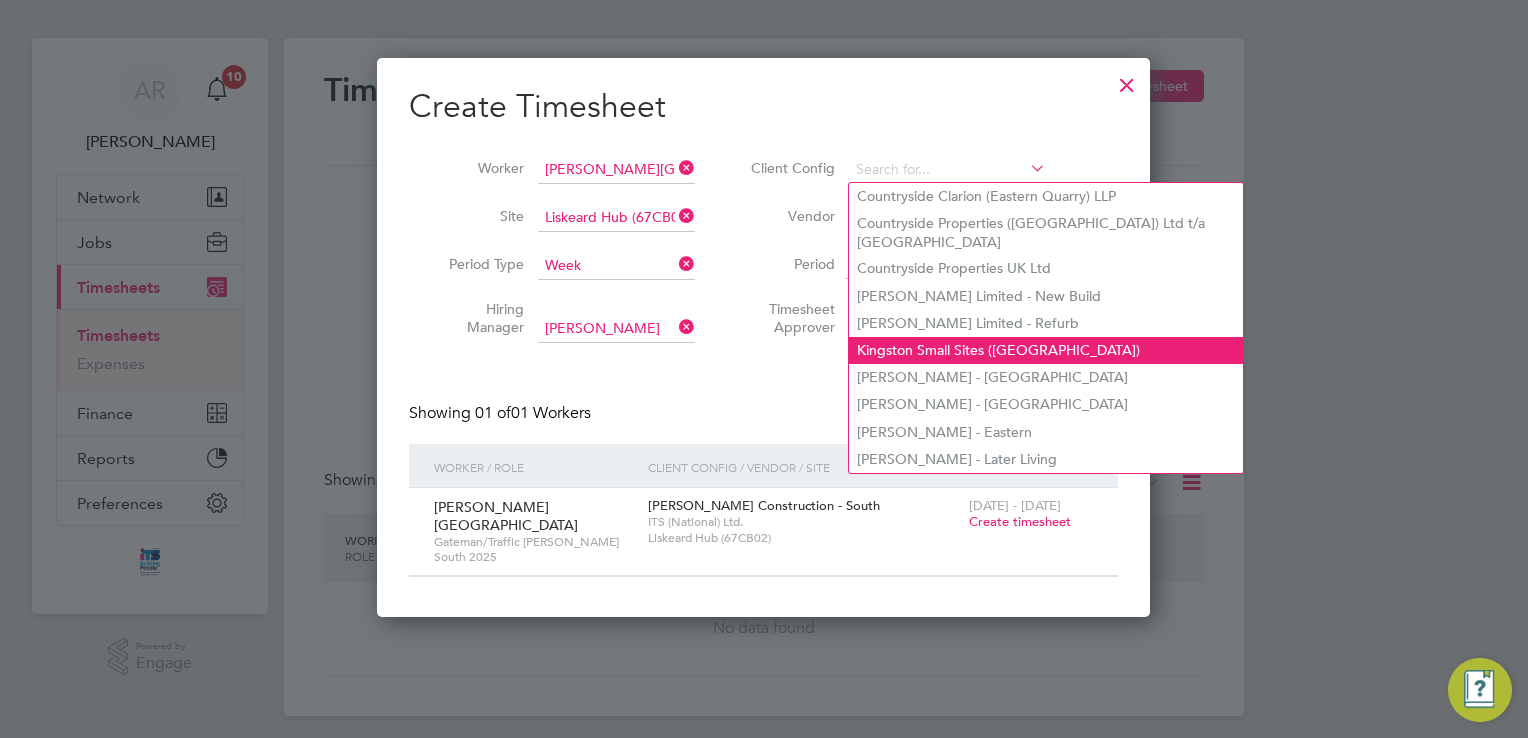 scroll, scrollTop: 27, scrollLeft: 0, axis: vertical 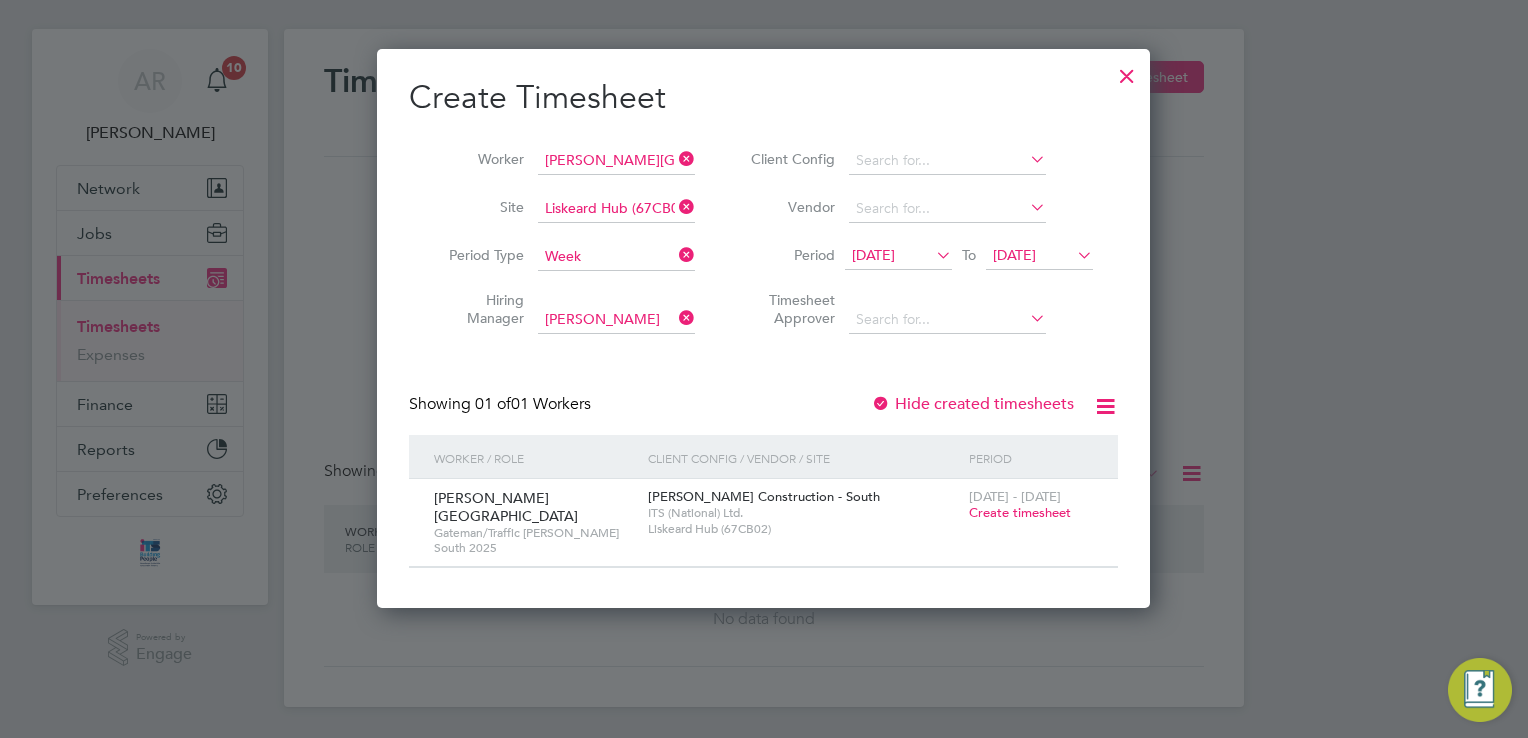 click on "Create Timesheet" at bounding box center [763, 98] 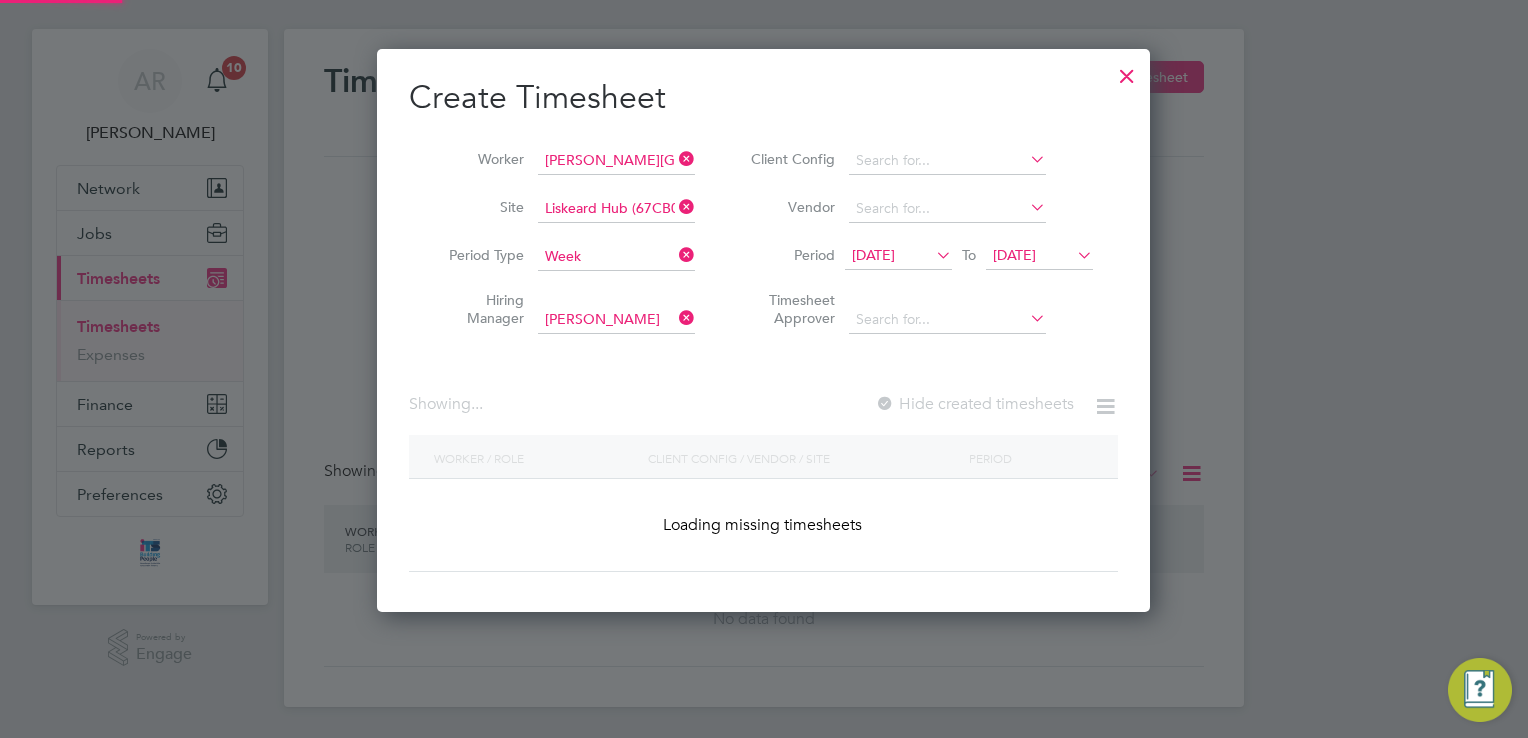 scroll, scrollTop: 10, scrollLeft: 10, axis: both 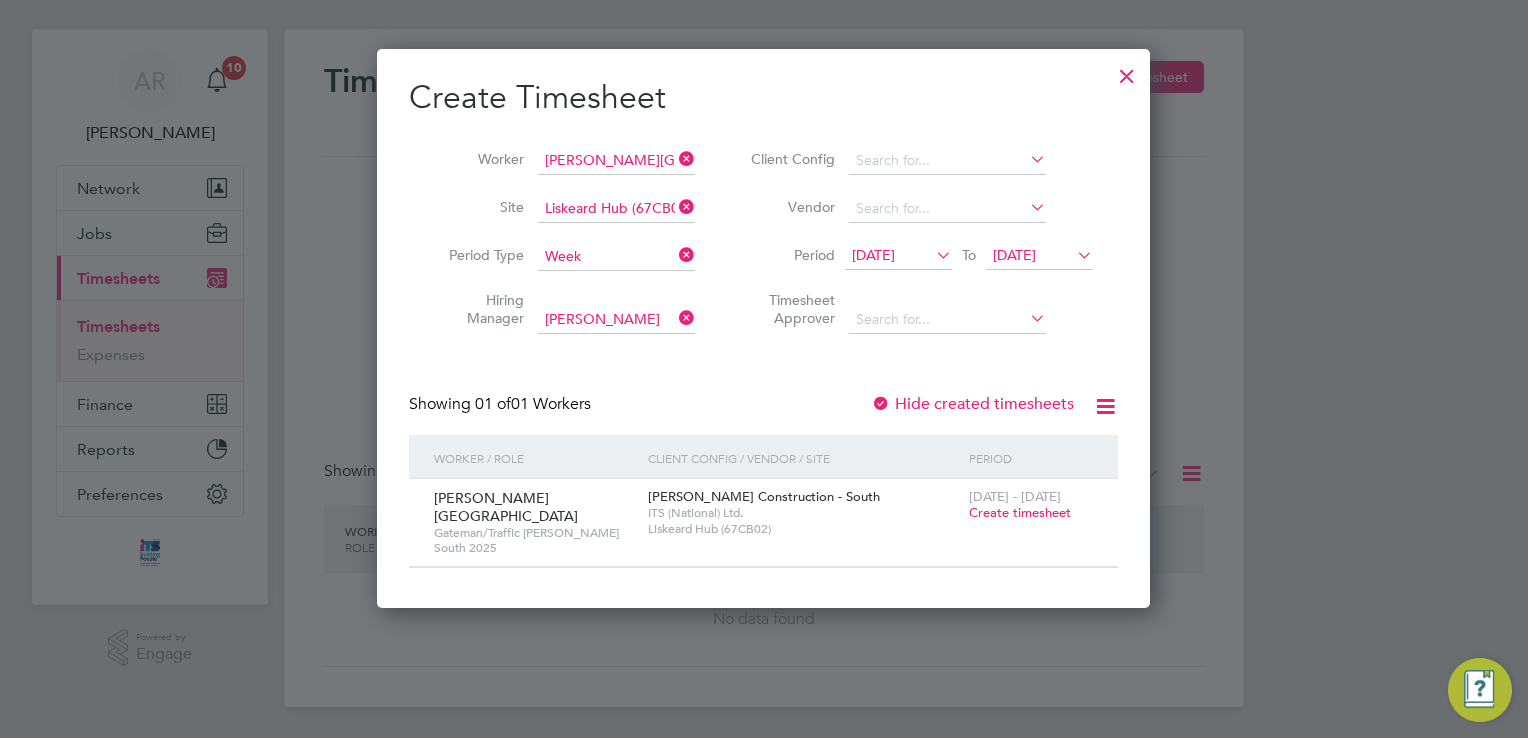 click at bounding box center (1026, 318) 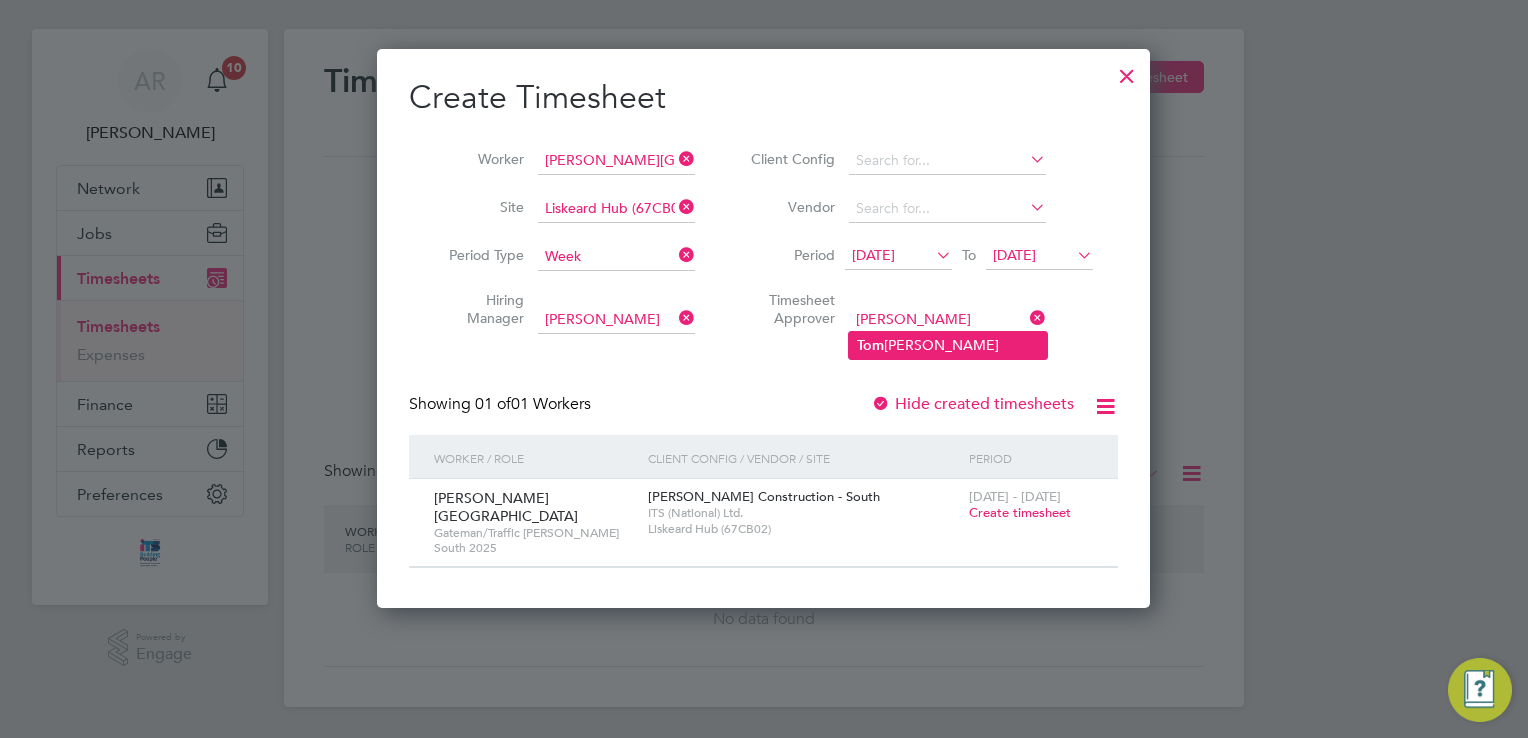 click on "T [PERSON_NAME]" 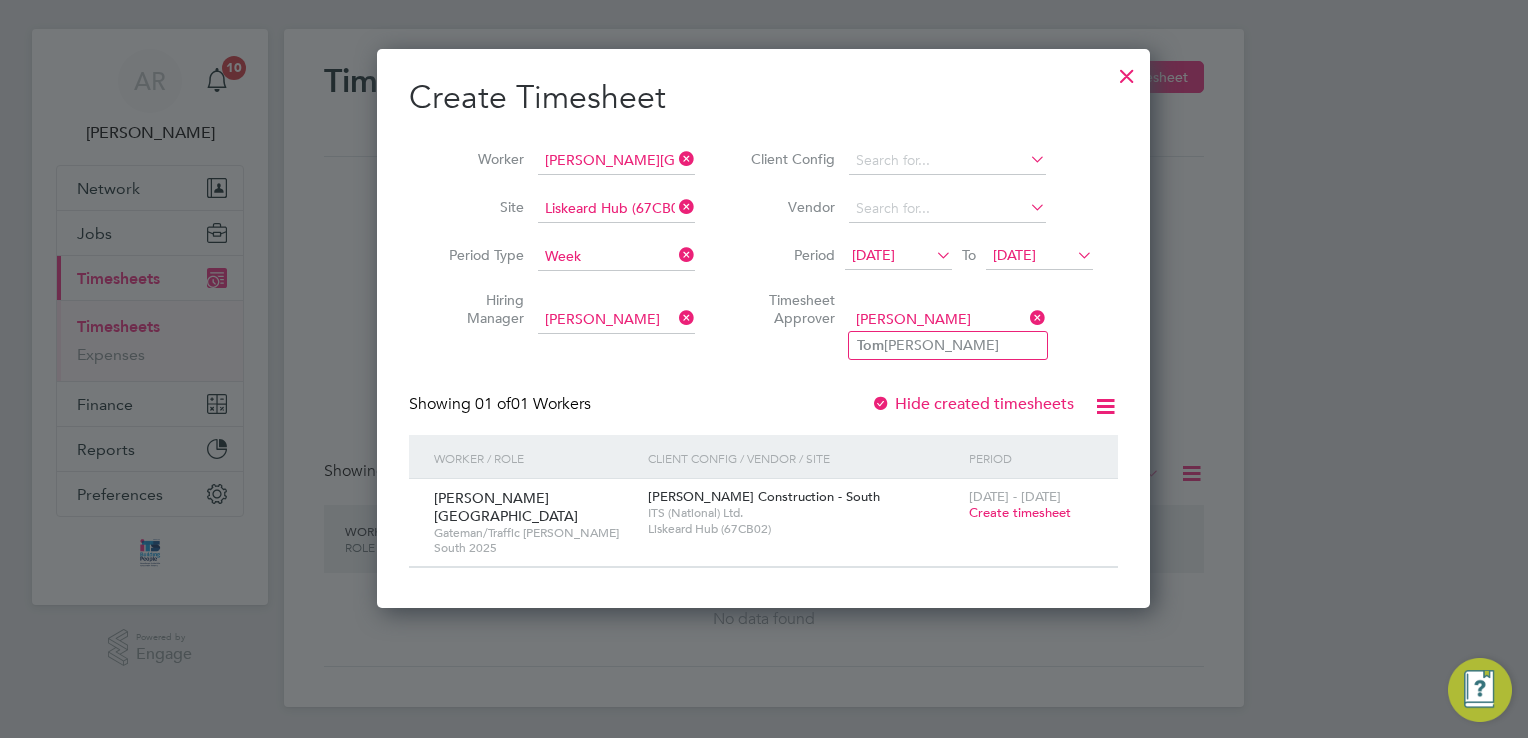scroll, scrollTop: 10, scrollLeft: 10, axis: both 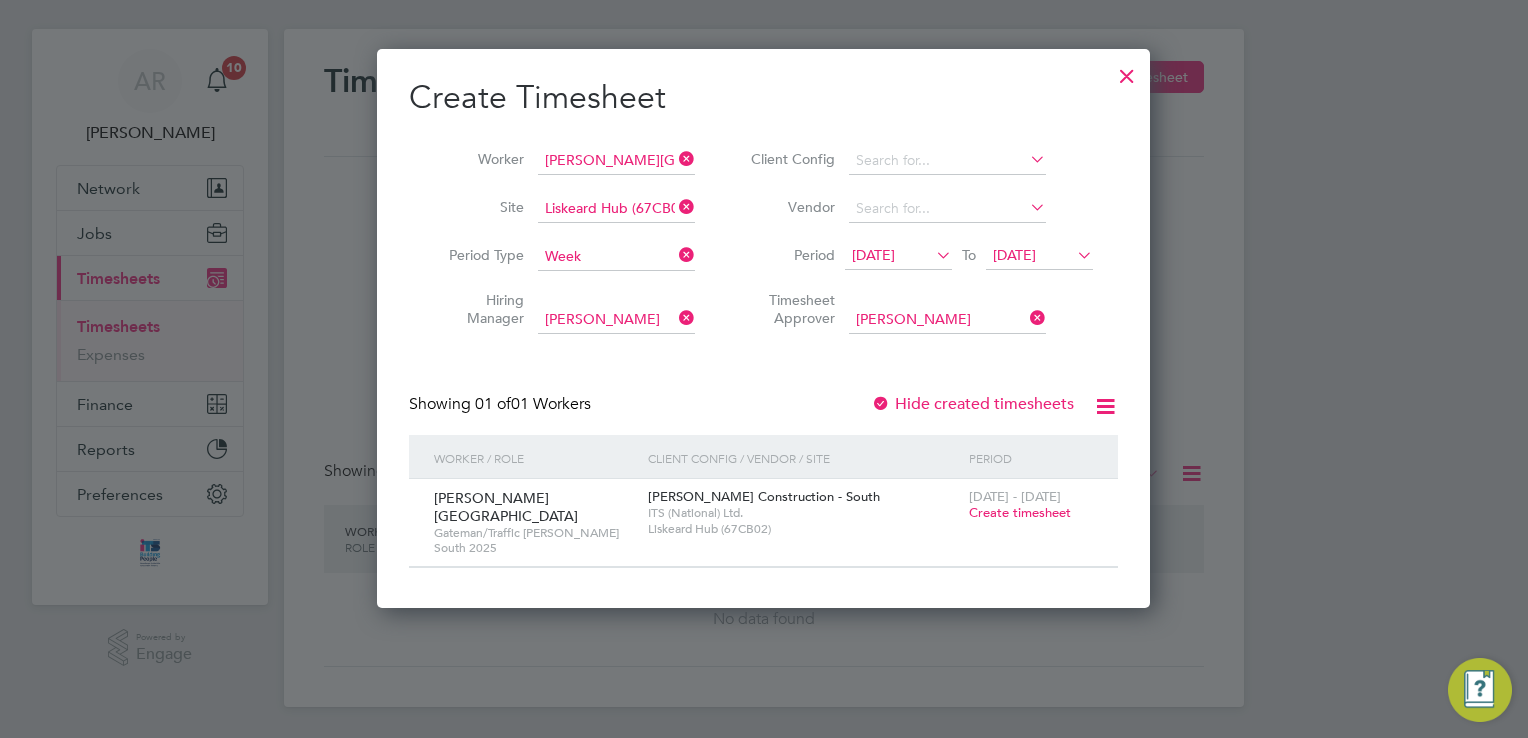 click at bounding box center (1026, 159) 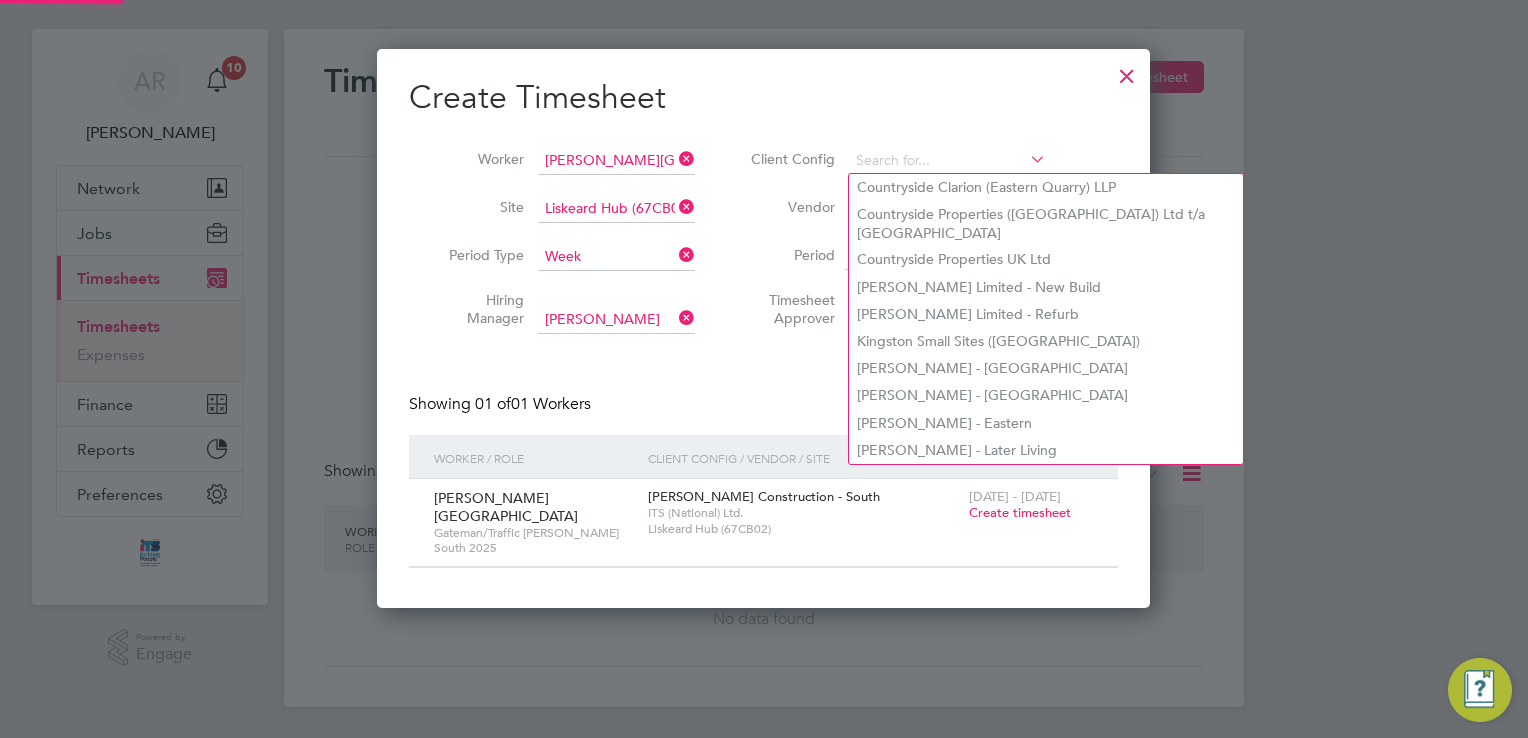 click at bounding box center [1026, 159] 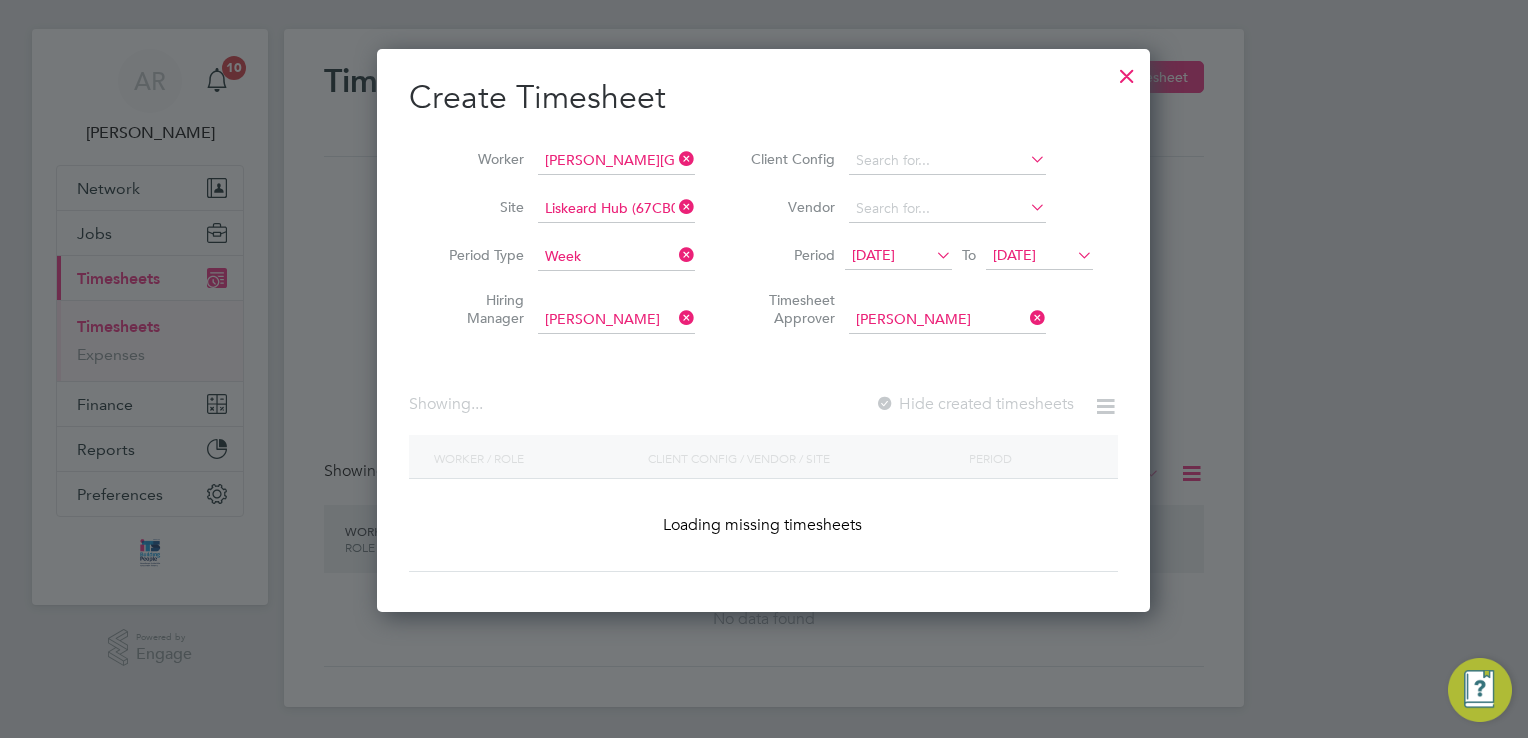 scroll, scrollTop: 10, scrollLeft: 10, axis: both 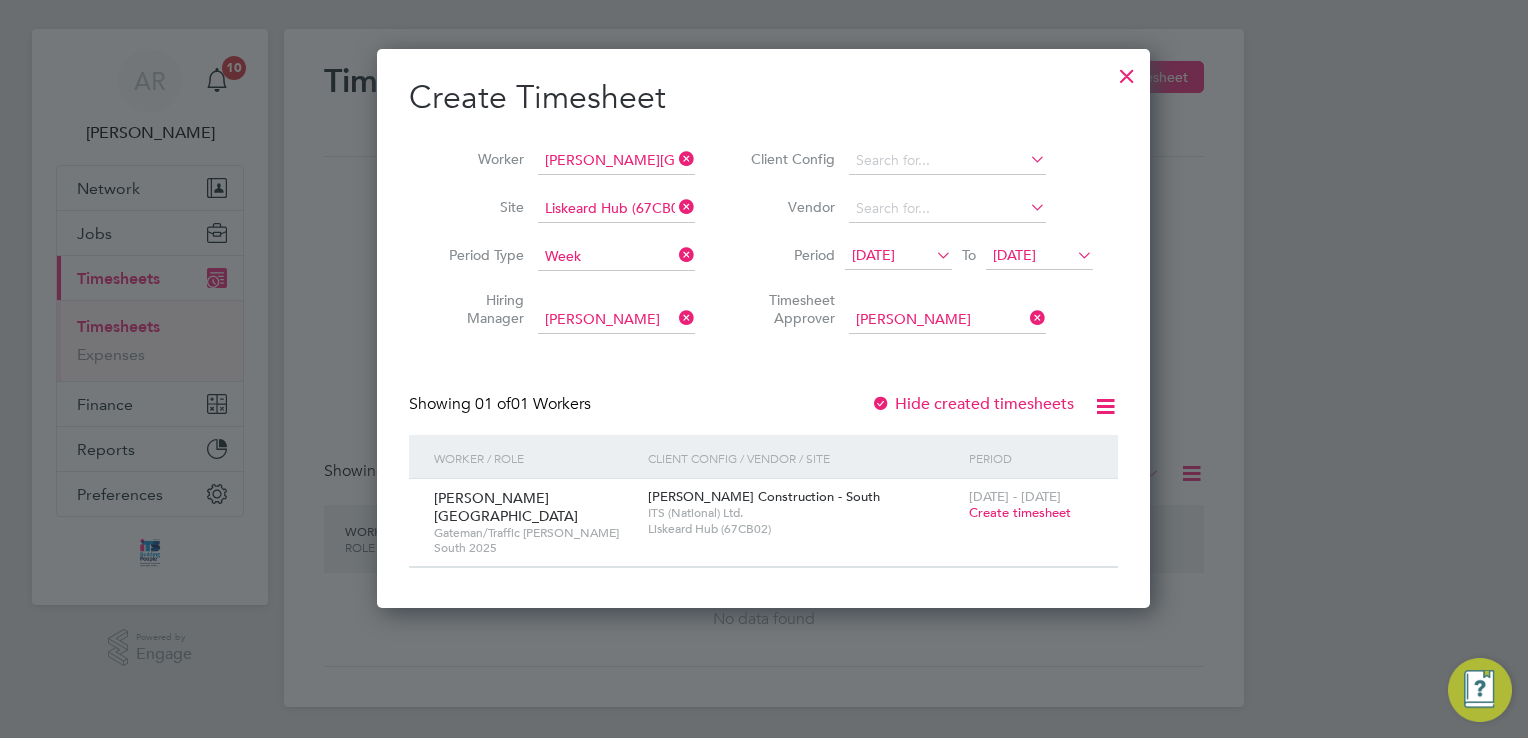 click on "Create Timesheet" at bounding box center (763, 98) 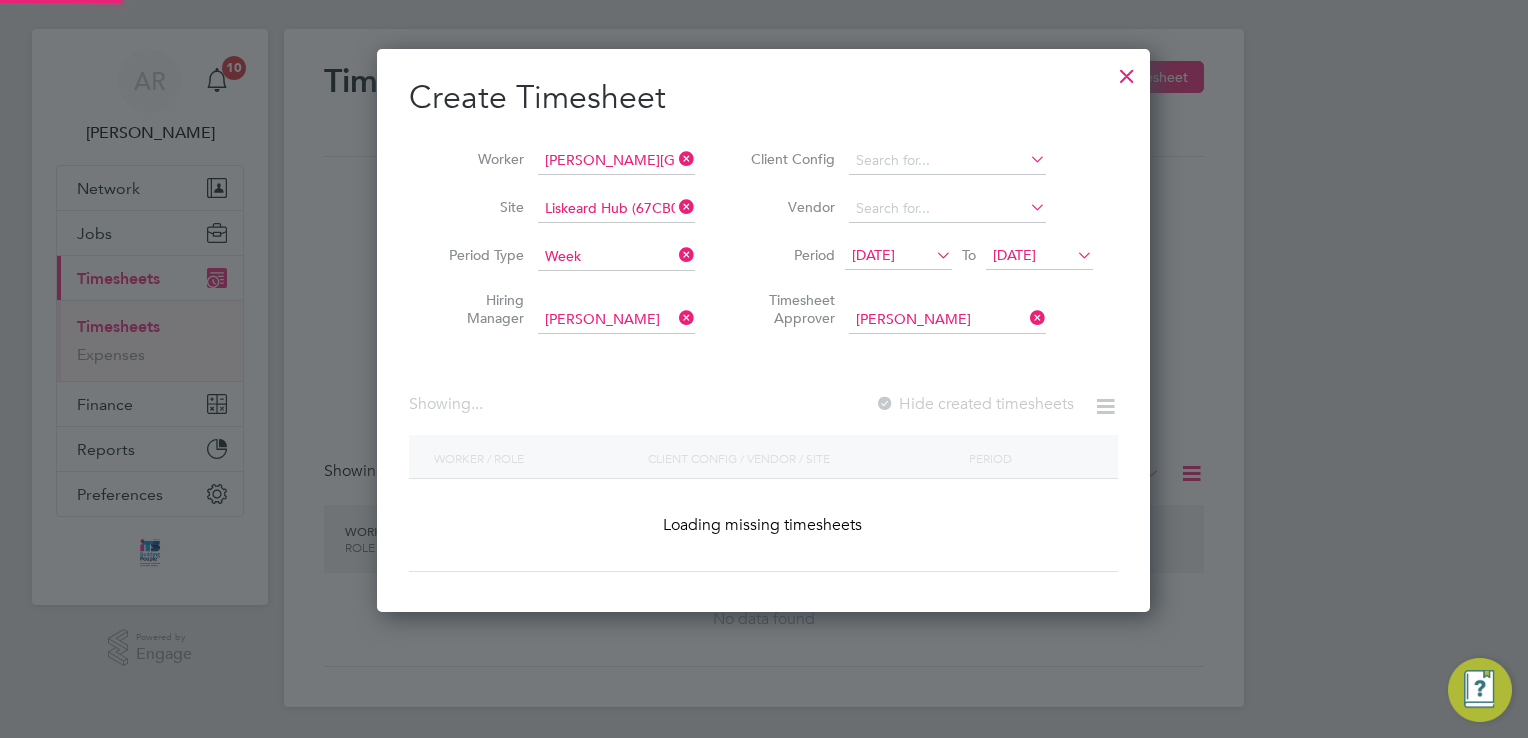 scroll, scrollTop: 10, scrollLeft: 10, axis: both 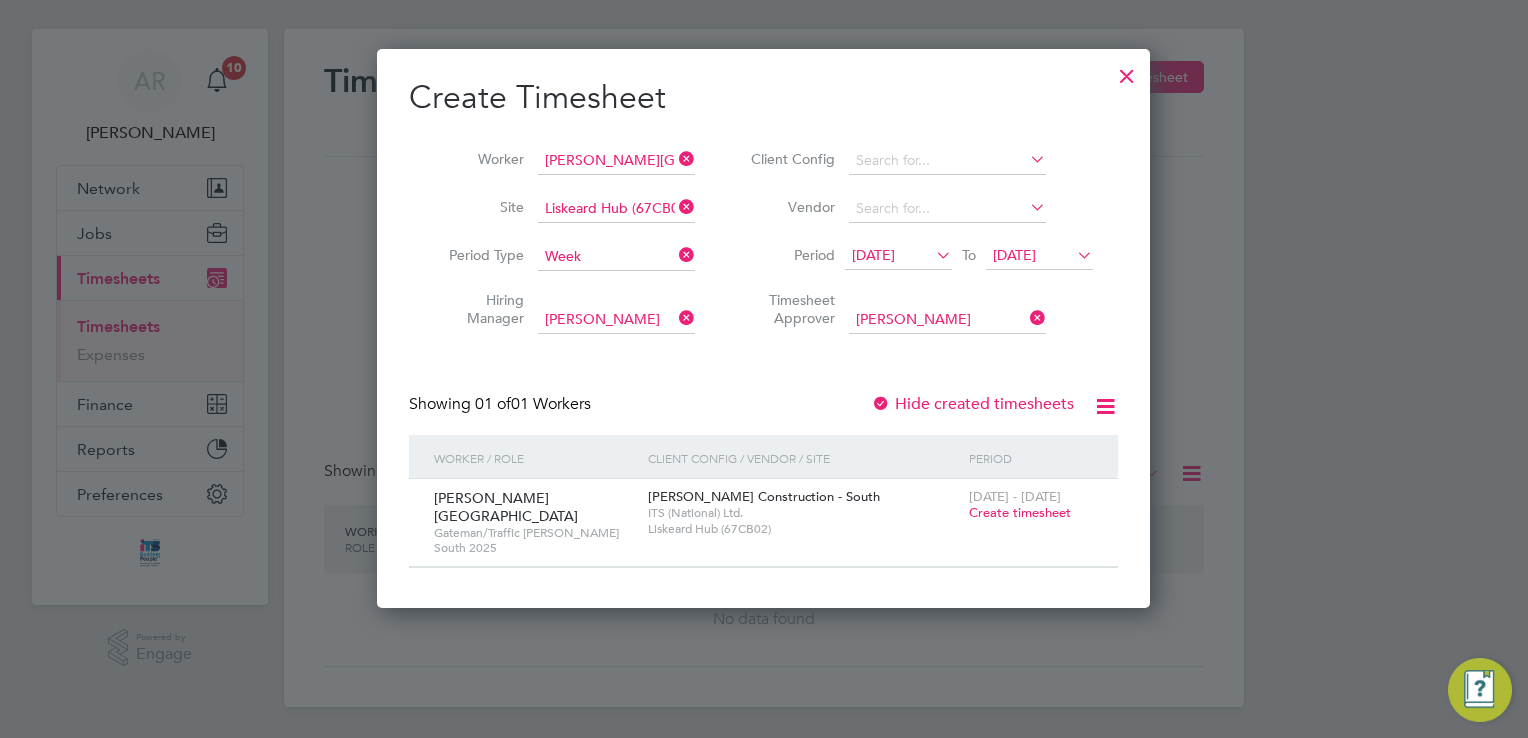 click at bounding box center [1026, 207] 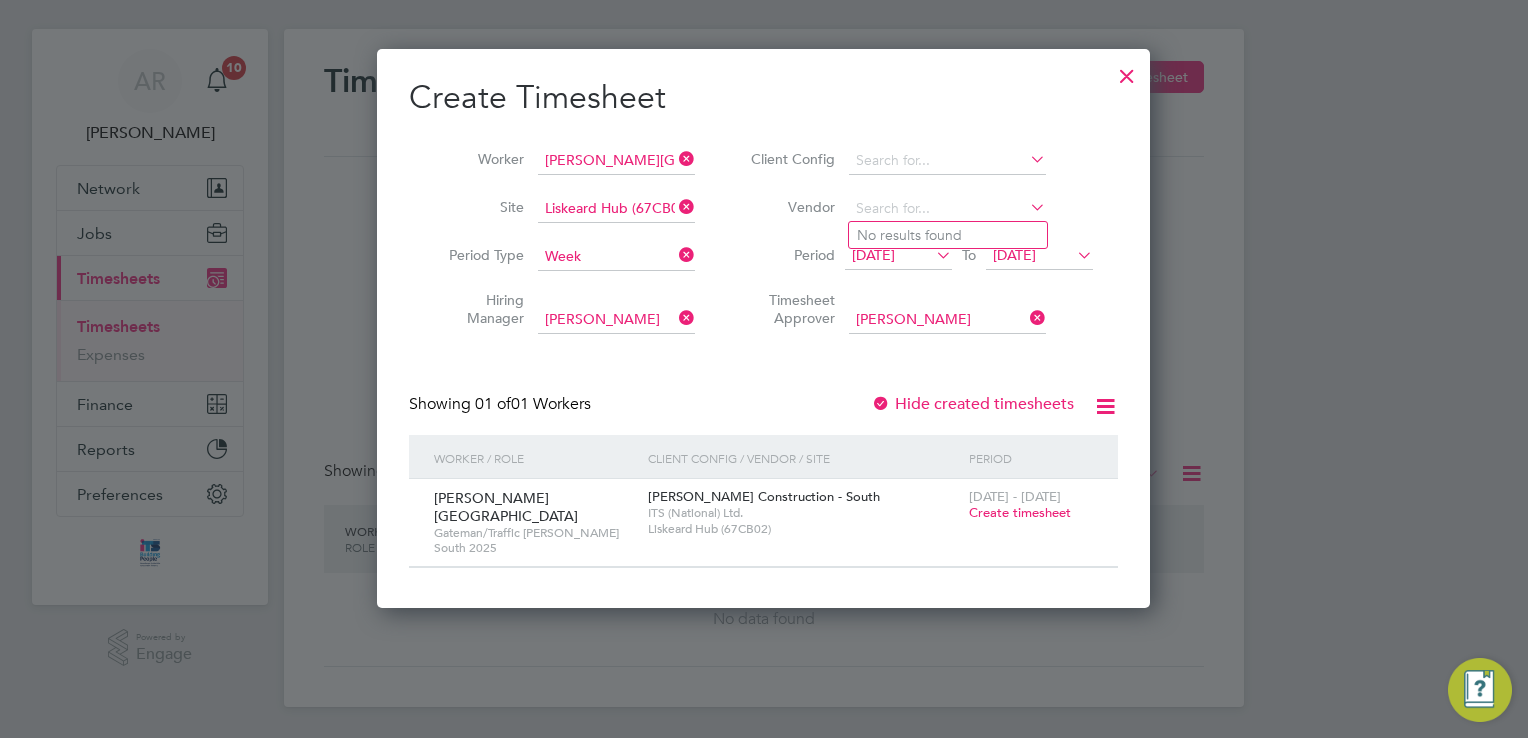click on "Create timesheet" at bounding box center (1020, 512) 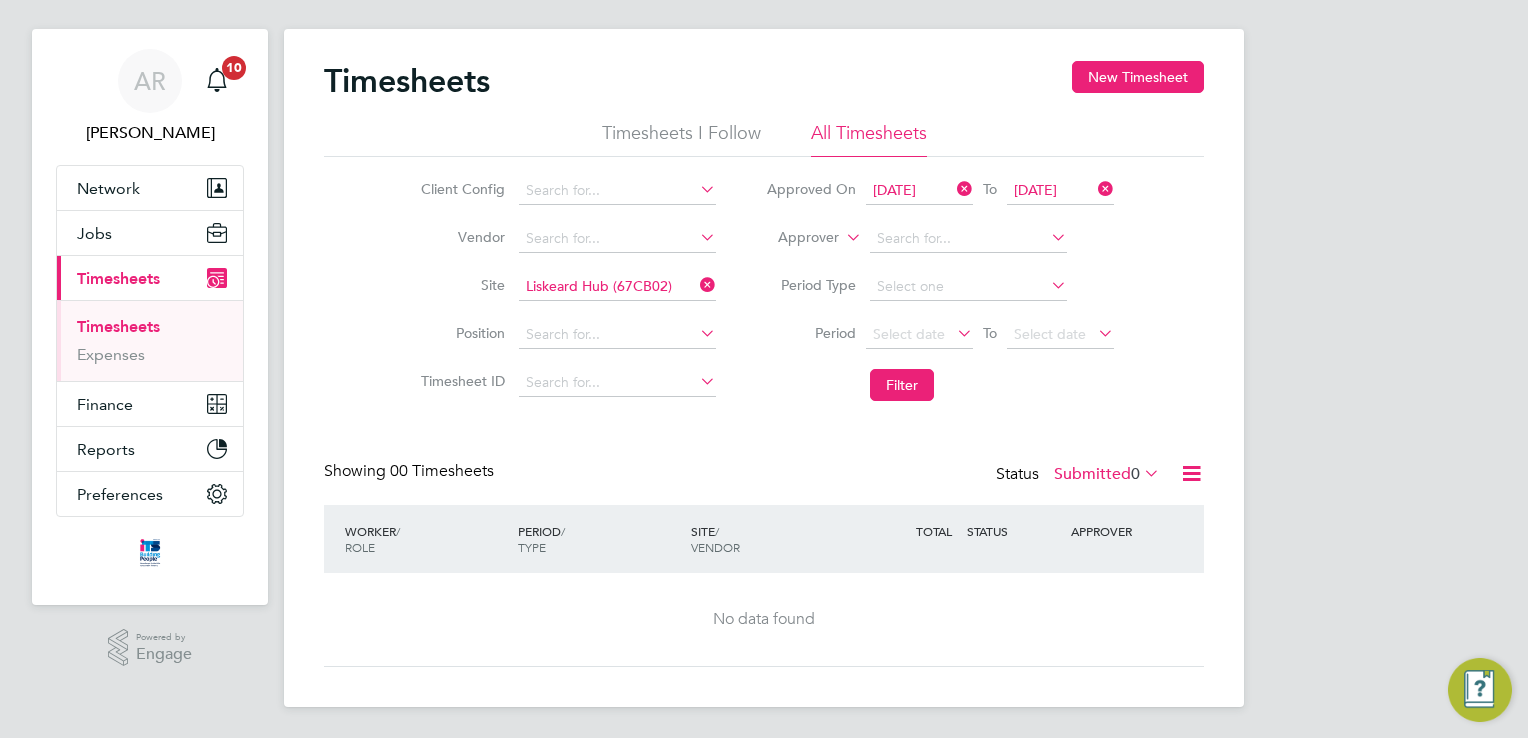 scroll, scrollTop: 20, scrollLeft: 0, axis: vertical 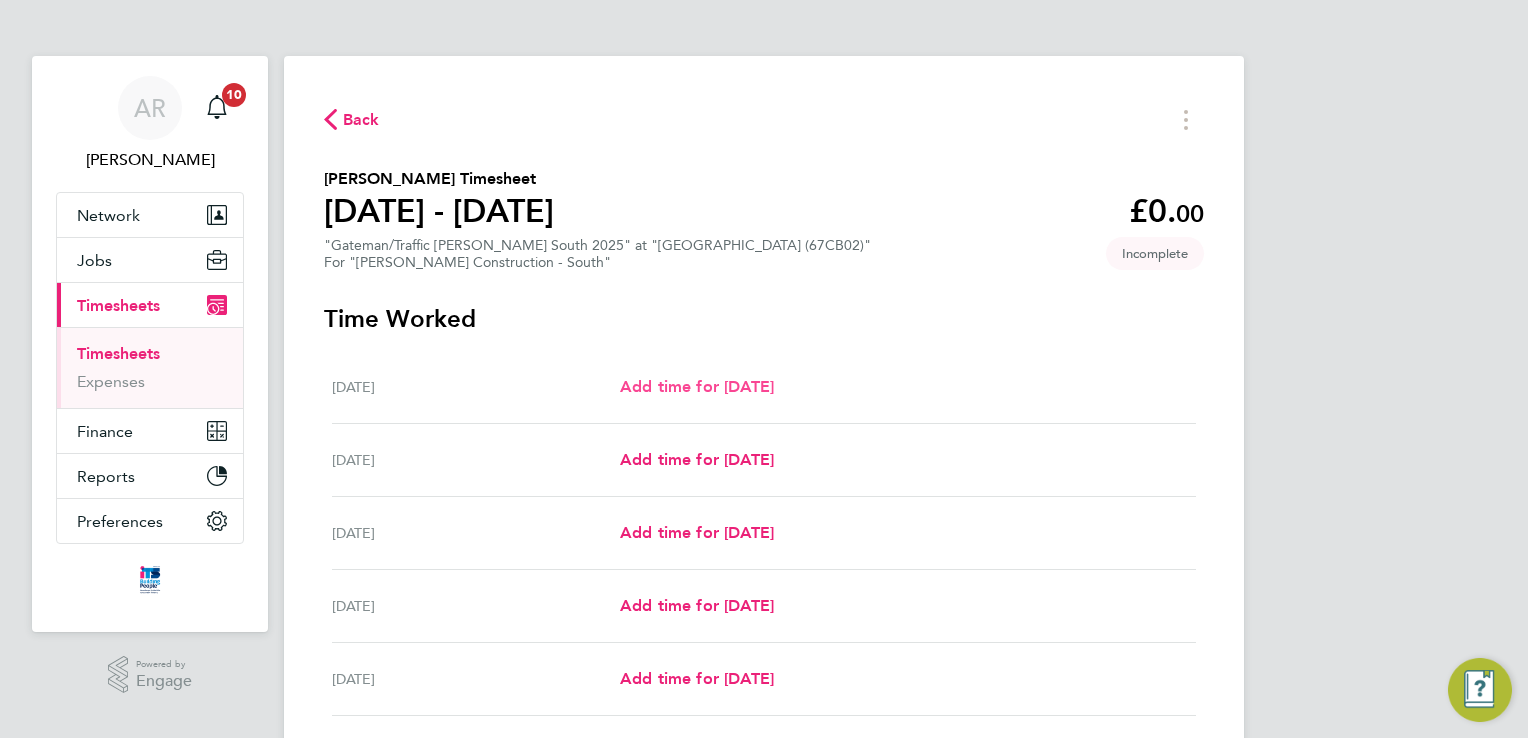 click on "Add time for [DATE]" at bounding box center (697, 386) 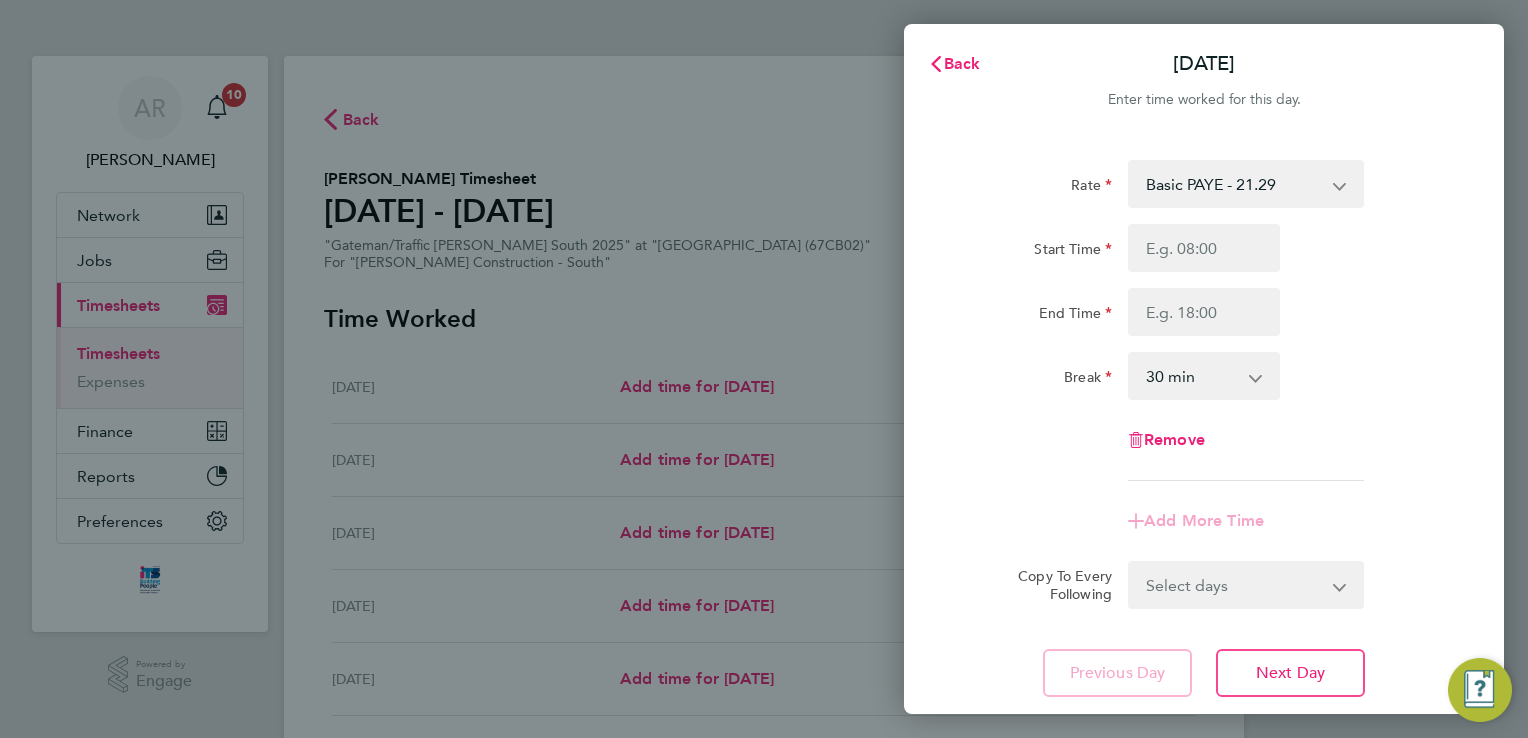 click on "Back  [DATE]   Enter time worked for this day.  Rate  Basic PAYE - 21.29   Overtime - 30.63
Start Time End Time Break  0 min   15 min   30 min   45 min   60 min   75 min   90 min
Remove
Add More Time  Copy To Every Following  Select days   Day   Weekday (Mon-Fri)   [DATE]   [DATE]   [DATE]   [DATE]   [DATE]   [DATE]
Previous Day   Next Day   Save Timesheet   Save & Submit Timesheet" 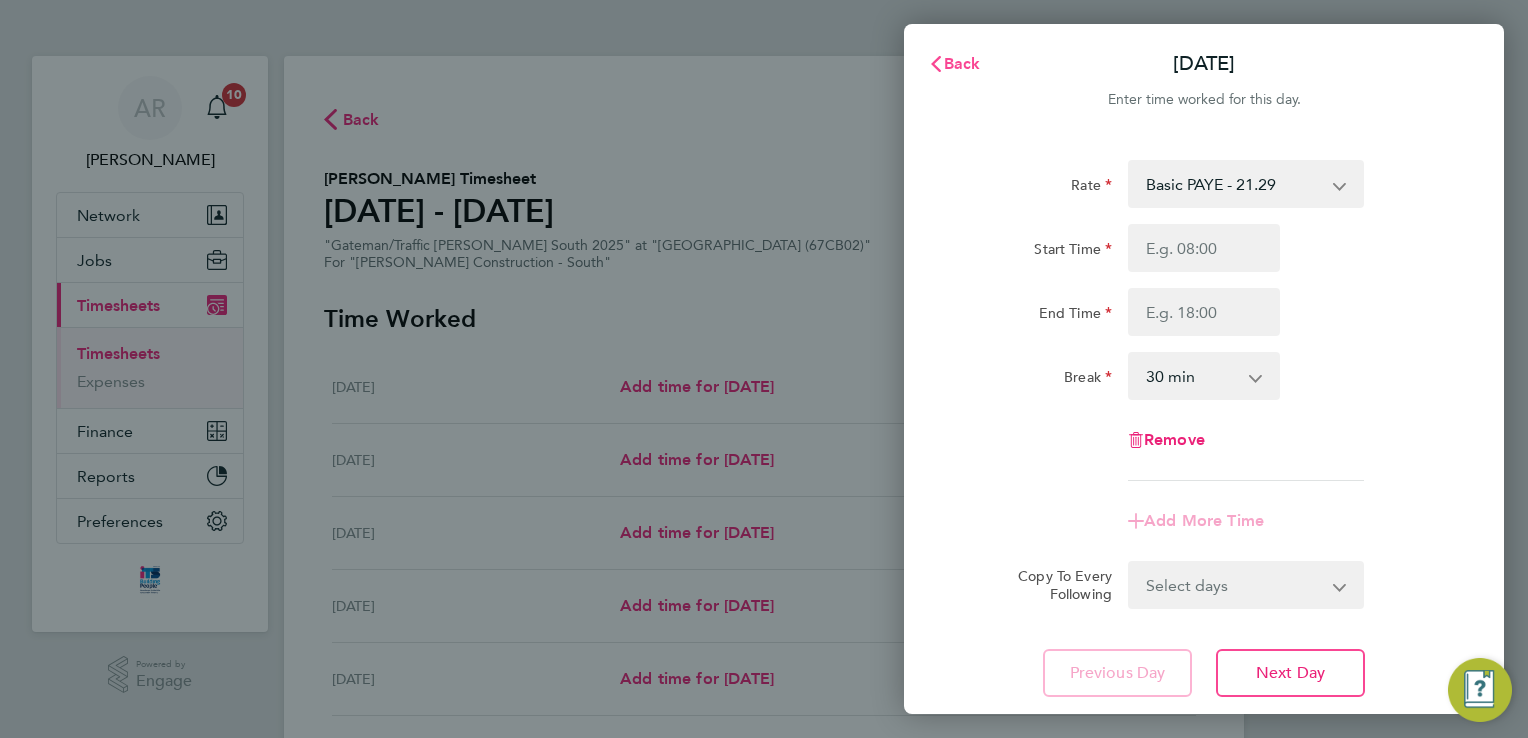 click on "Back" 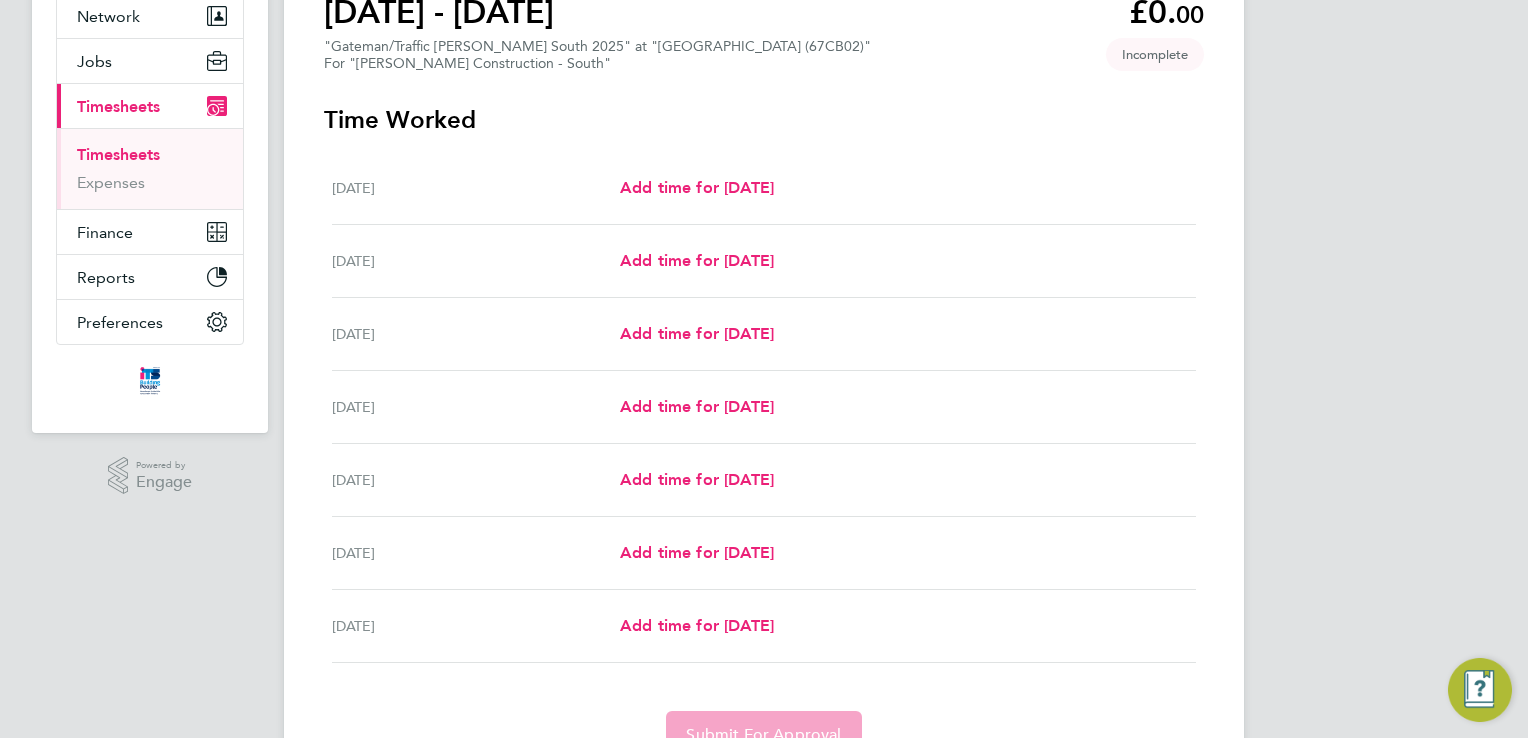 scroll, scrollTop: 200, scrollLeft: 0, axis: vertical 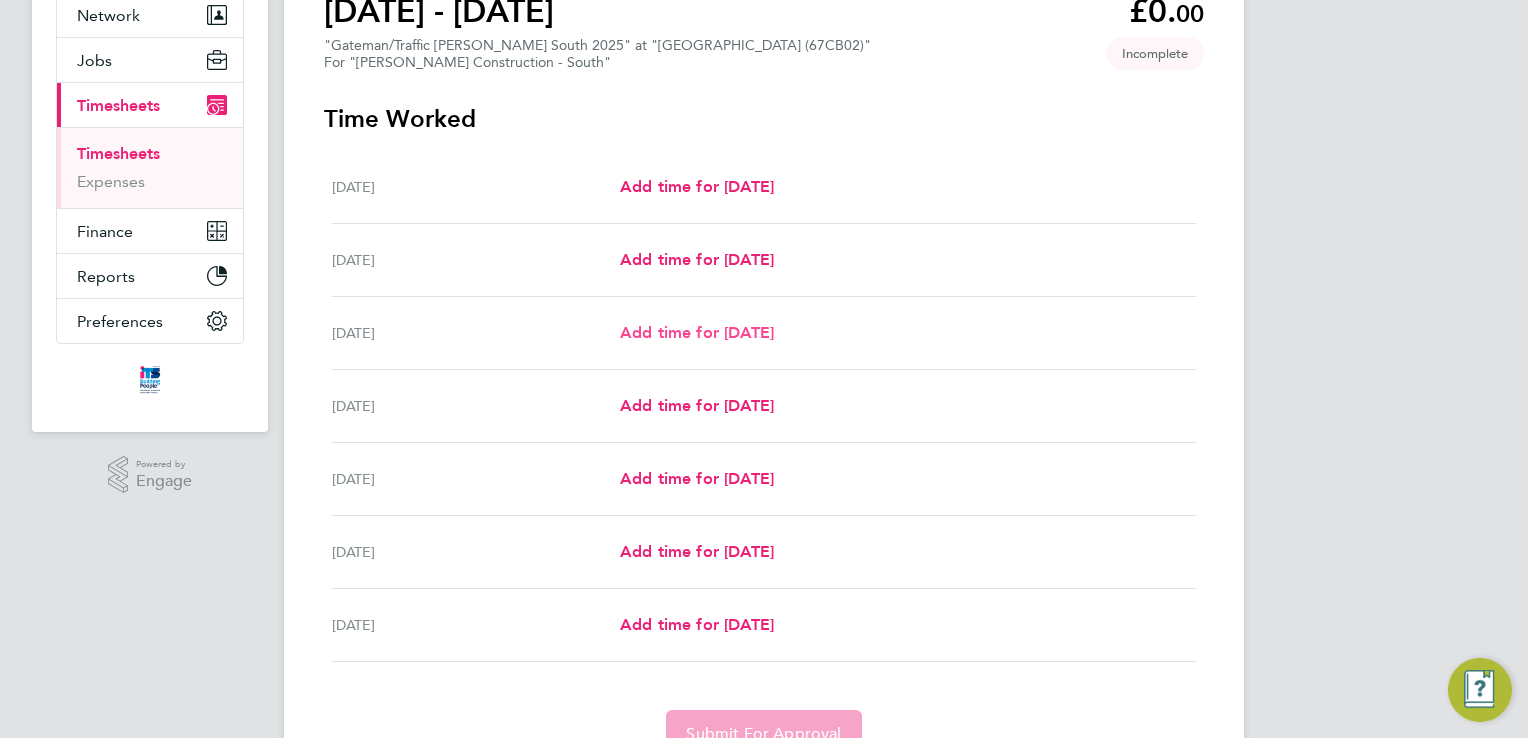 click on "Add time for [DATE]" at bounding box center [697, 332] 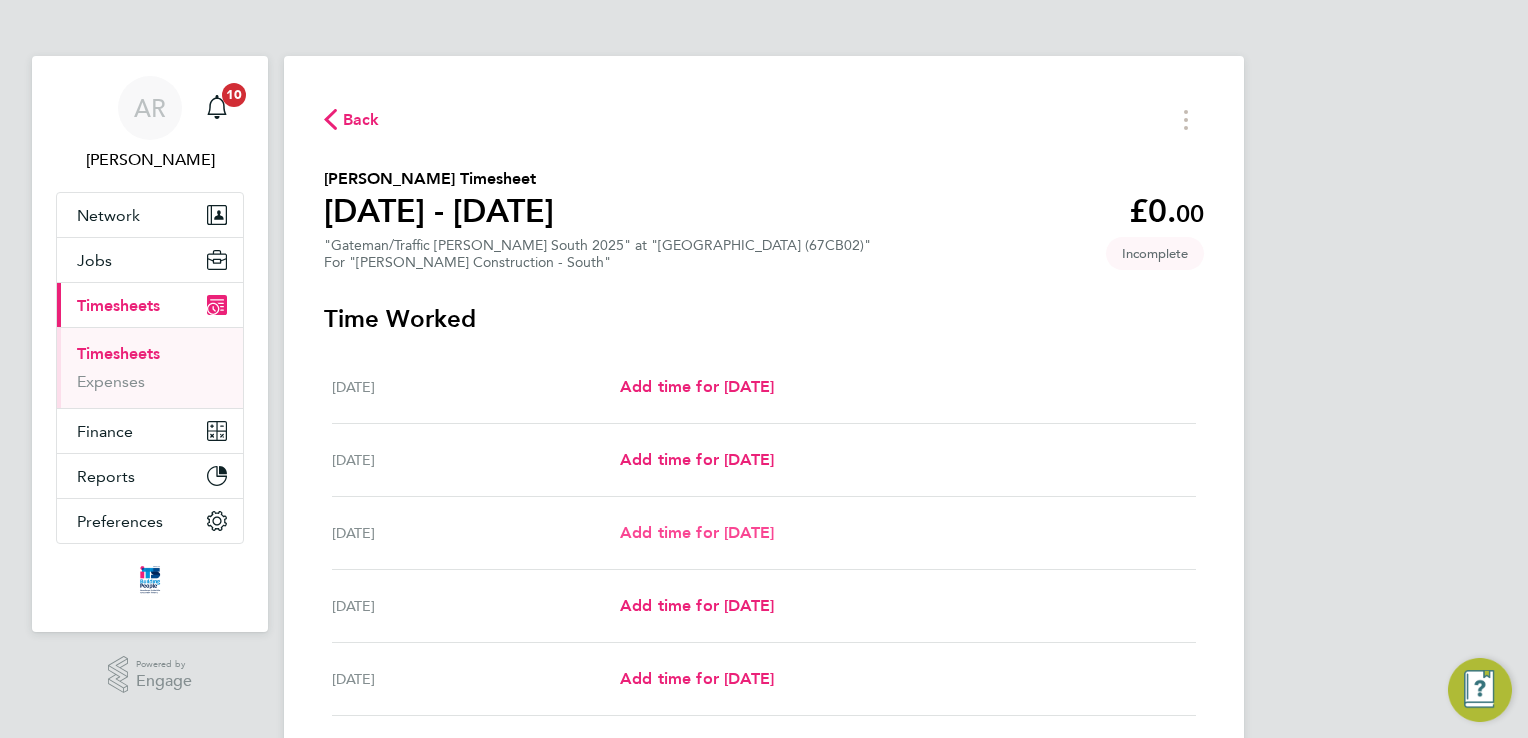 select on "30" 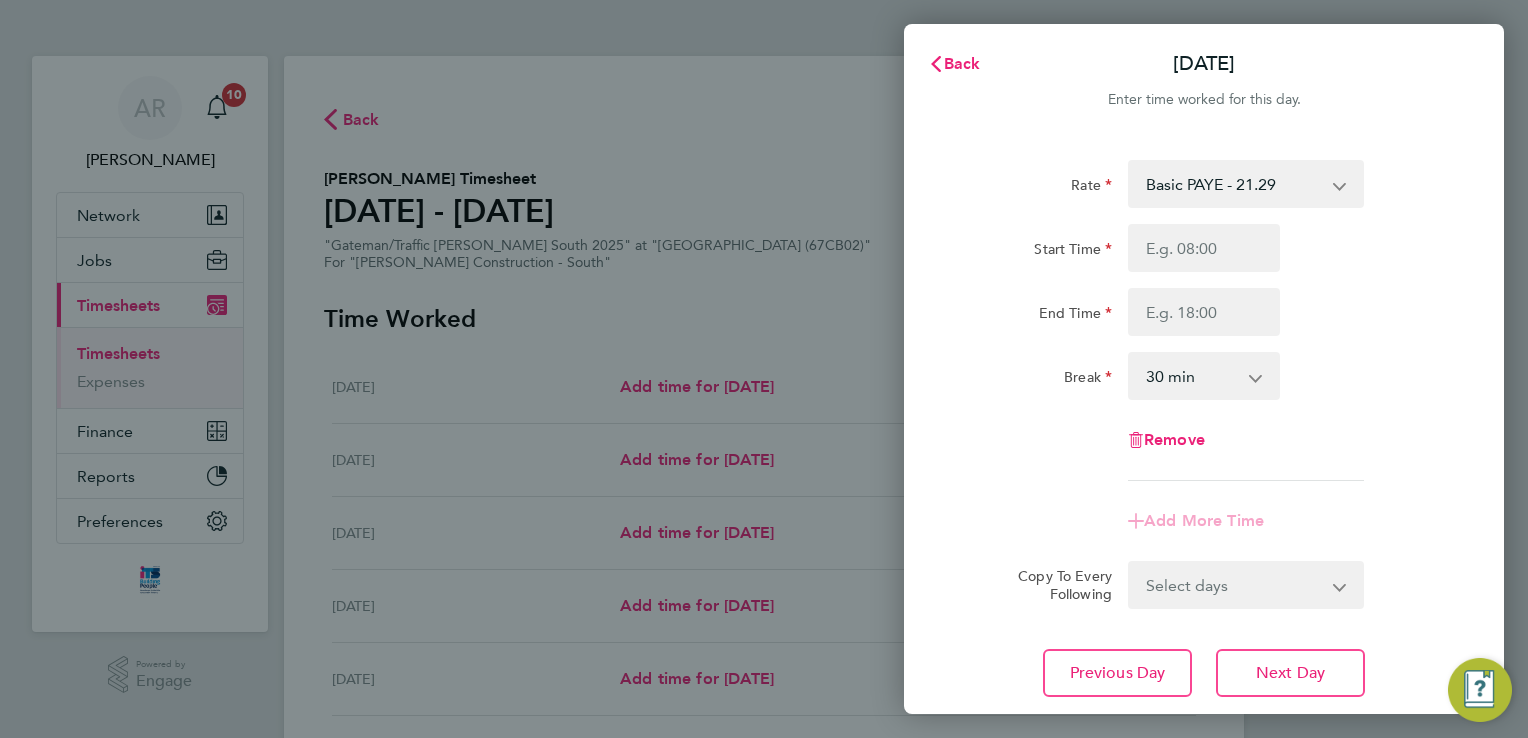 click 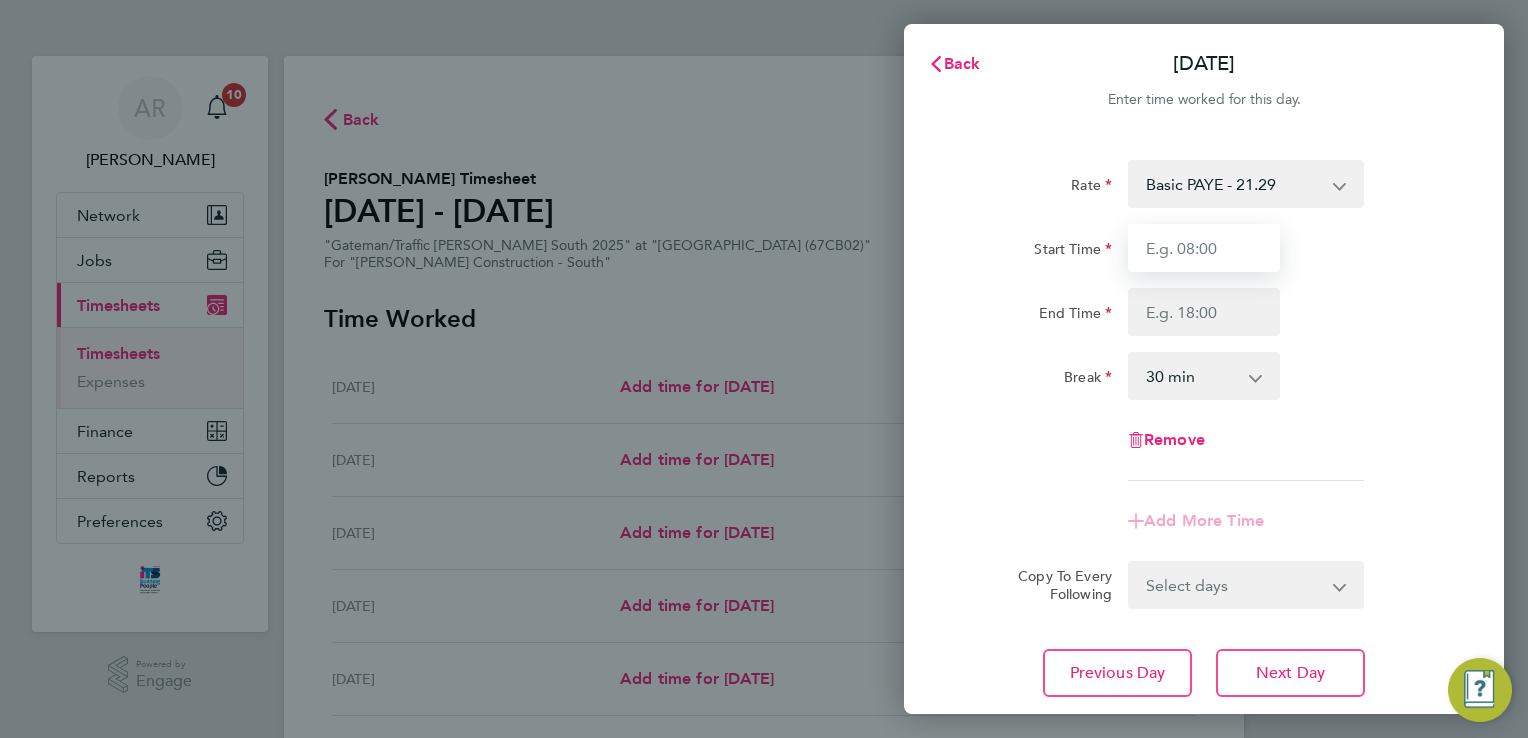 click on "Start Time" at bounding box center [1204, 248] 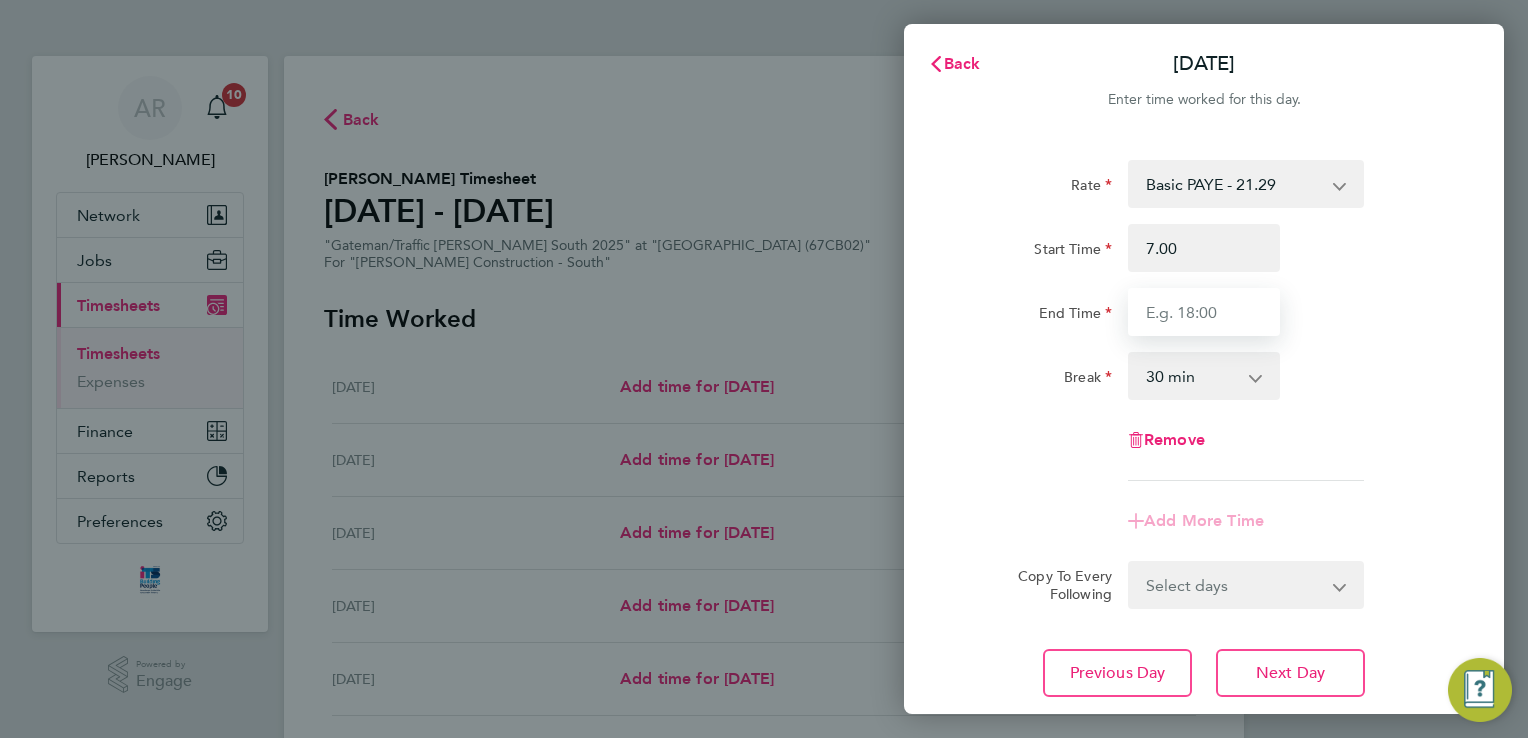type on "07:00" 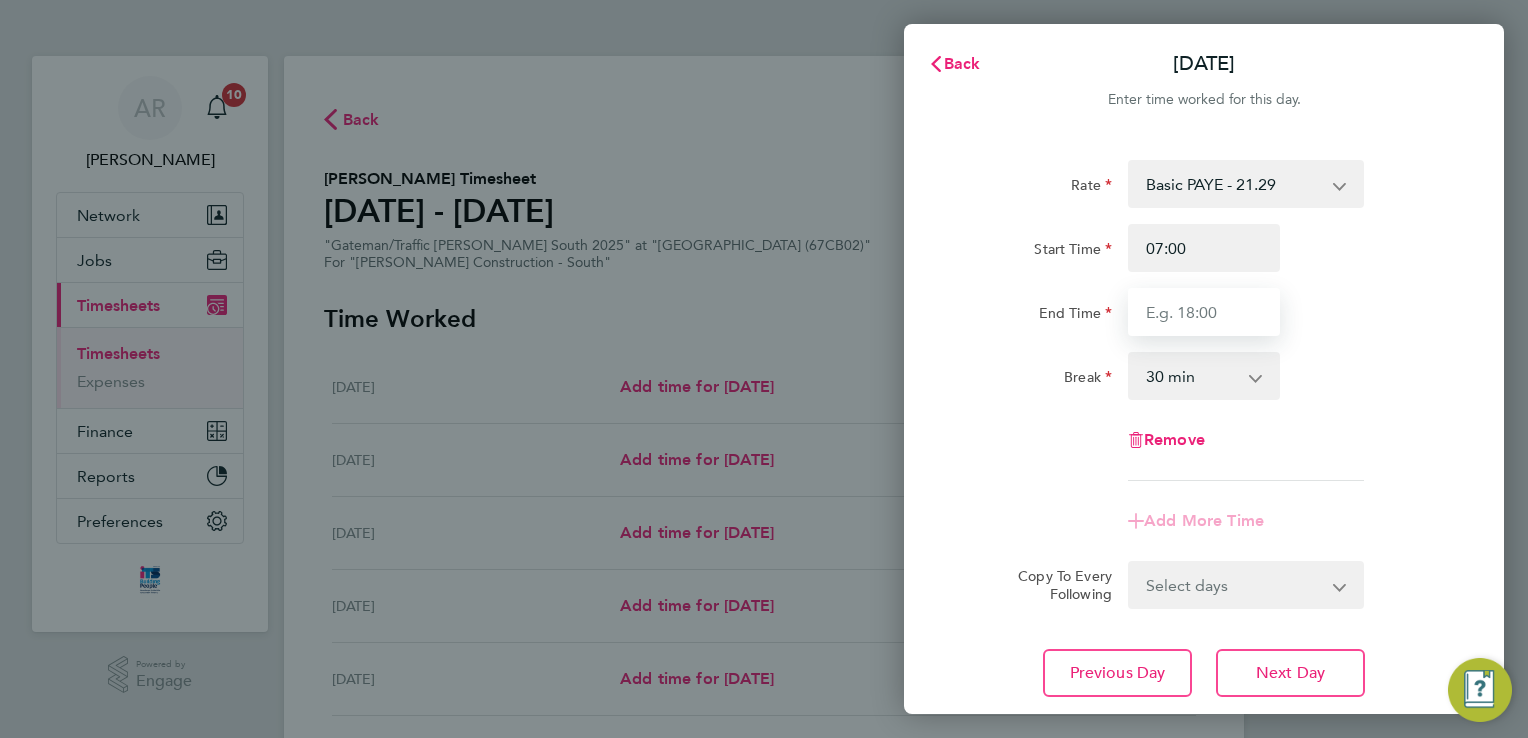 click on "End Time" at bounding box center [1204, 312] 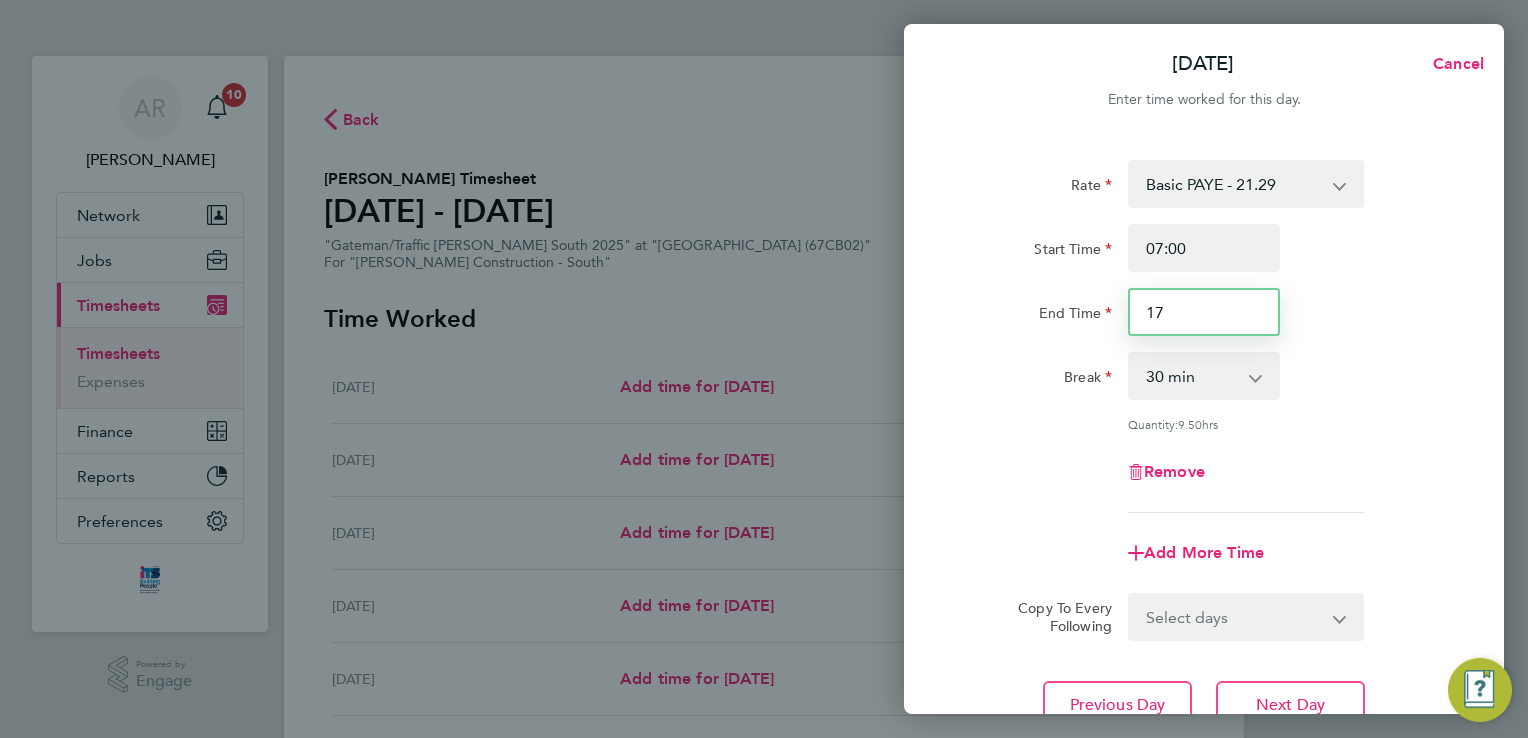 type on "1" 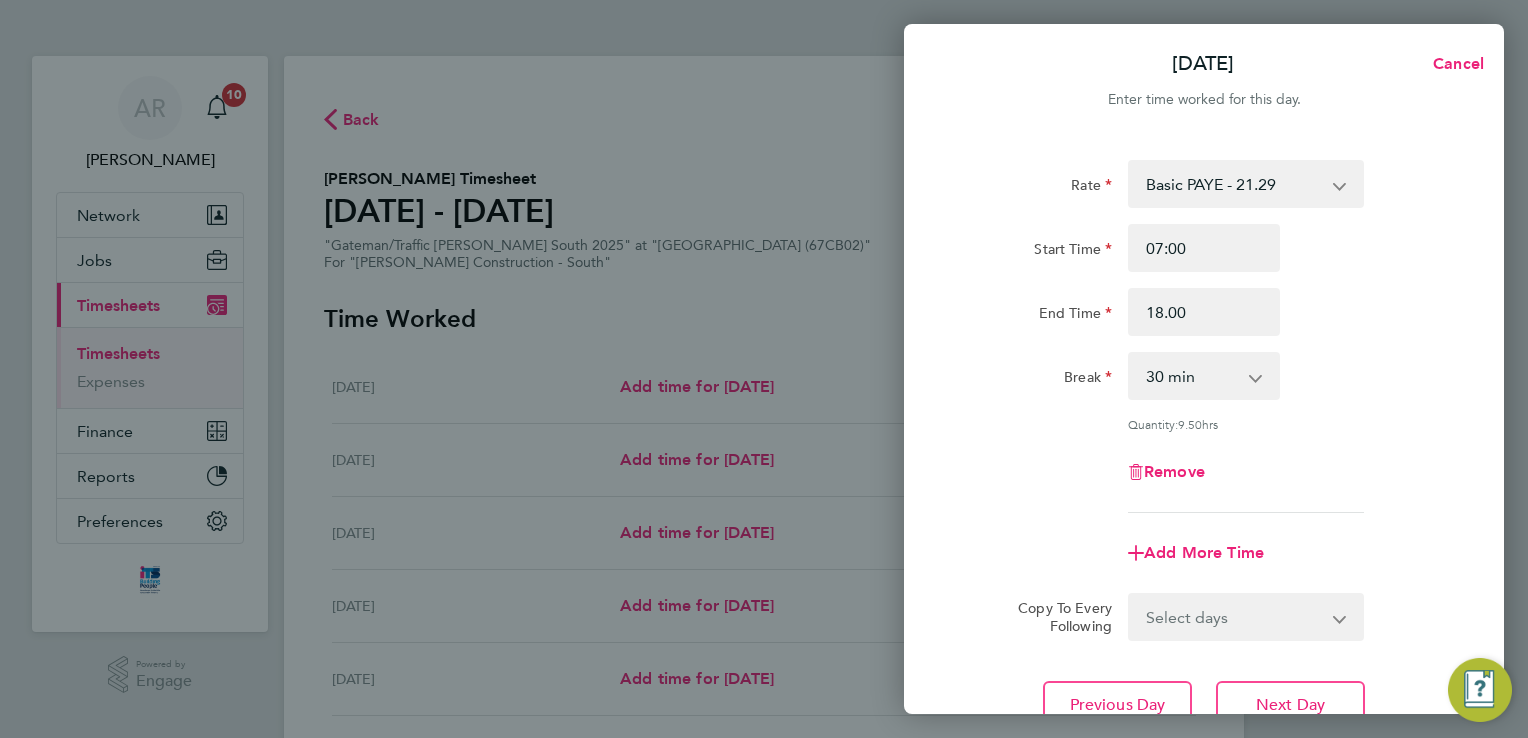 type on "18:00" 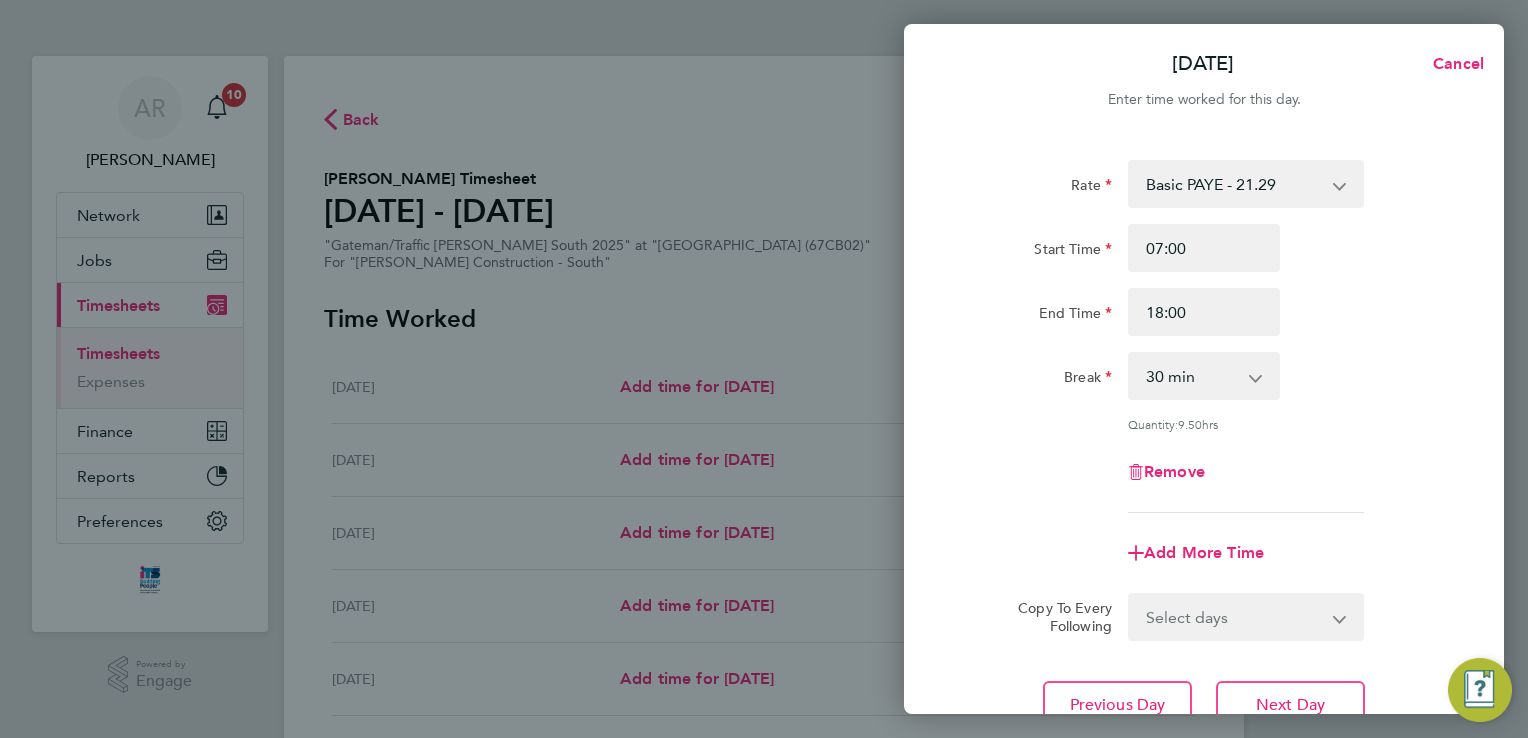 click on "End Time 18:00" 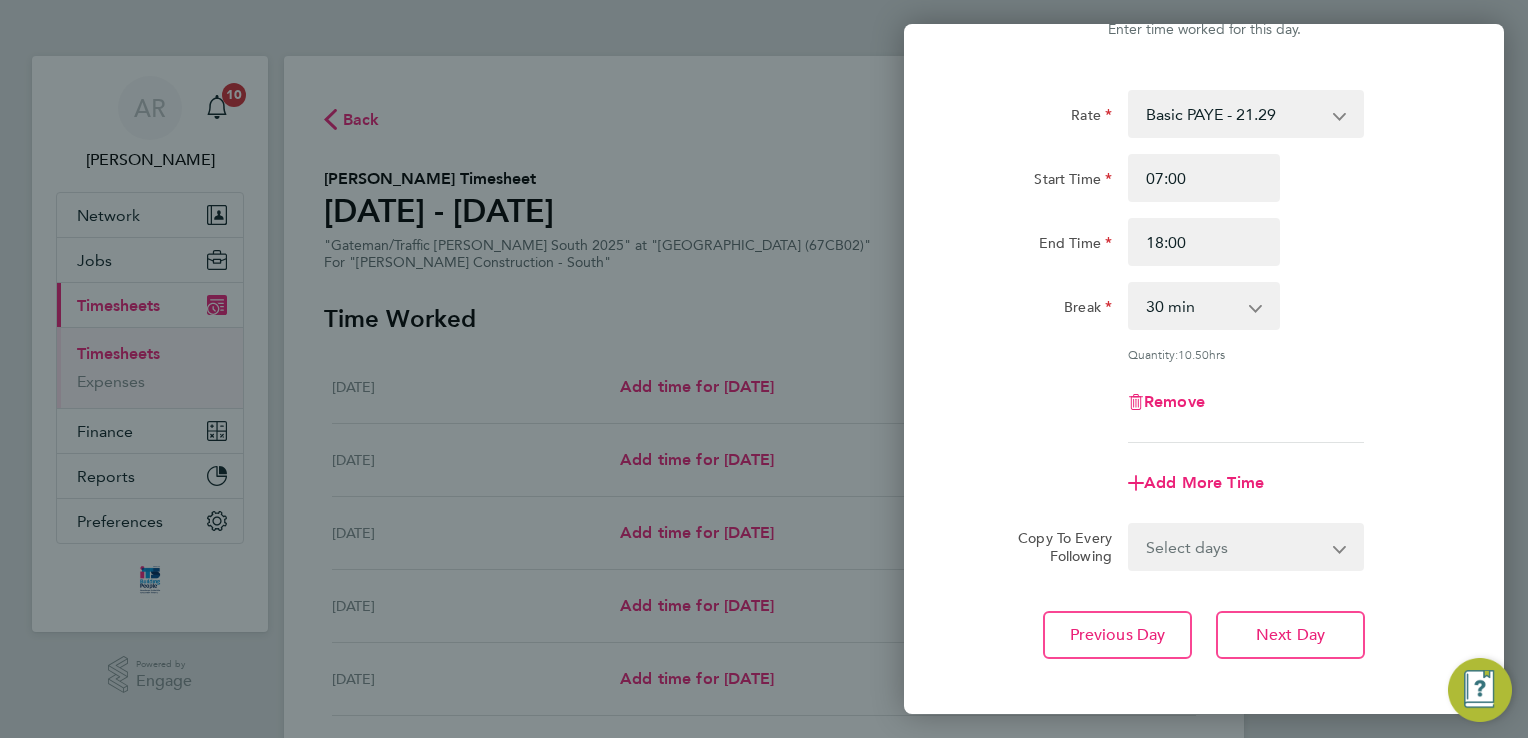 scroll, scrollTop: 100, scrollLeft: 0, axis: vertical 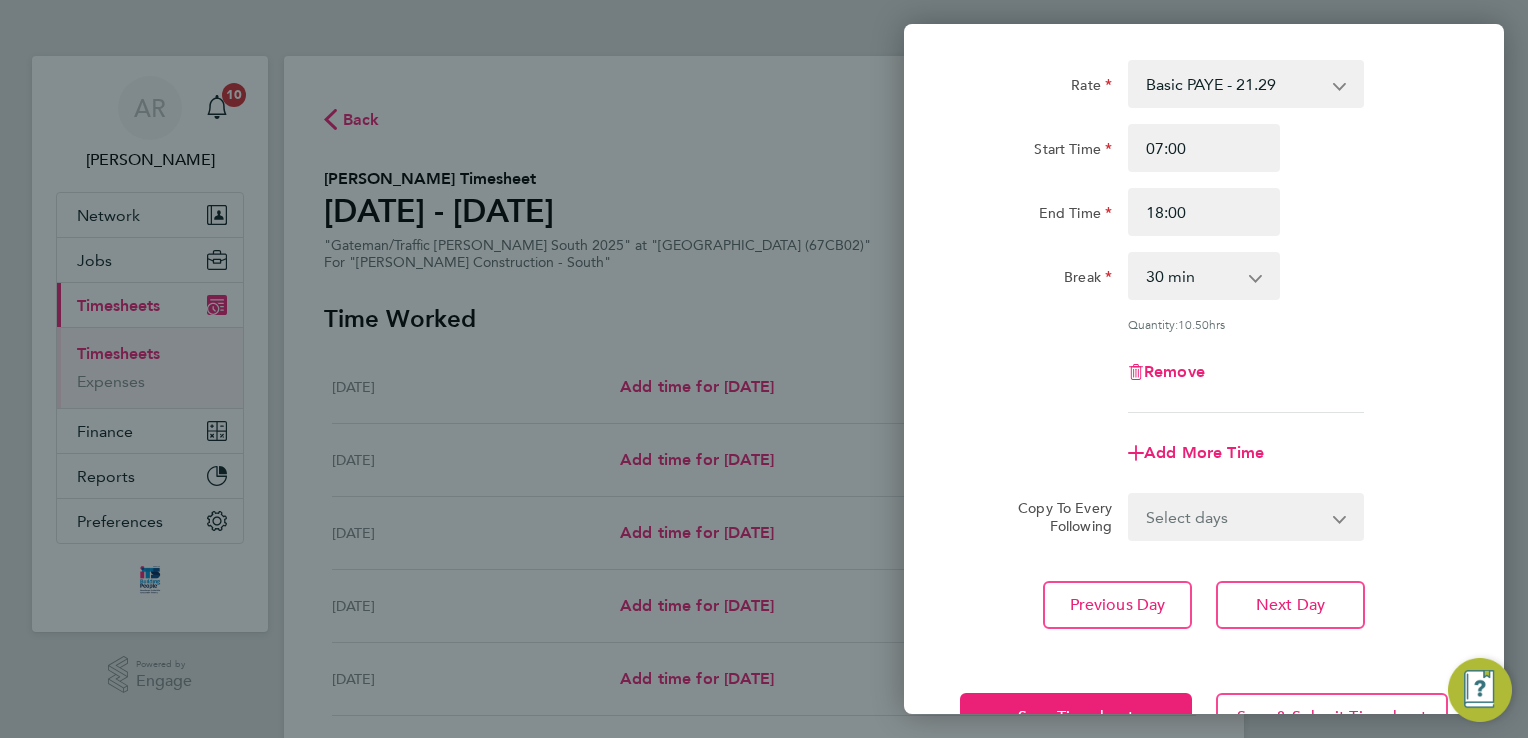 click 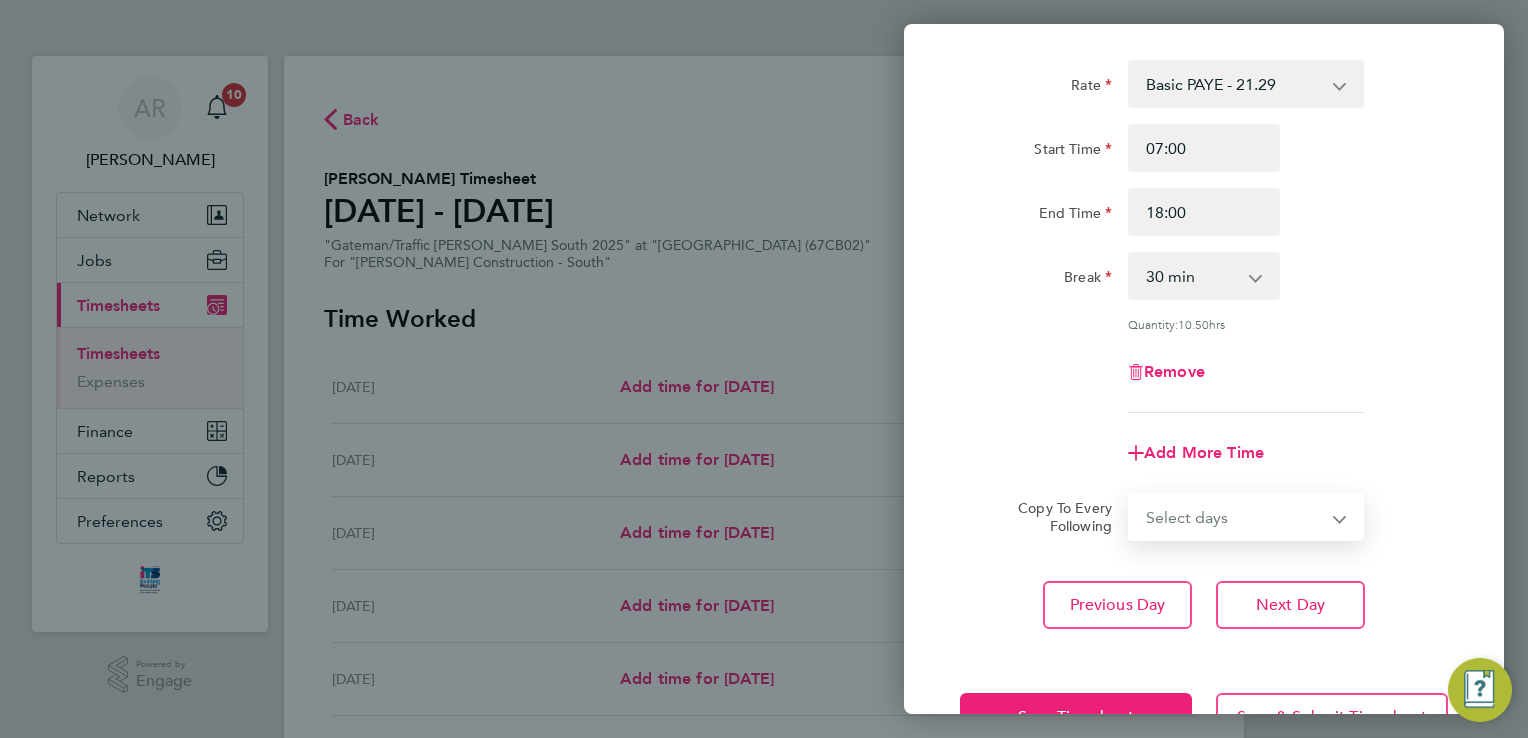 select on "DAY" 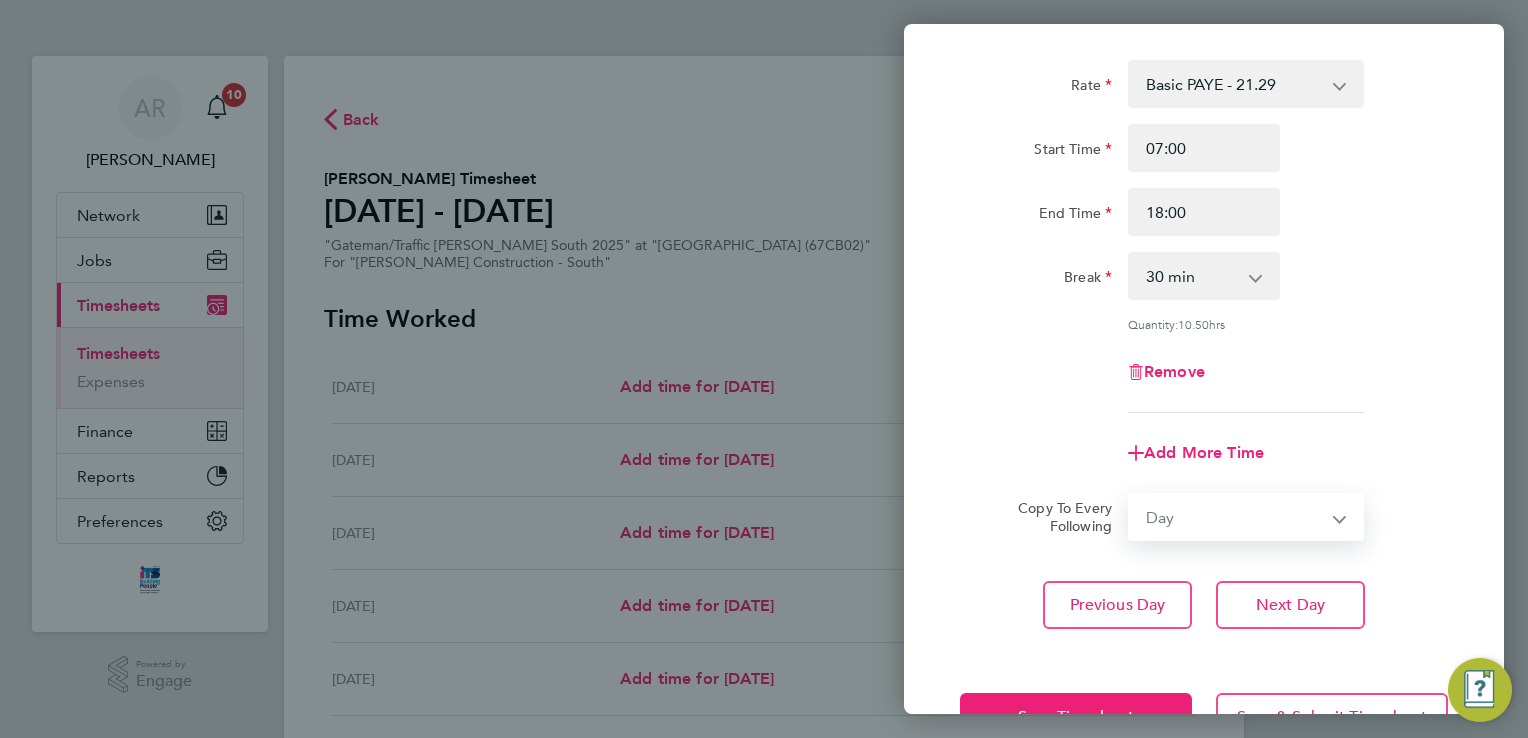 click on "Select days   Day   [DATE]   [DATE]   [DATE]   [DATE]" at bounding box center (1235, 517) 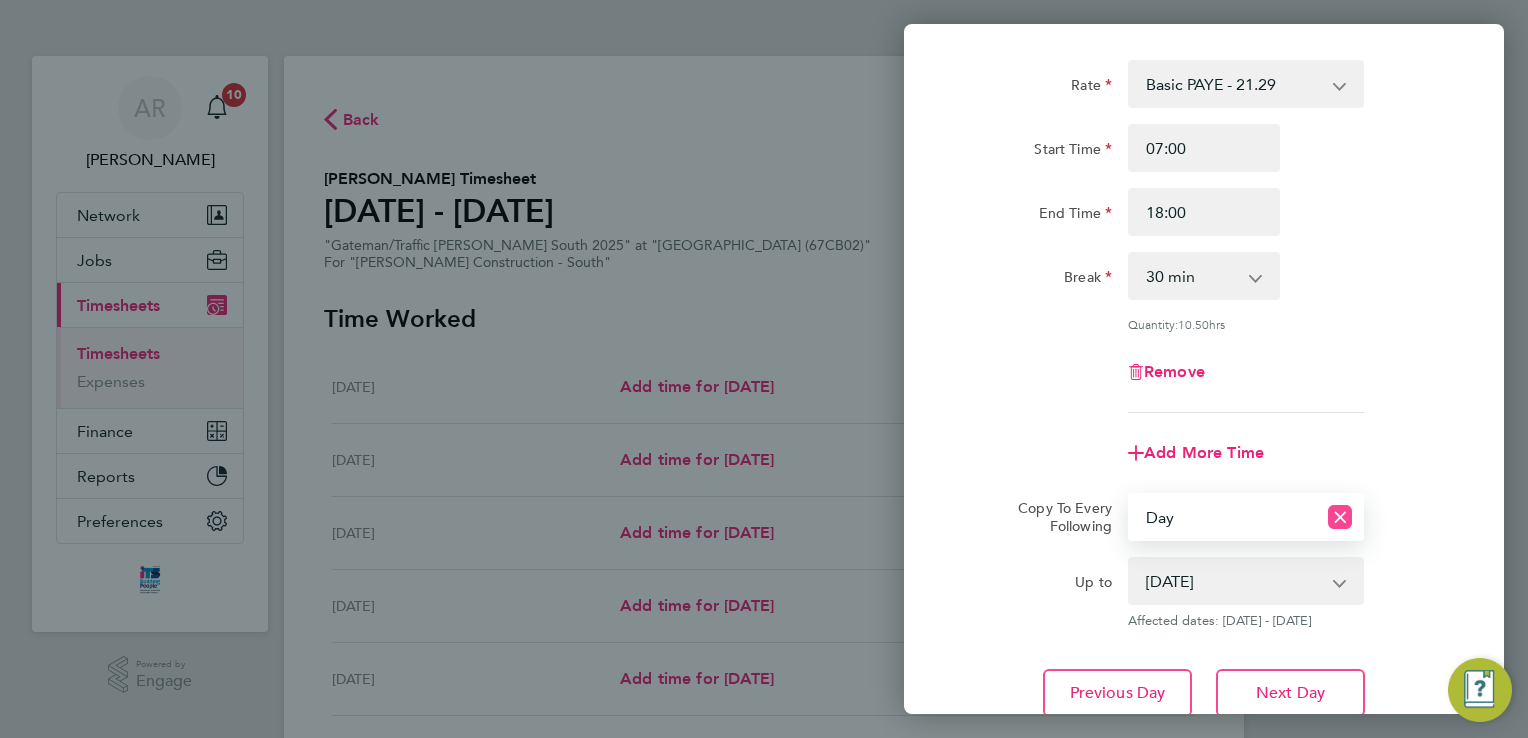 click 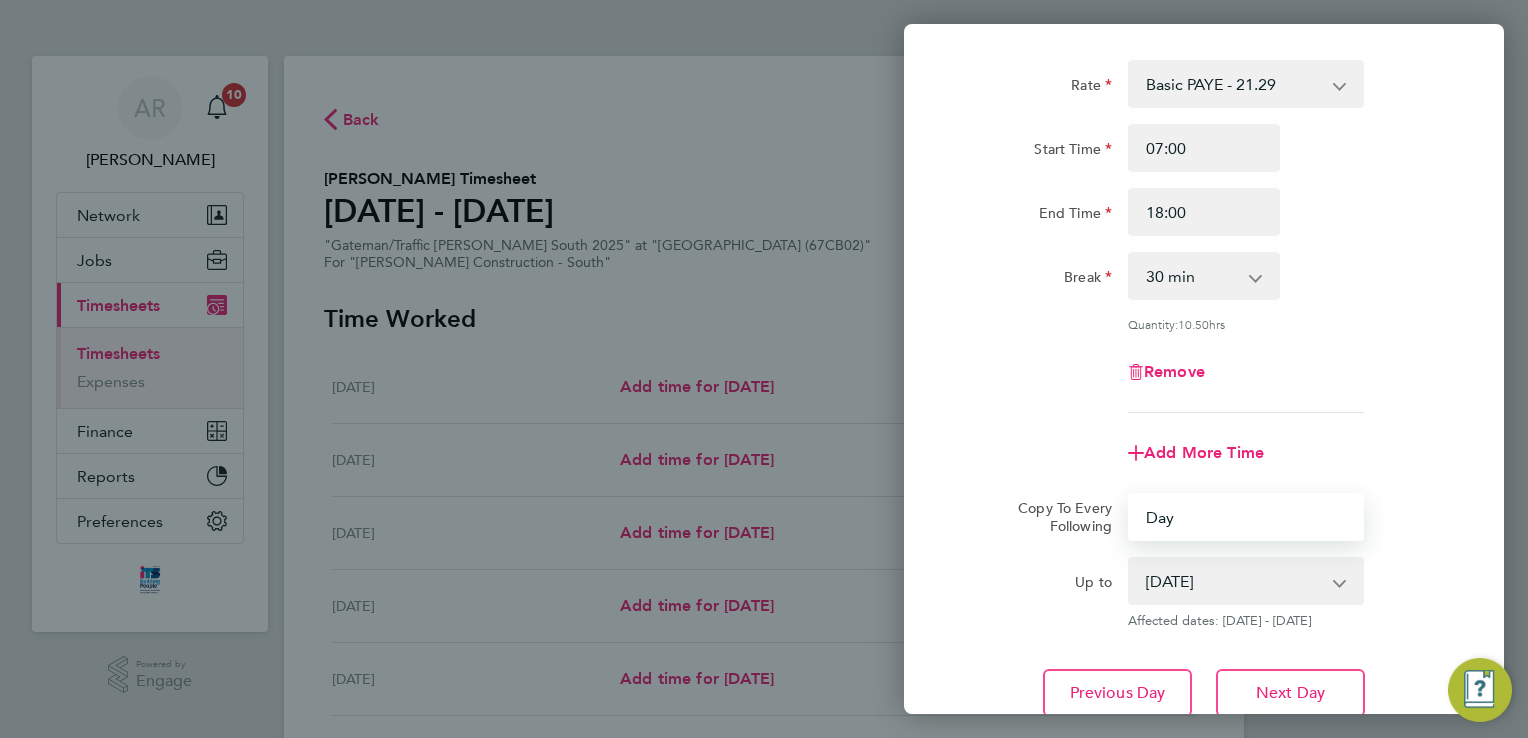 select on "0: null" 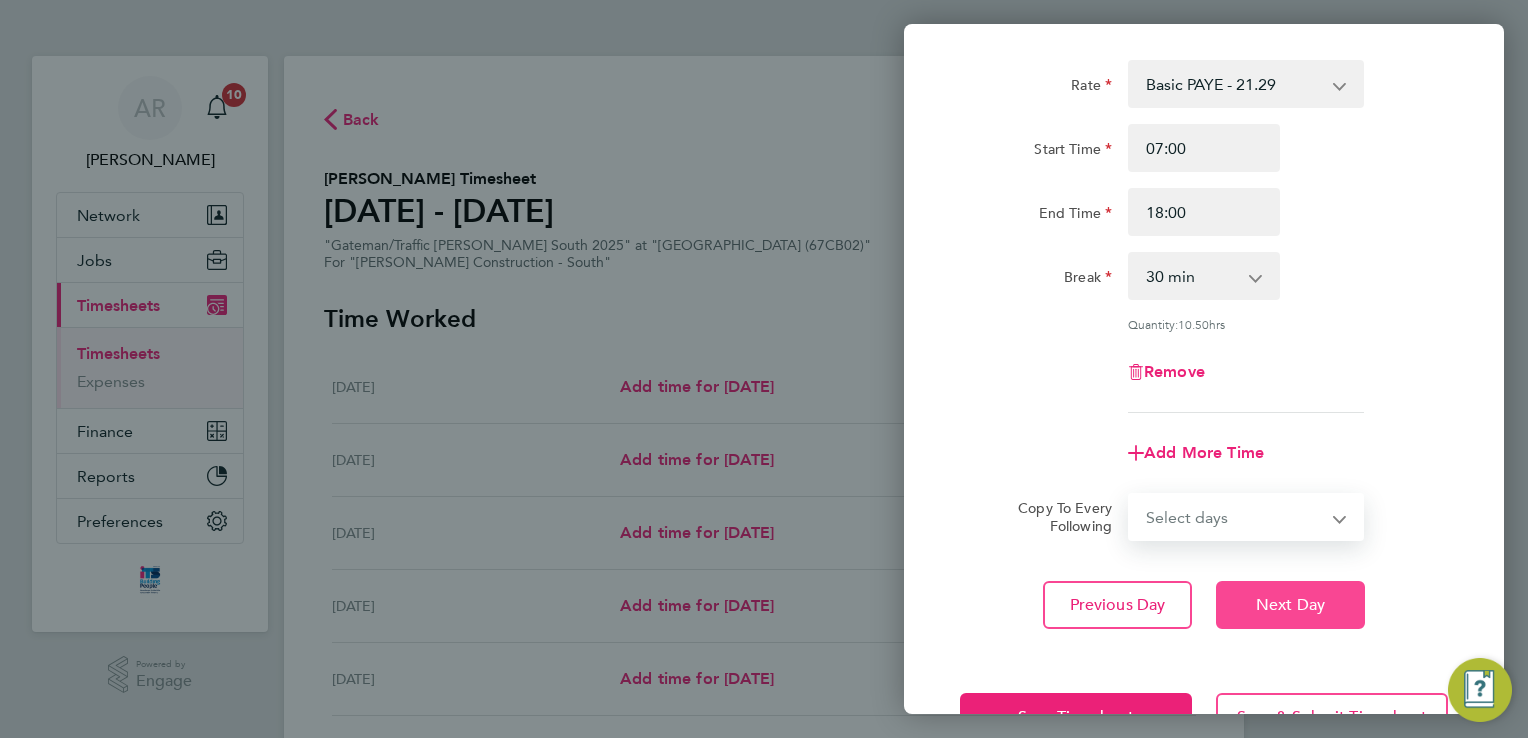 click on "Next Day" 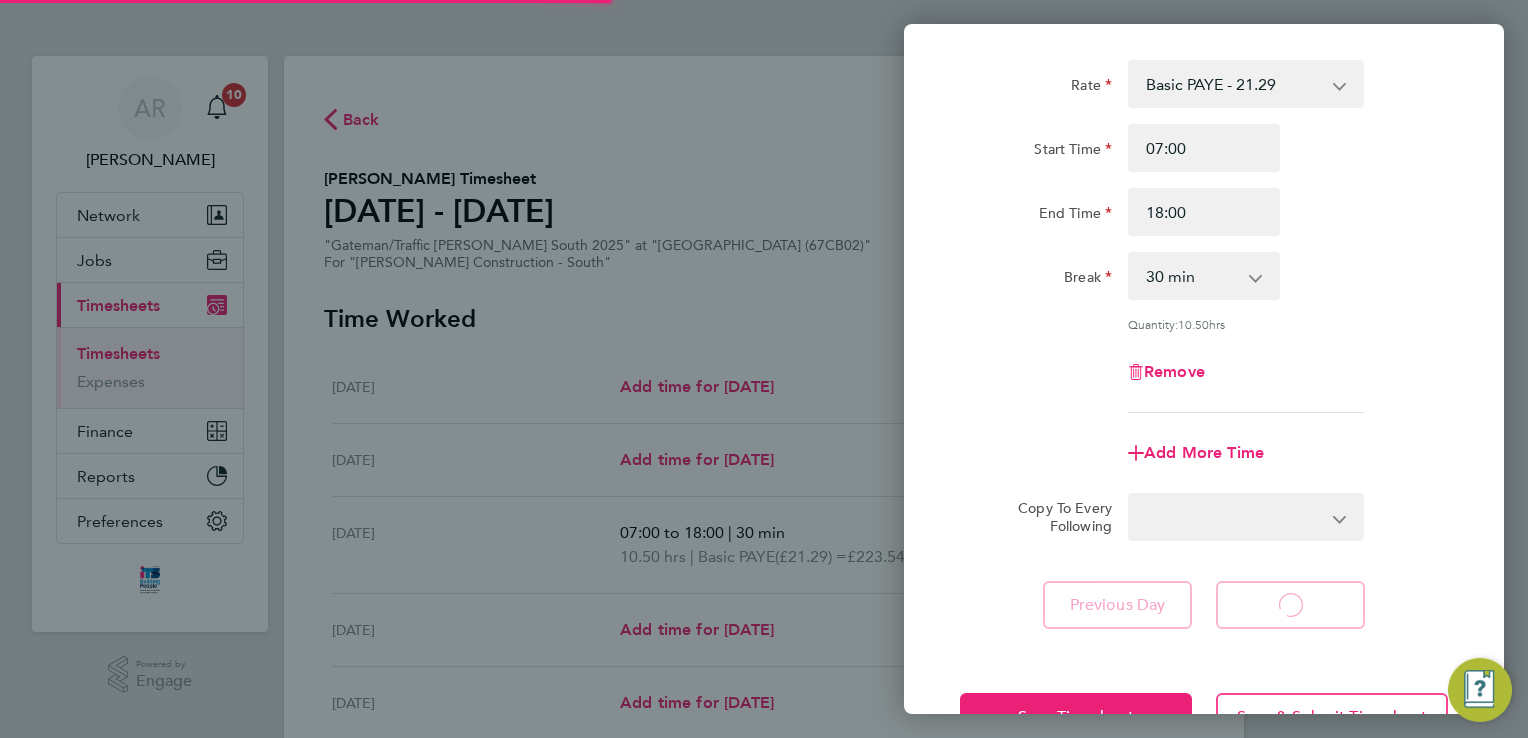 select on "30" 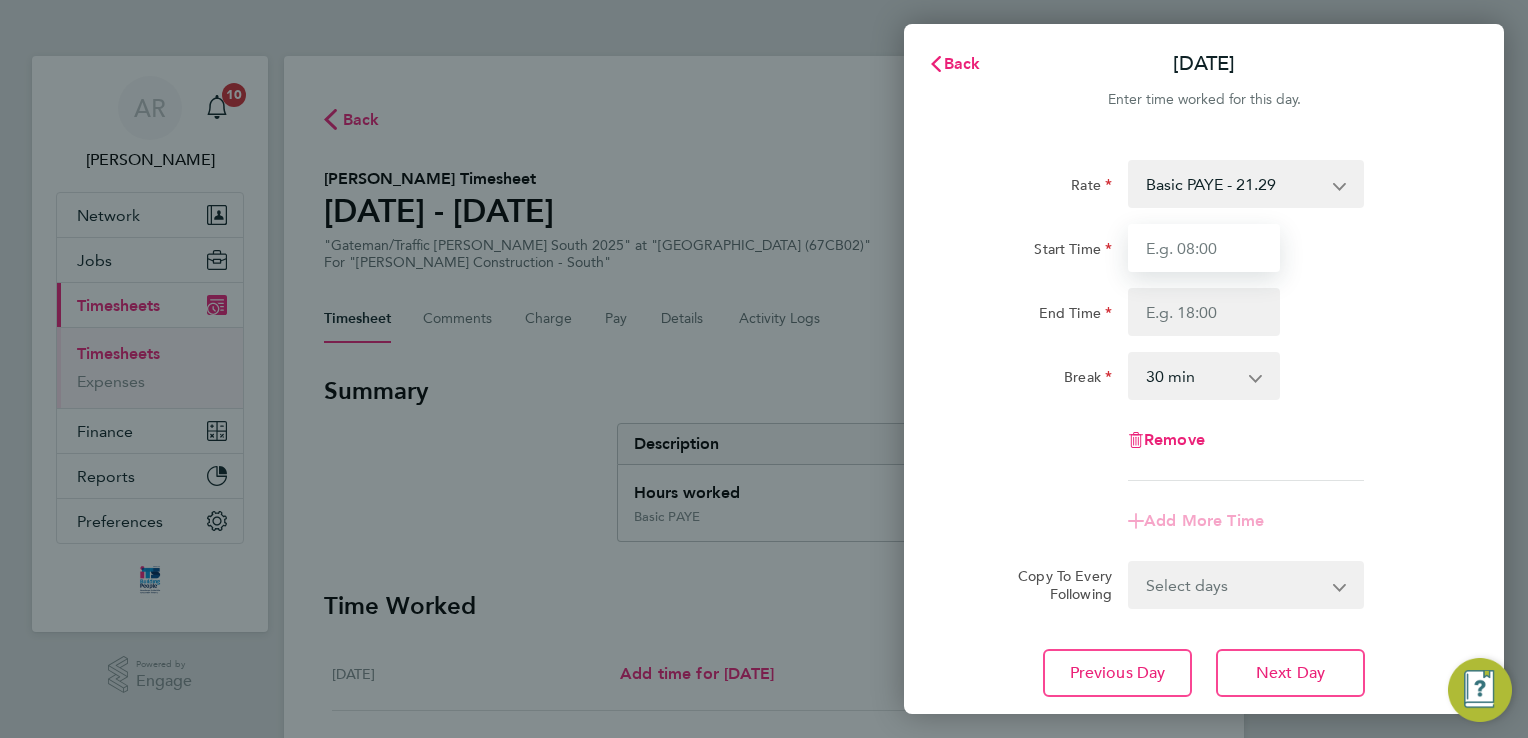 click on "Start Time" at bounding box center [1204, 248] 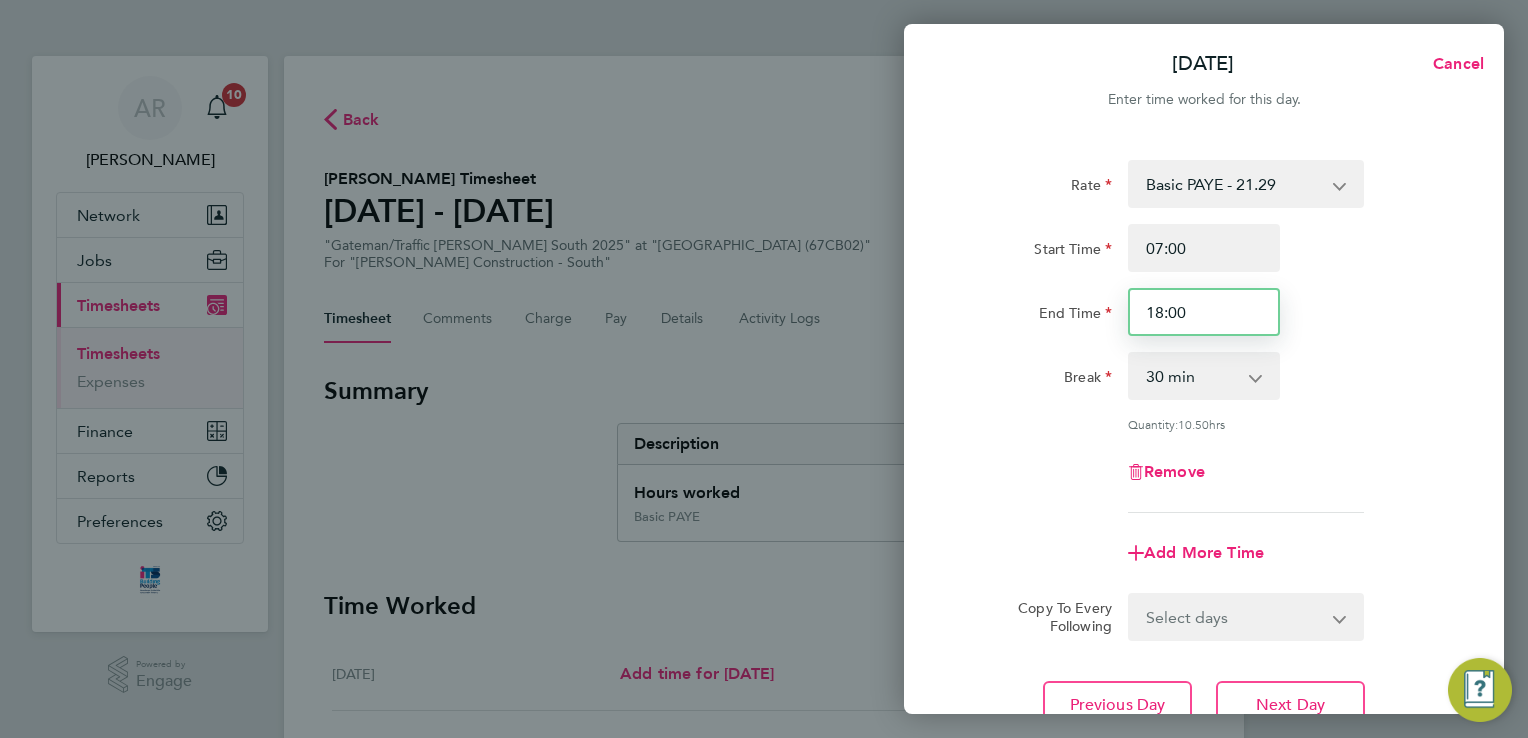 click on "18:00" at bounding box center [1204, 312] 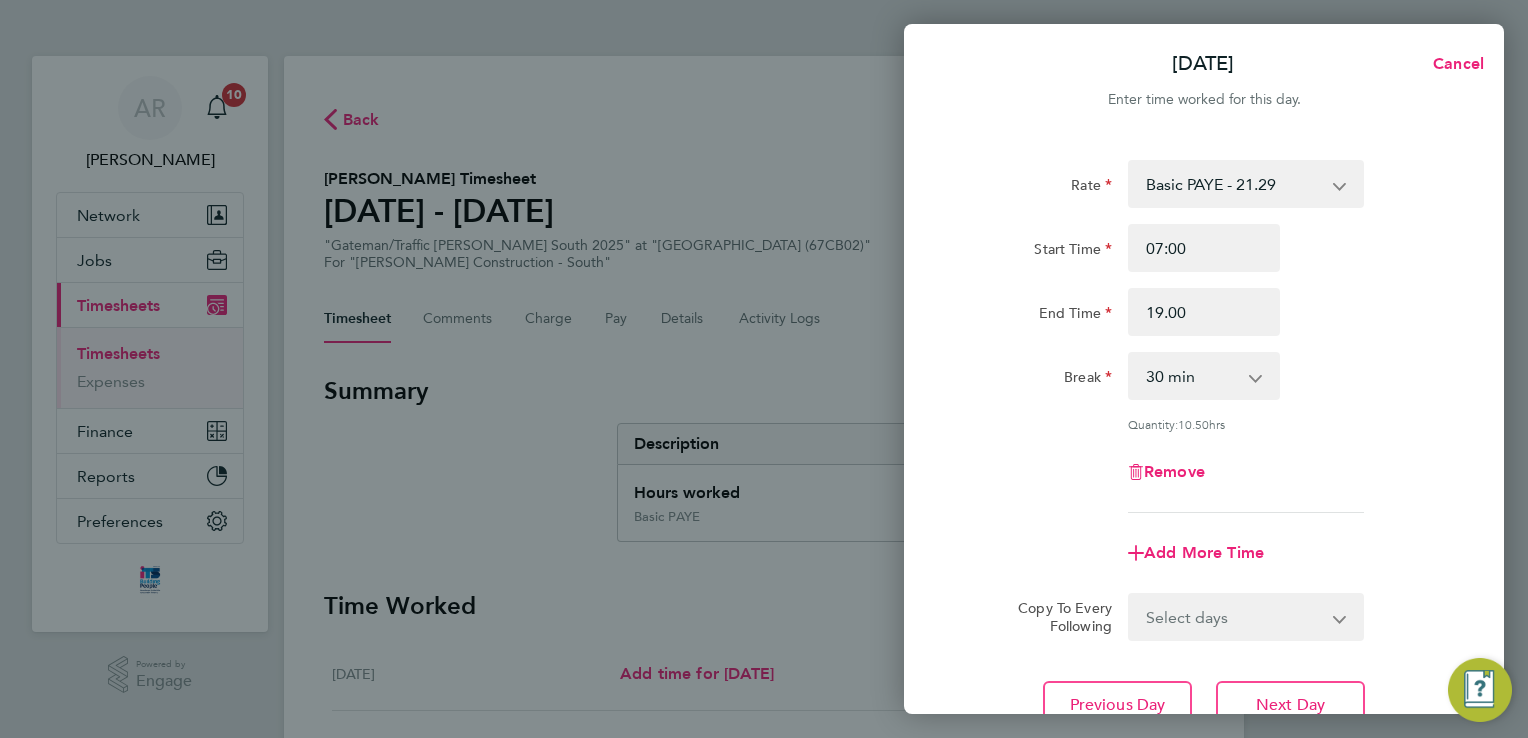 type on "19:00" 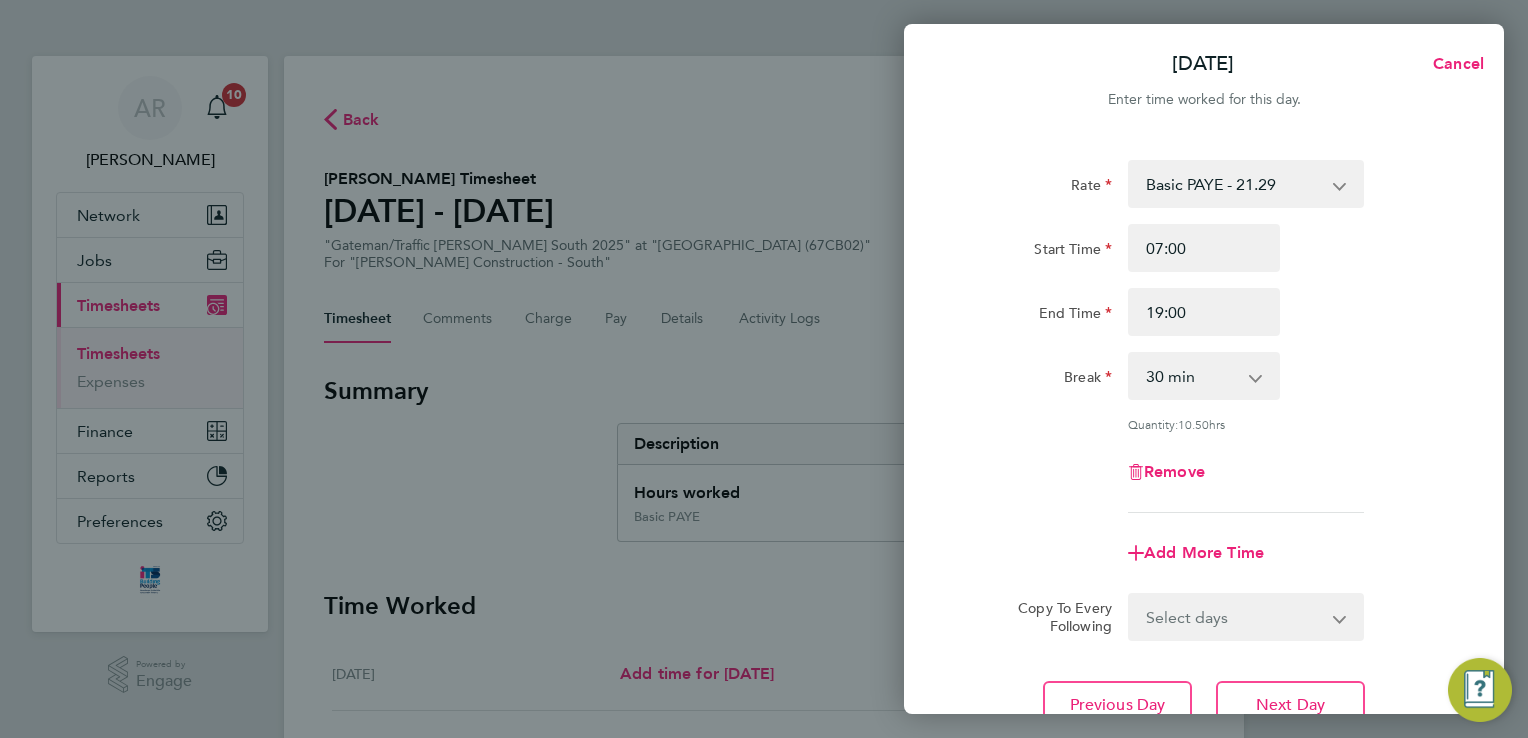 click on "Remove" 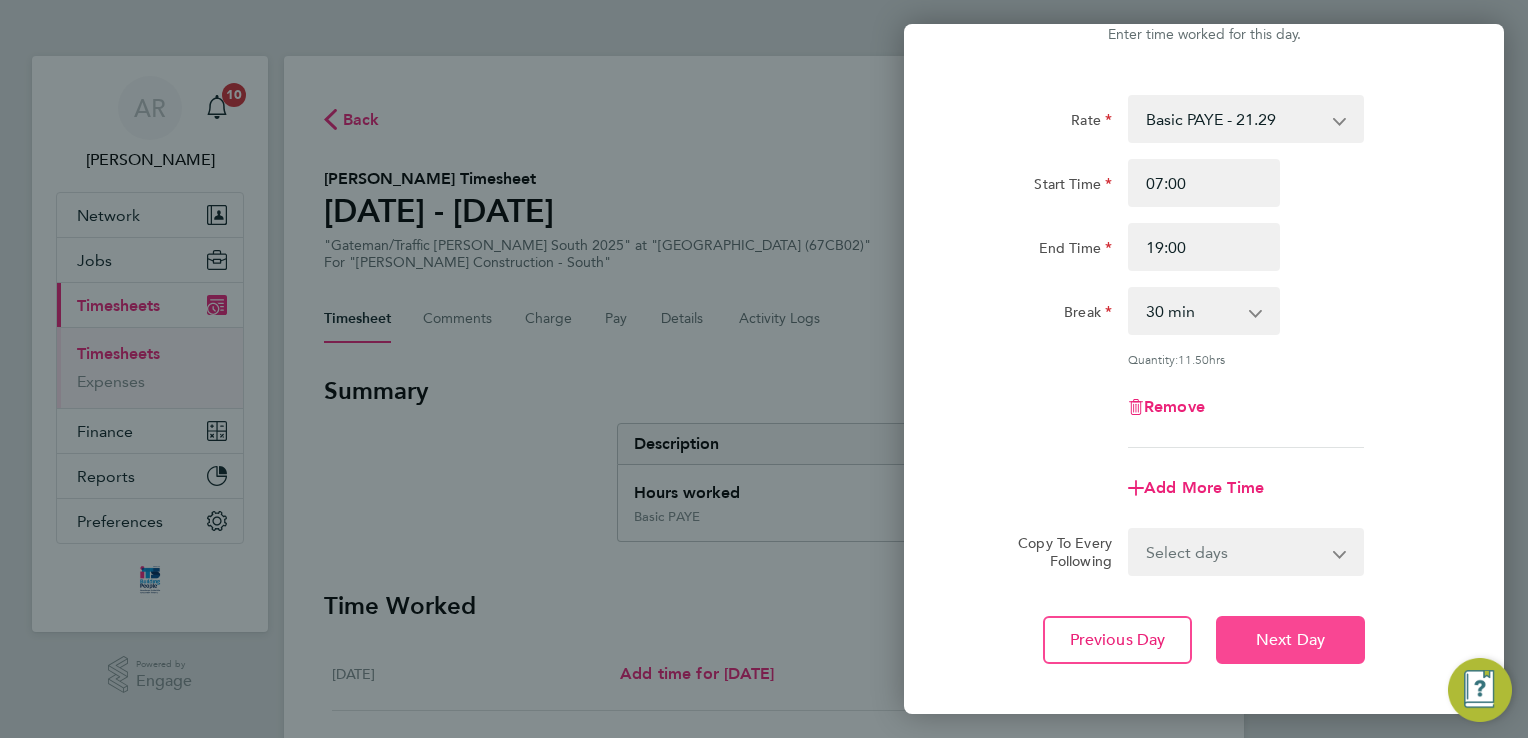 scroll, scrollTop: 100, scrollLeft: 0, axis: vertical 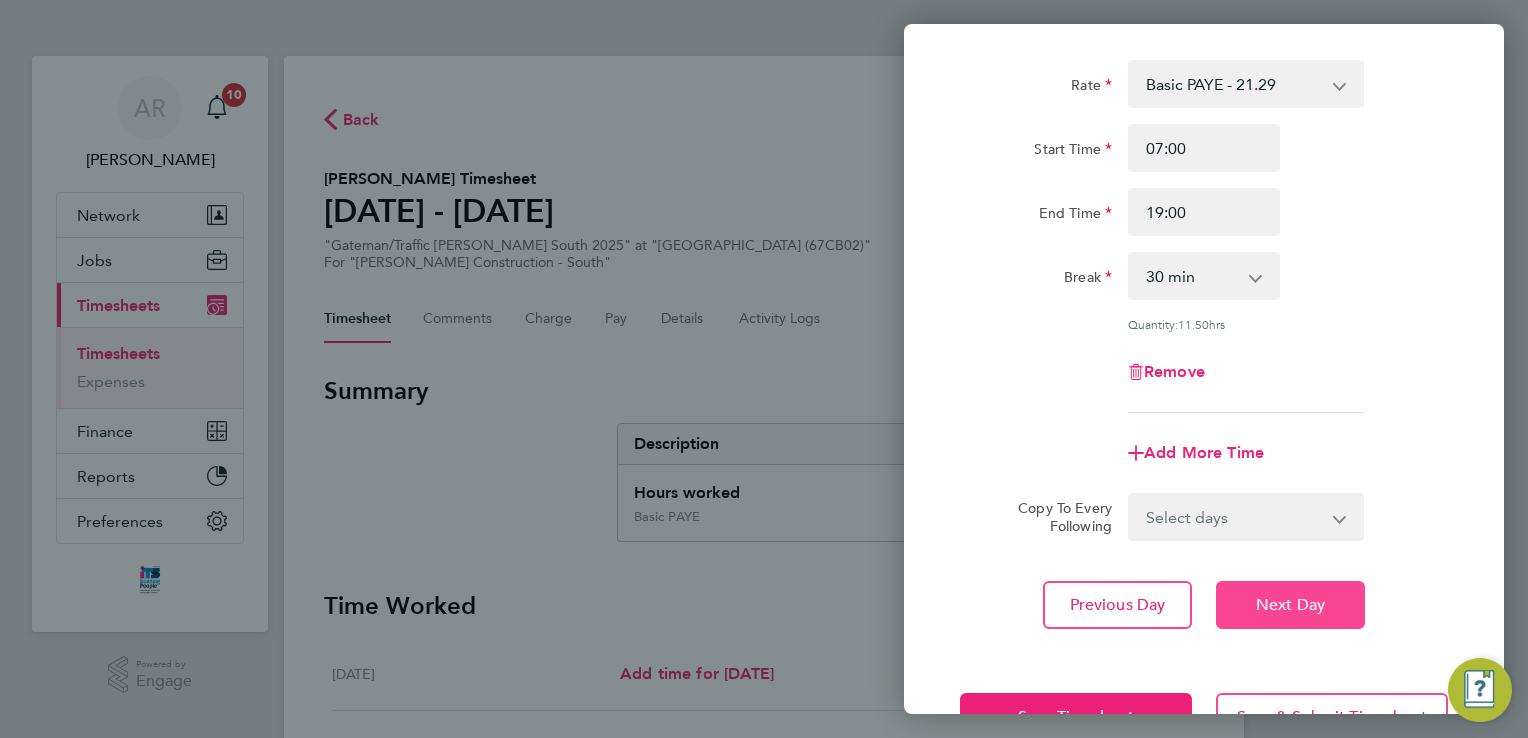 click on "Next Day" 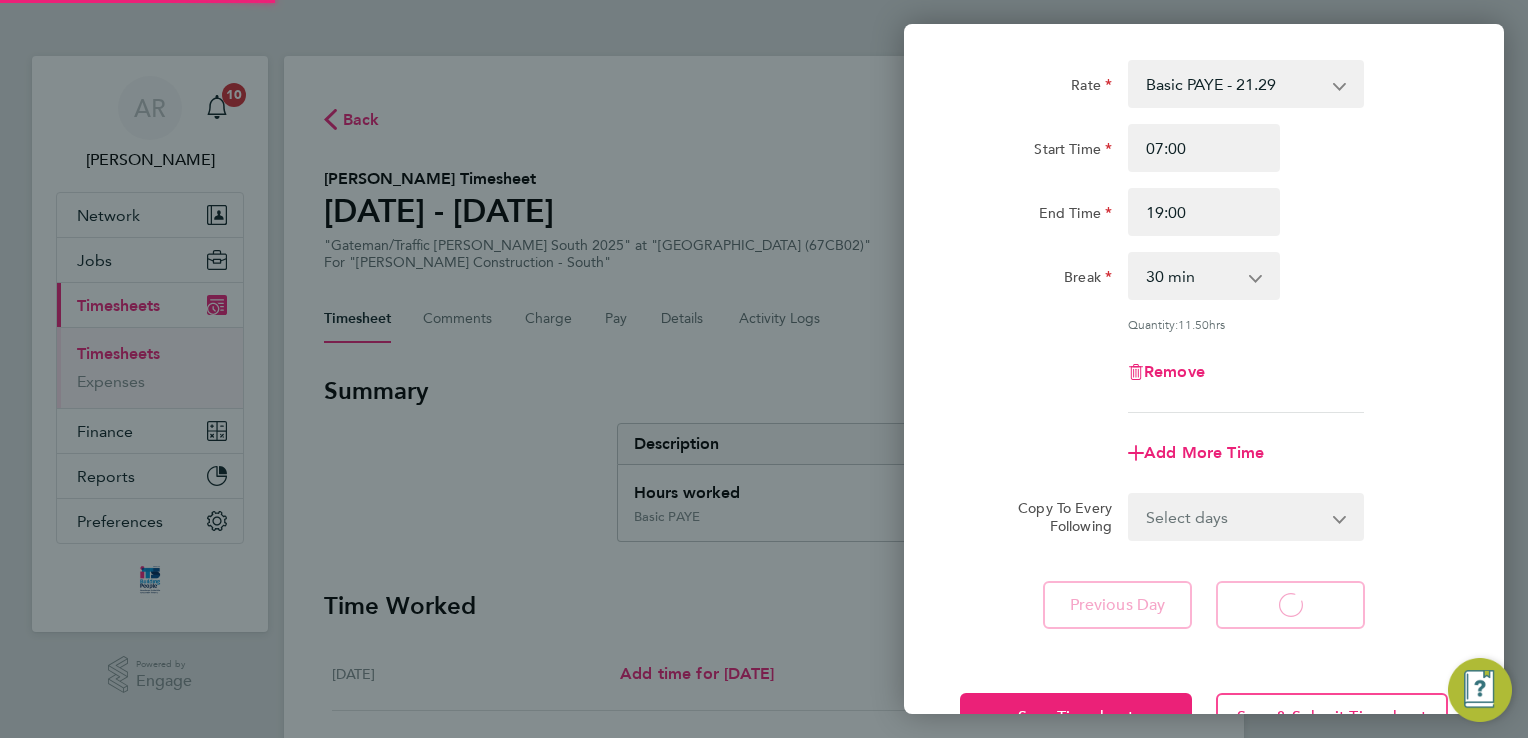 select on "30" 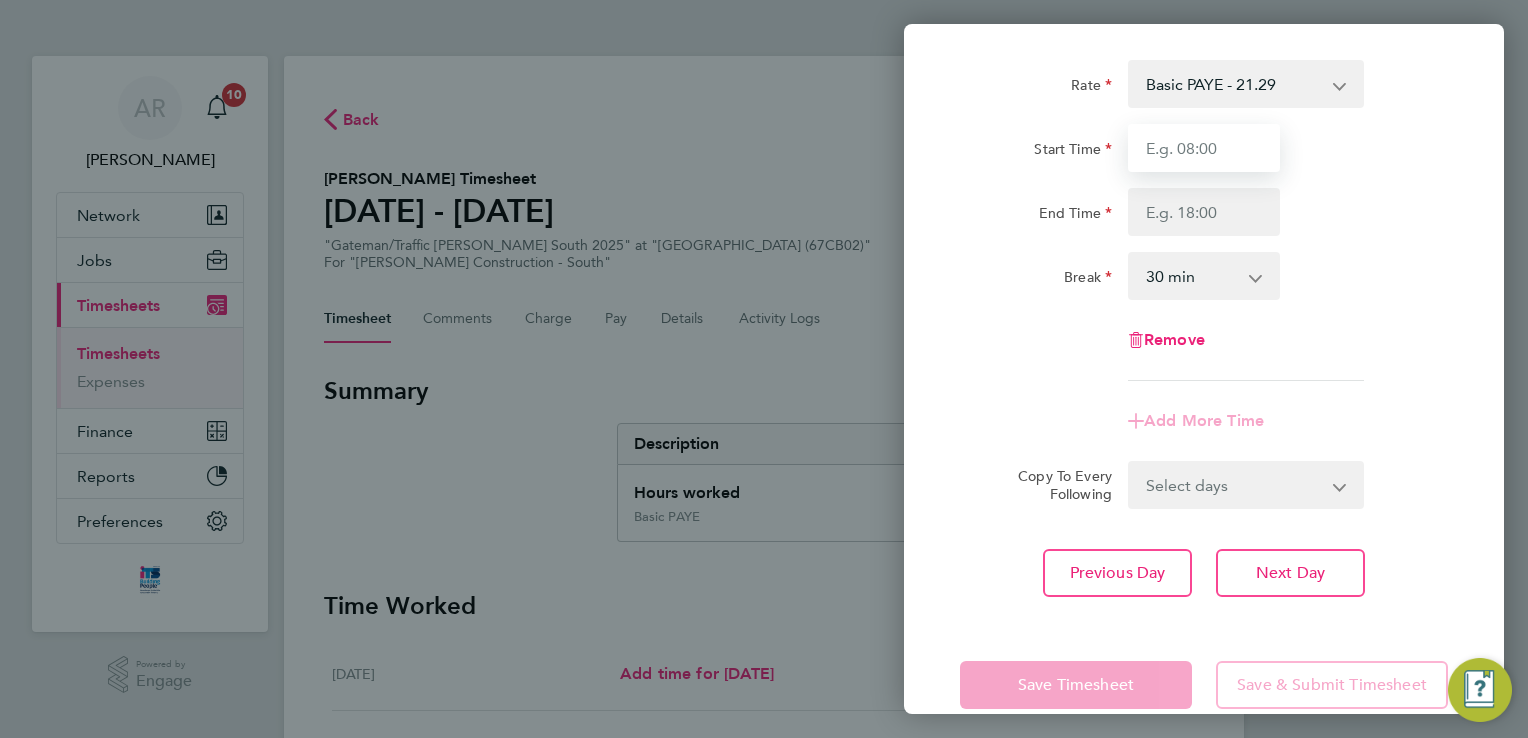 click on "Start Time" at bounding box center (1204, 148) 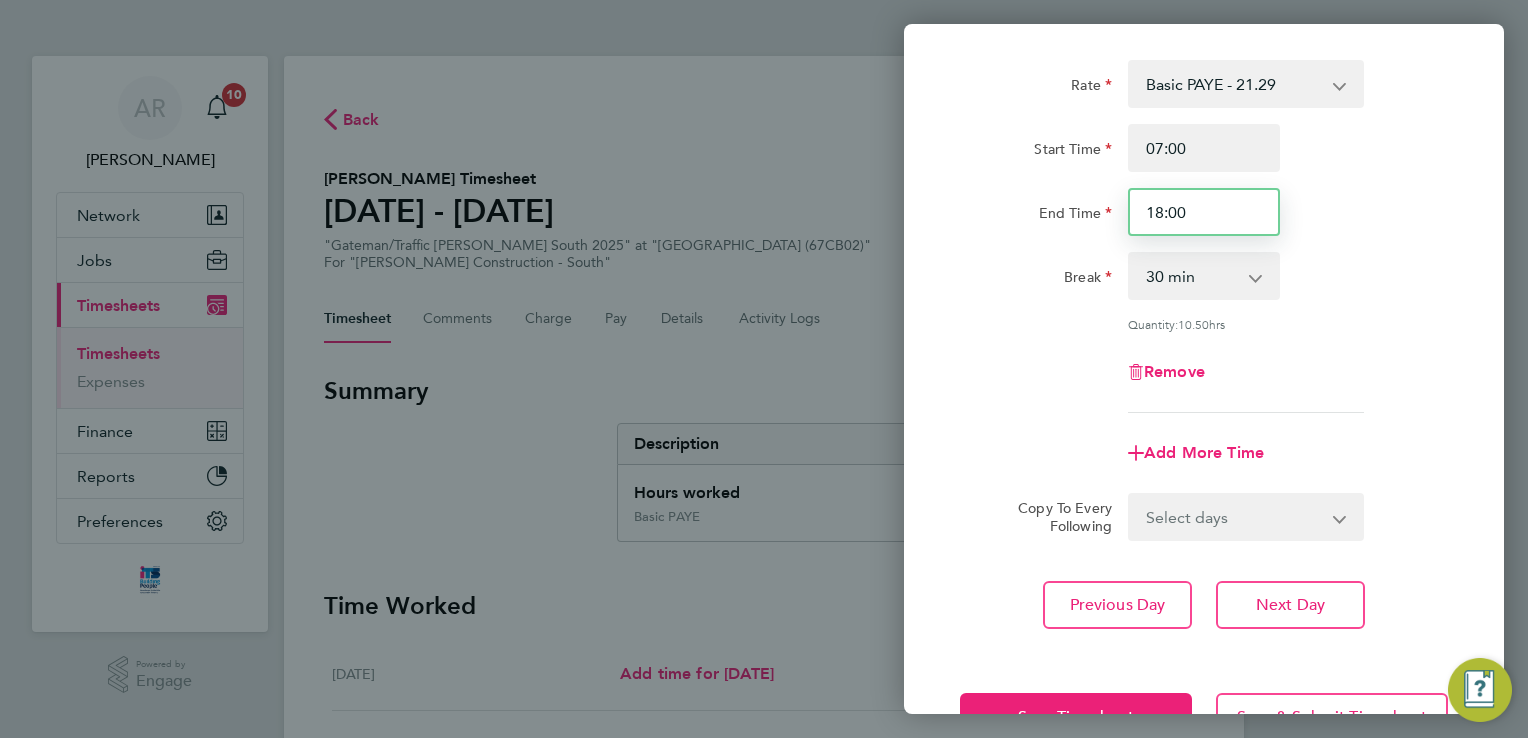click on "18:00" at bounding box center [1204, 212] 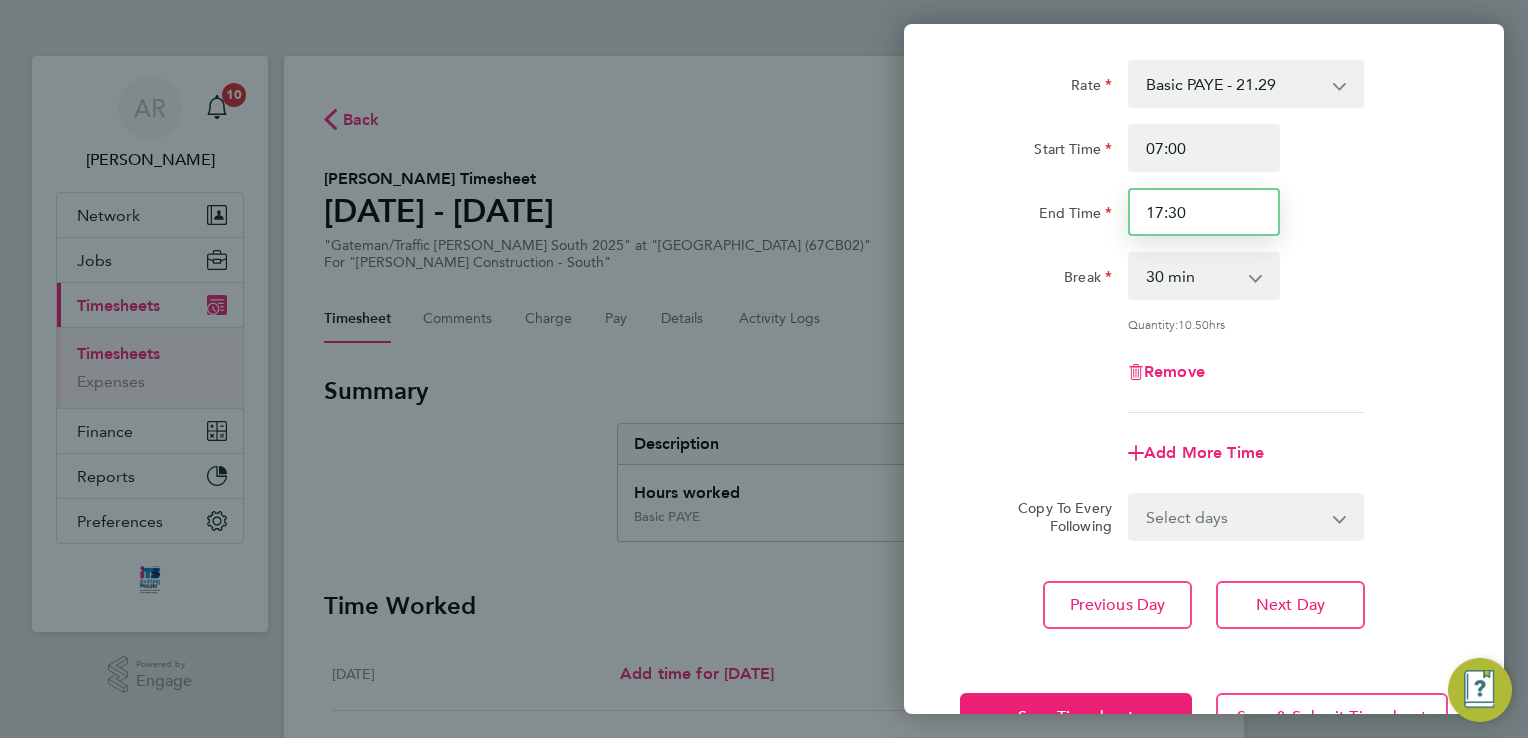 type on "17:30" 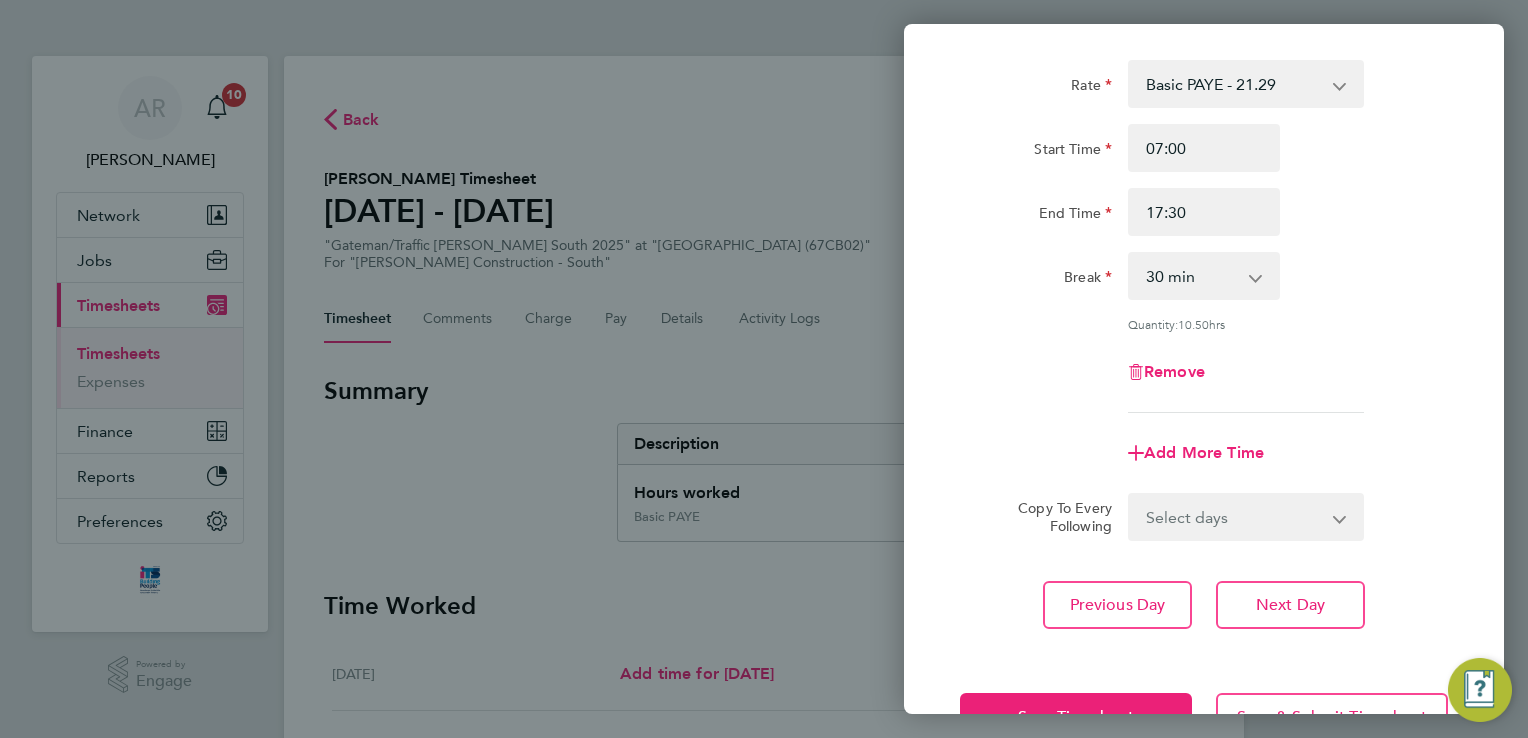 click on "End Time 17:30" 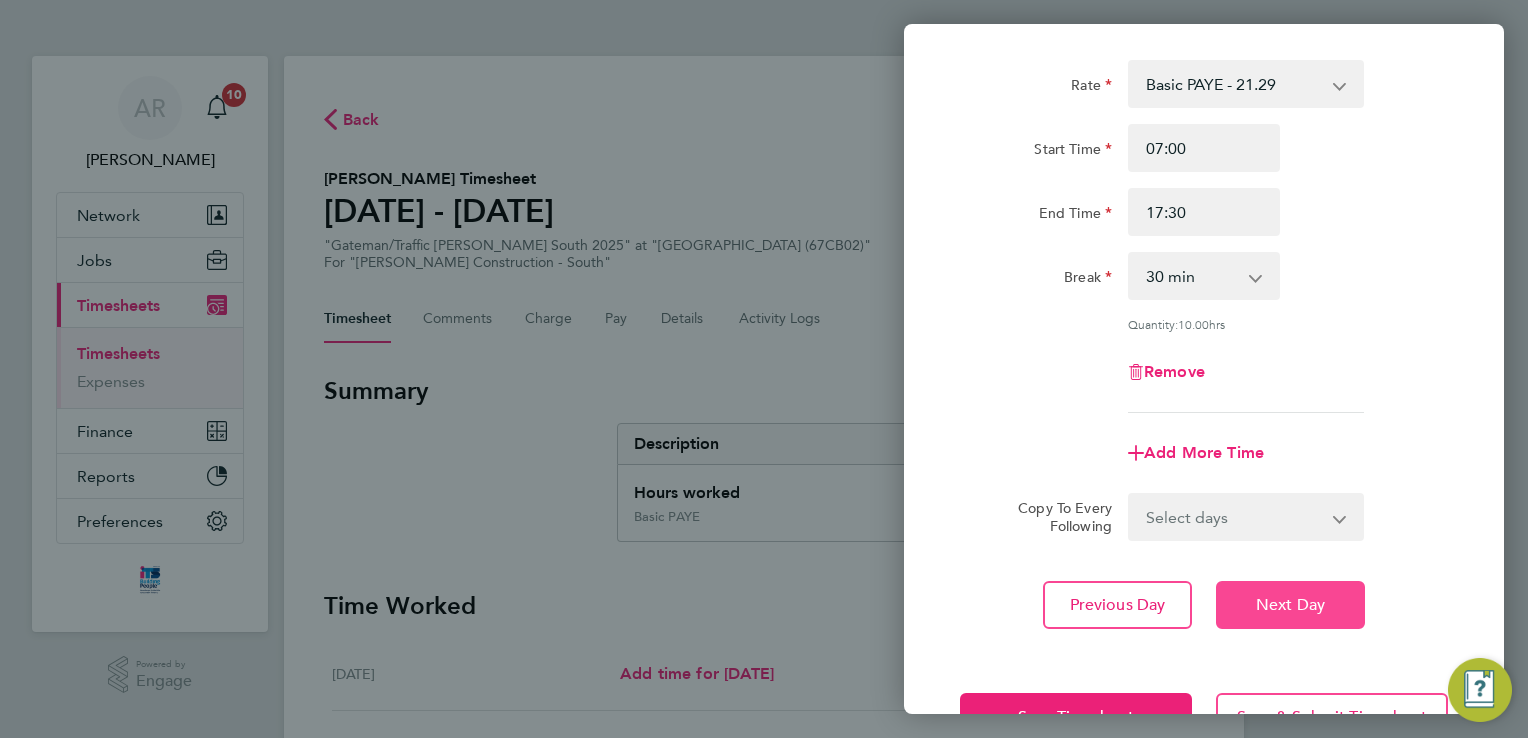 click on "Next Day" 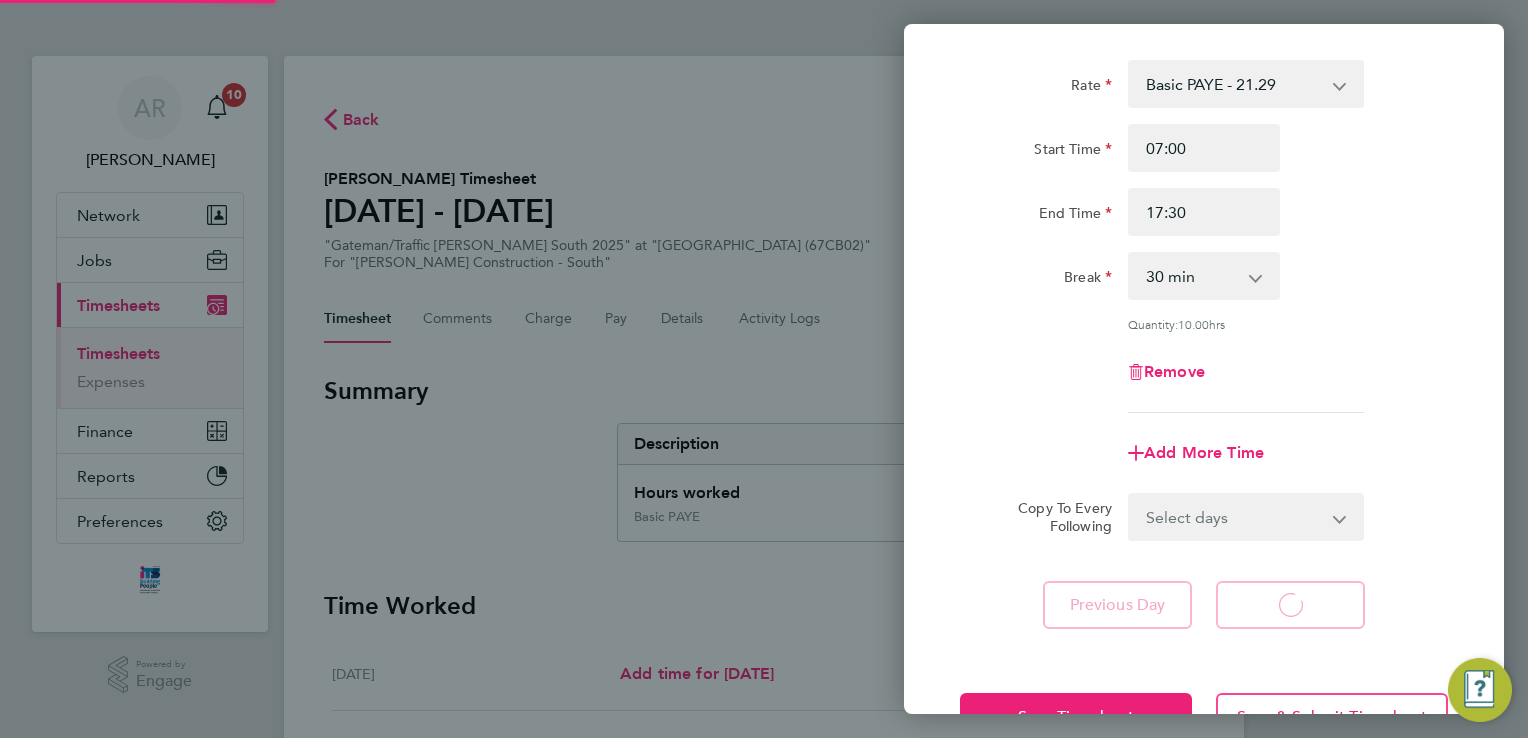 select on "30" 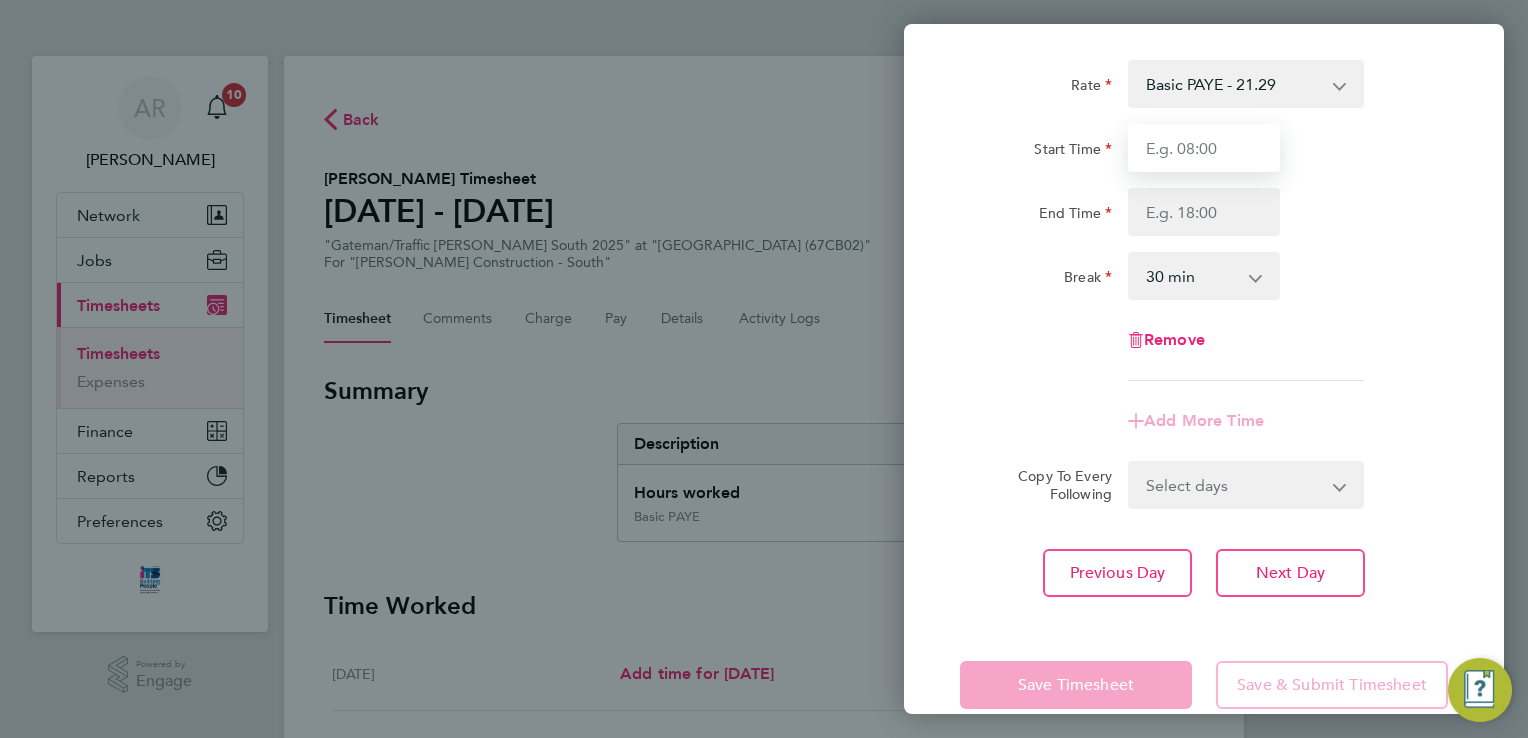 click on "Start Time" at bounding box center [1204, 148] 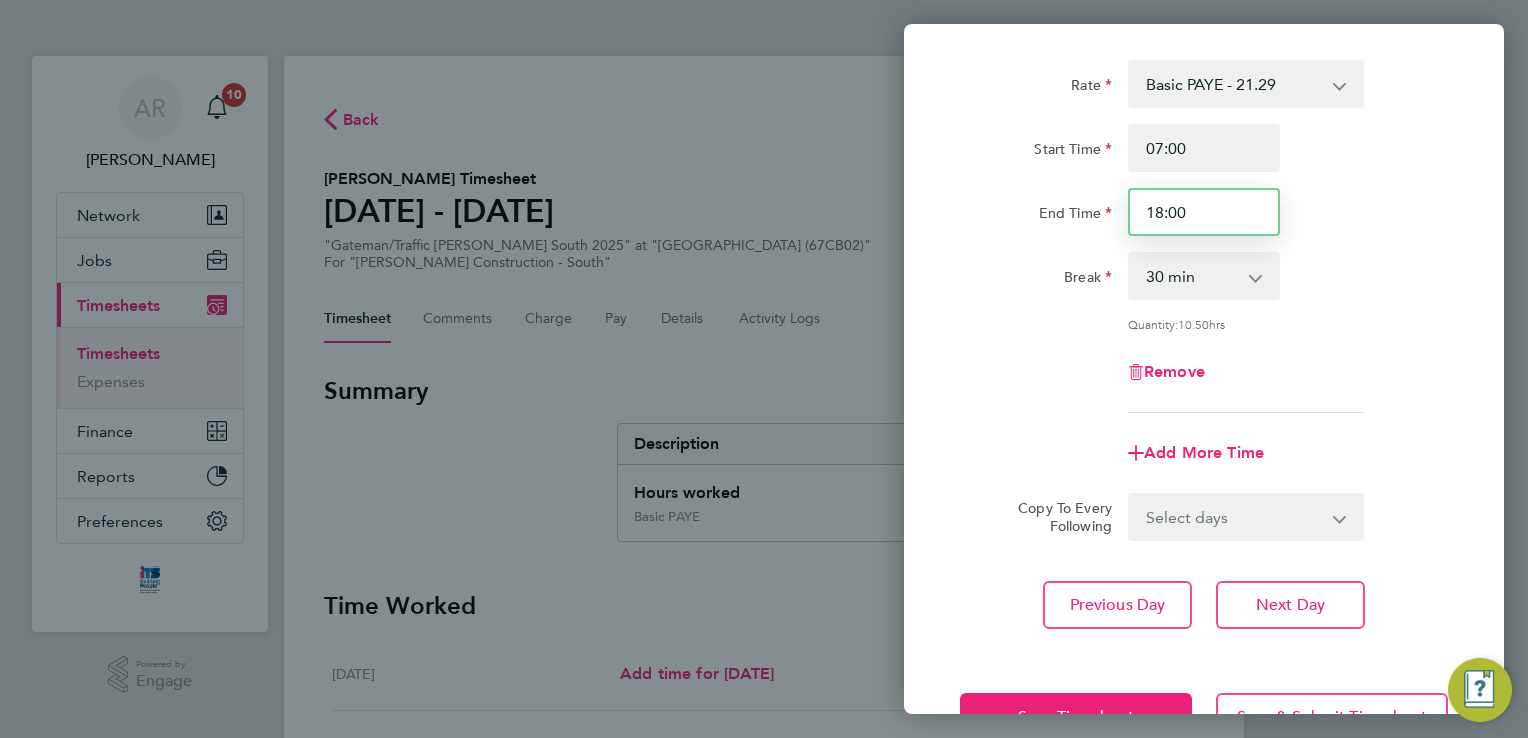 click on "18:00" at bounding box center [1204, 212] 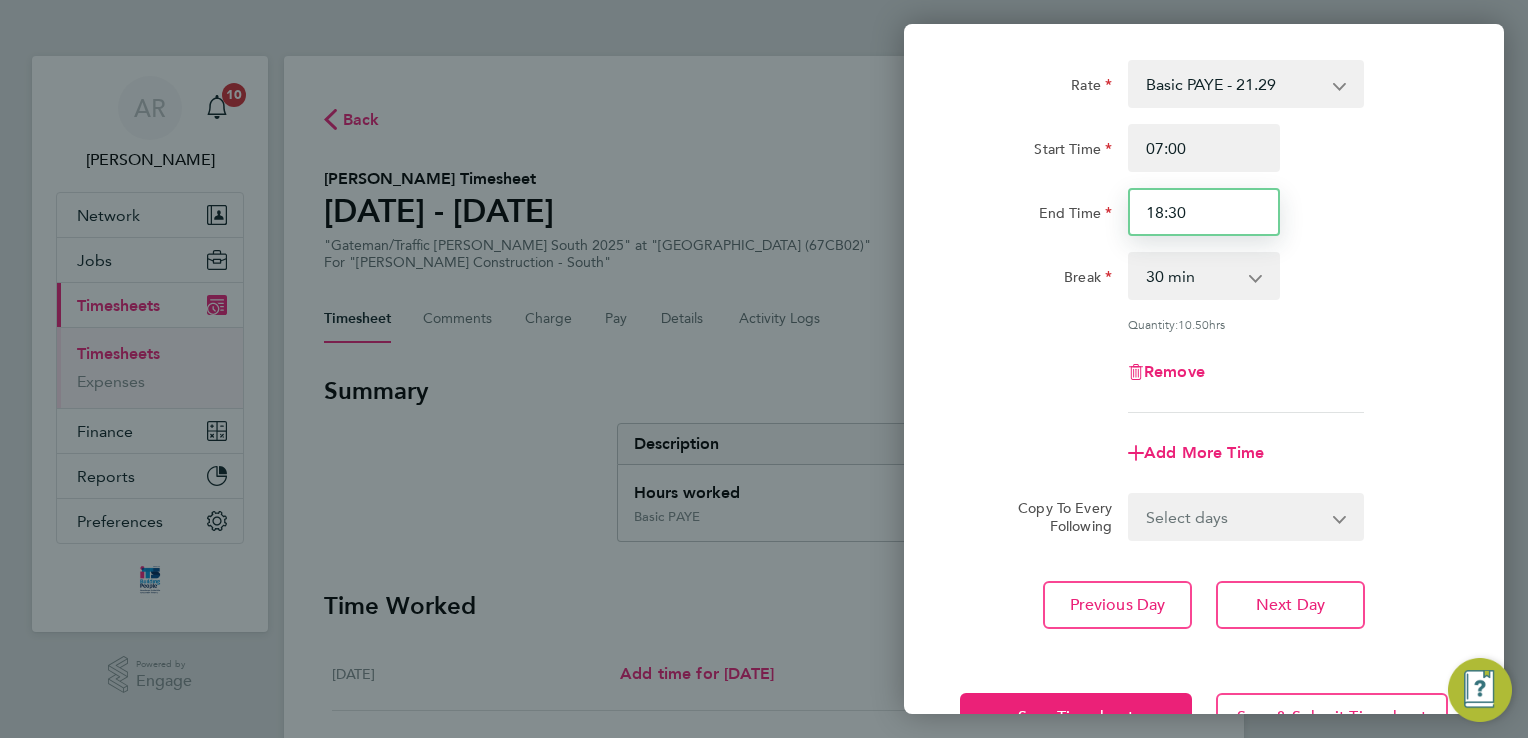 type on "18:30" 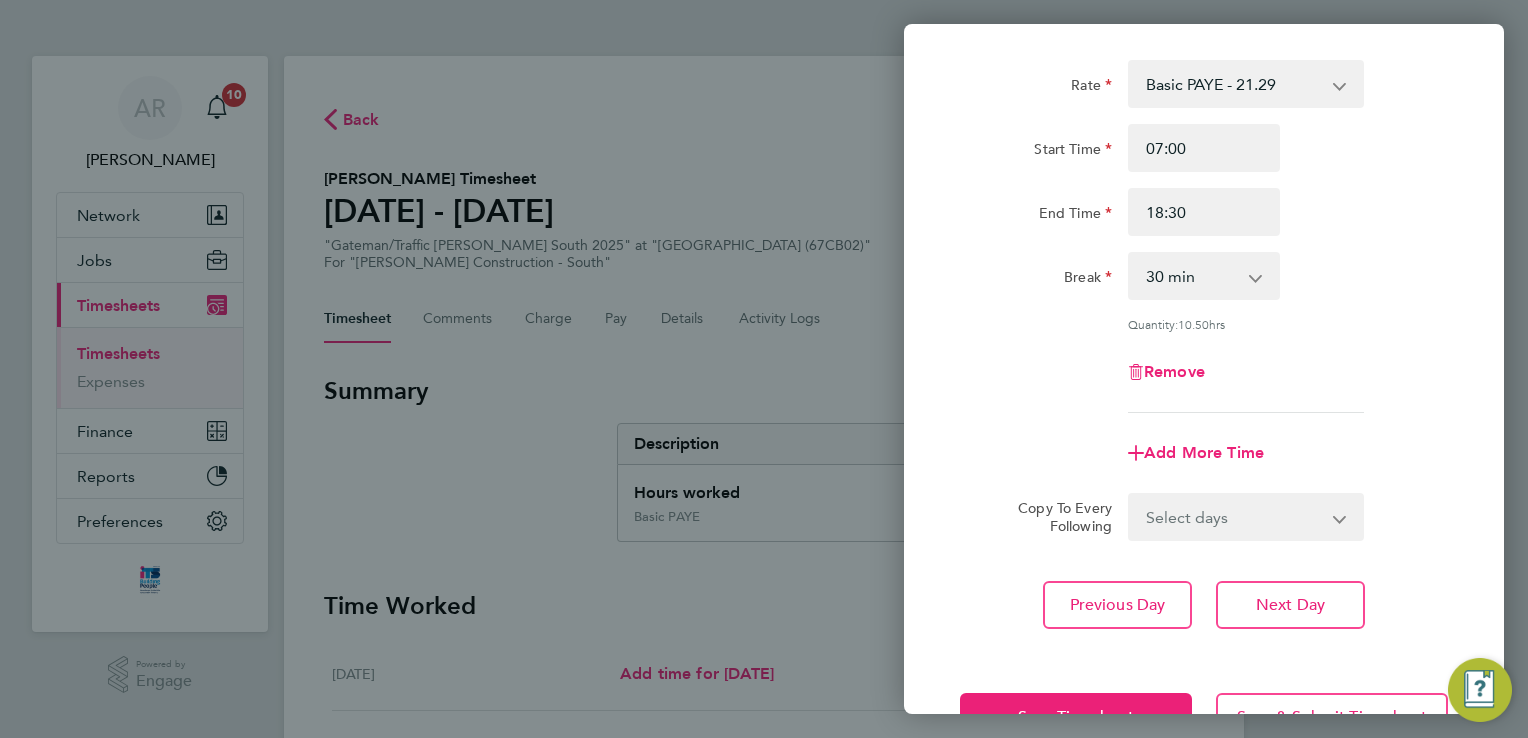click on "Break  0 min   15 min   30 min   45 min   60 min   75 min   90 min" 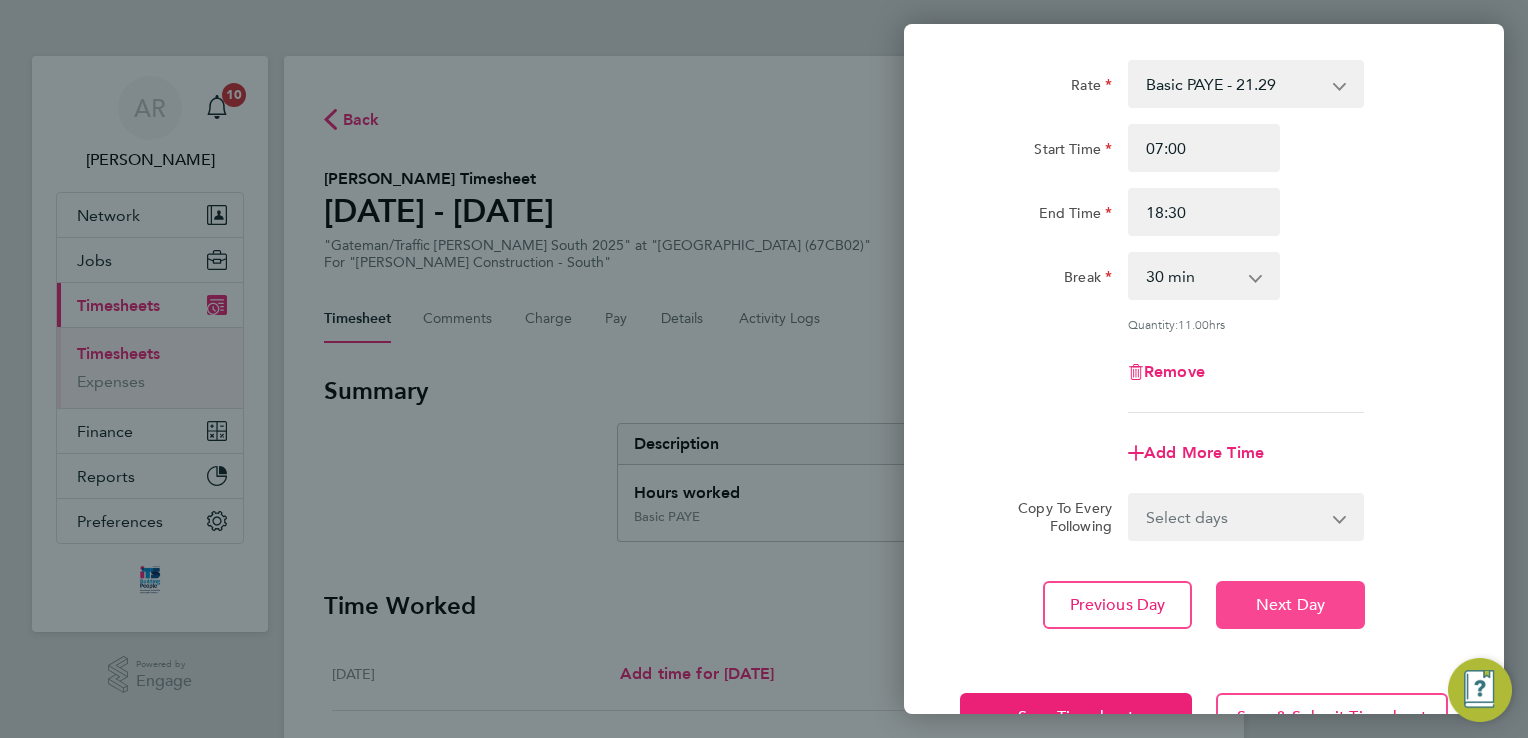 click on "Next Day" 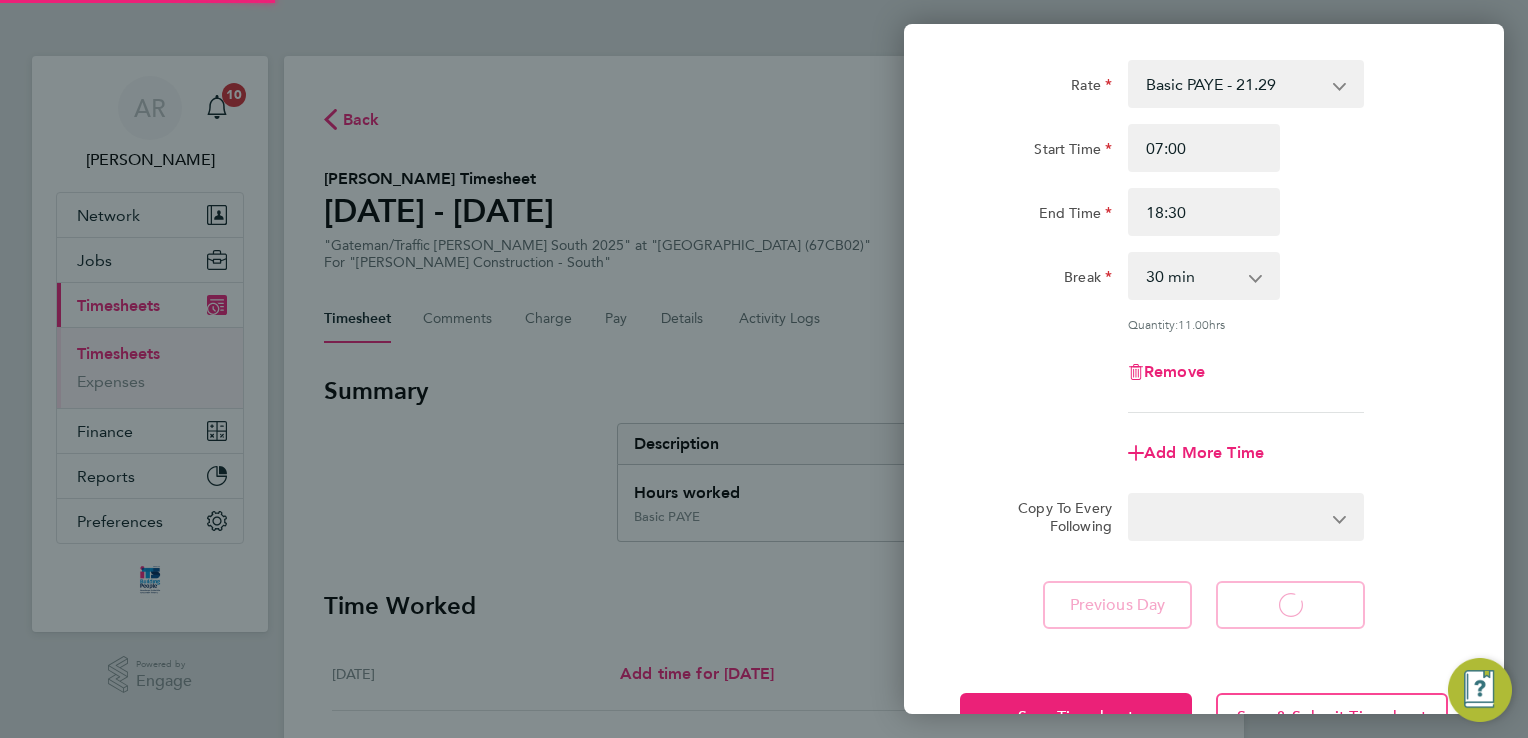 scroll, scrollTop: 85, scrollLeft: 0, axis: vertical 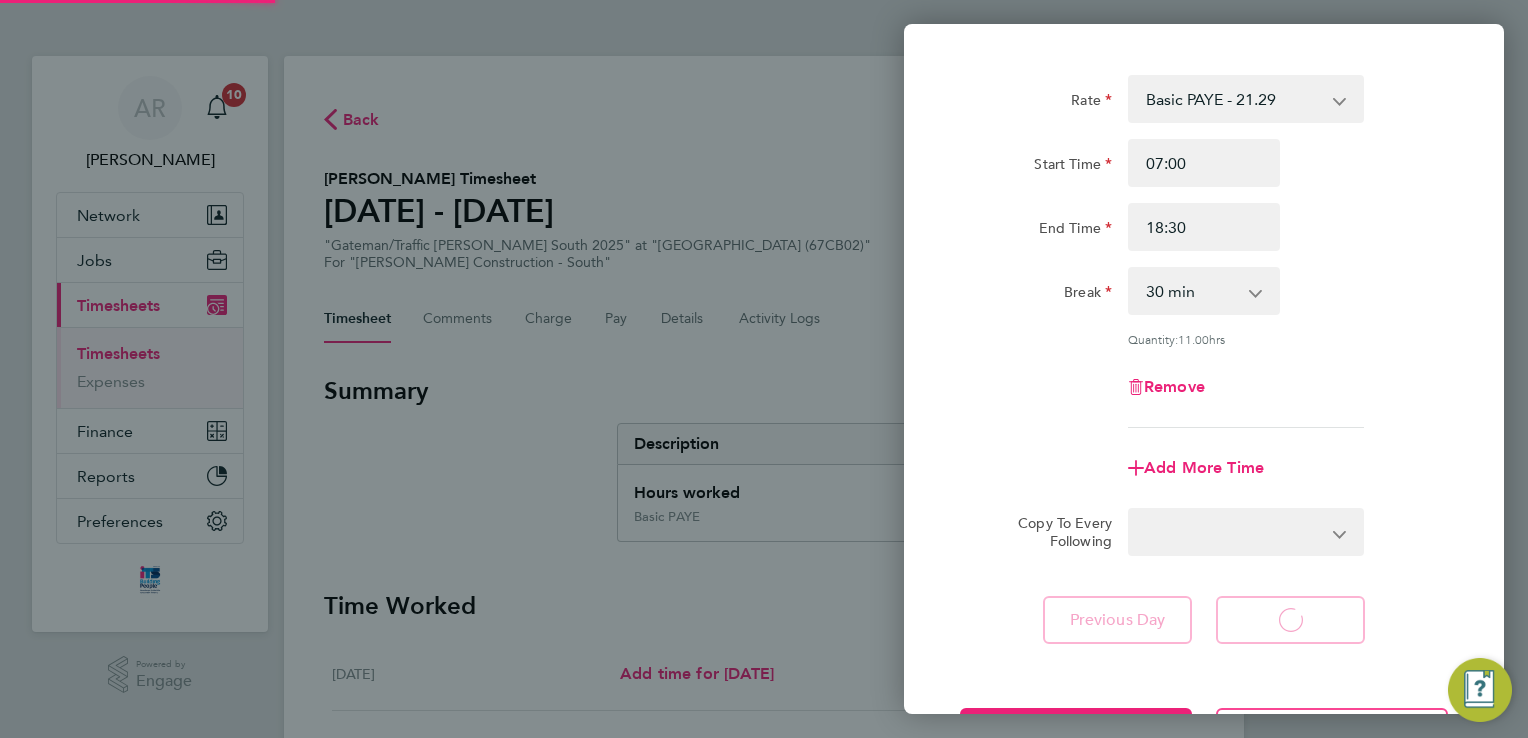 select on "30" 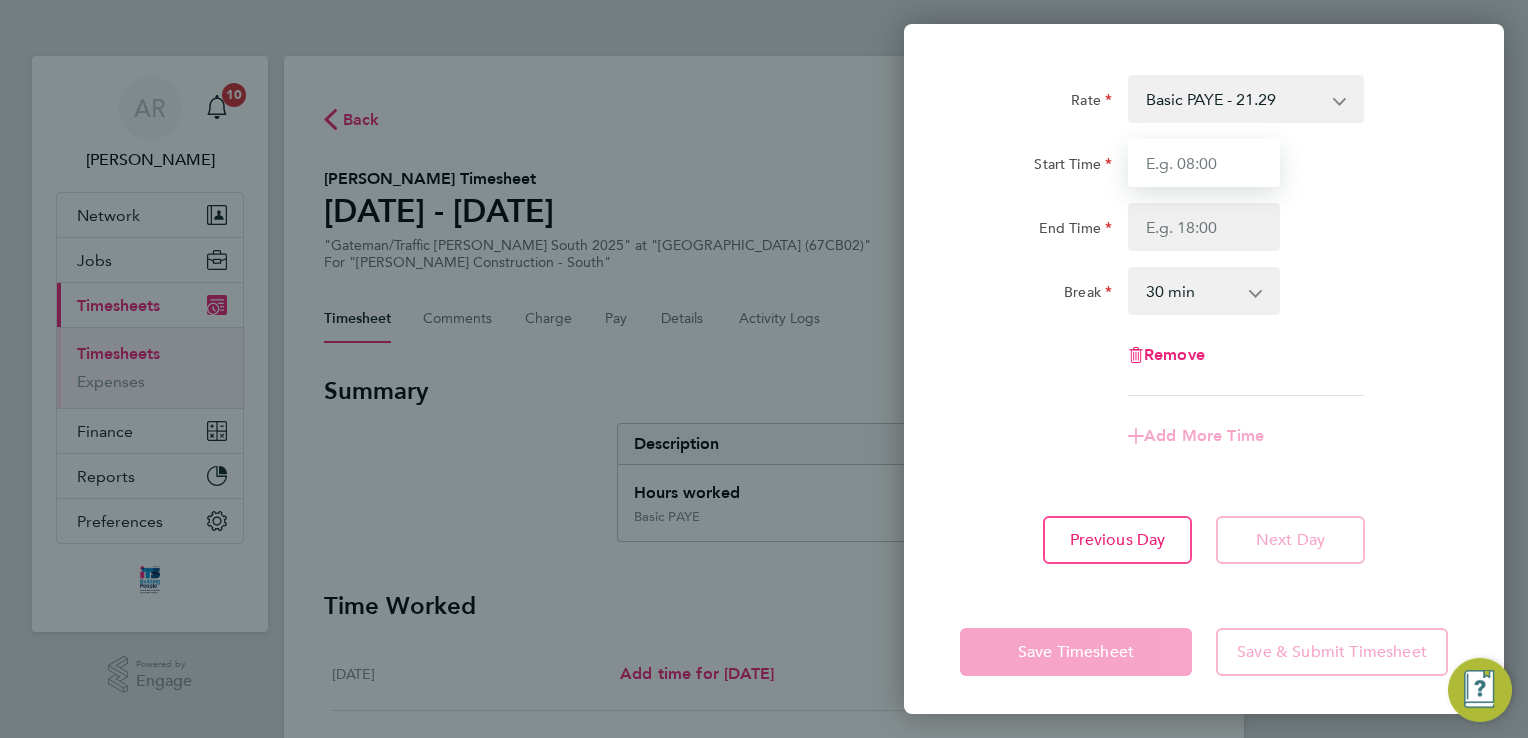 click on "Start Time" at bounding box center (1204, 163) 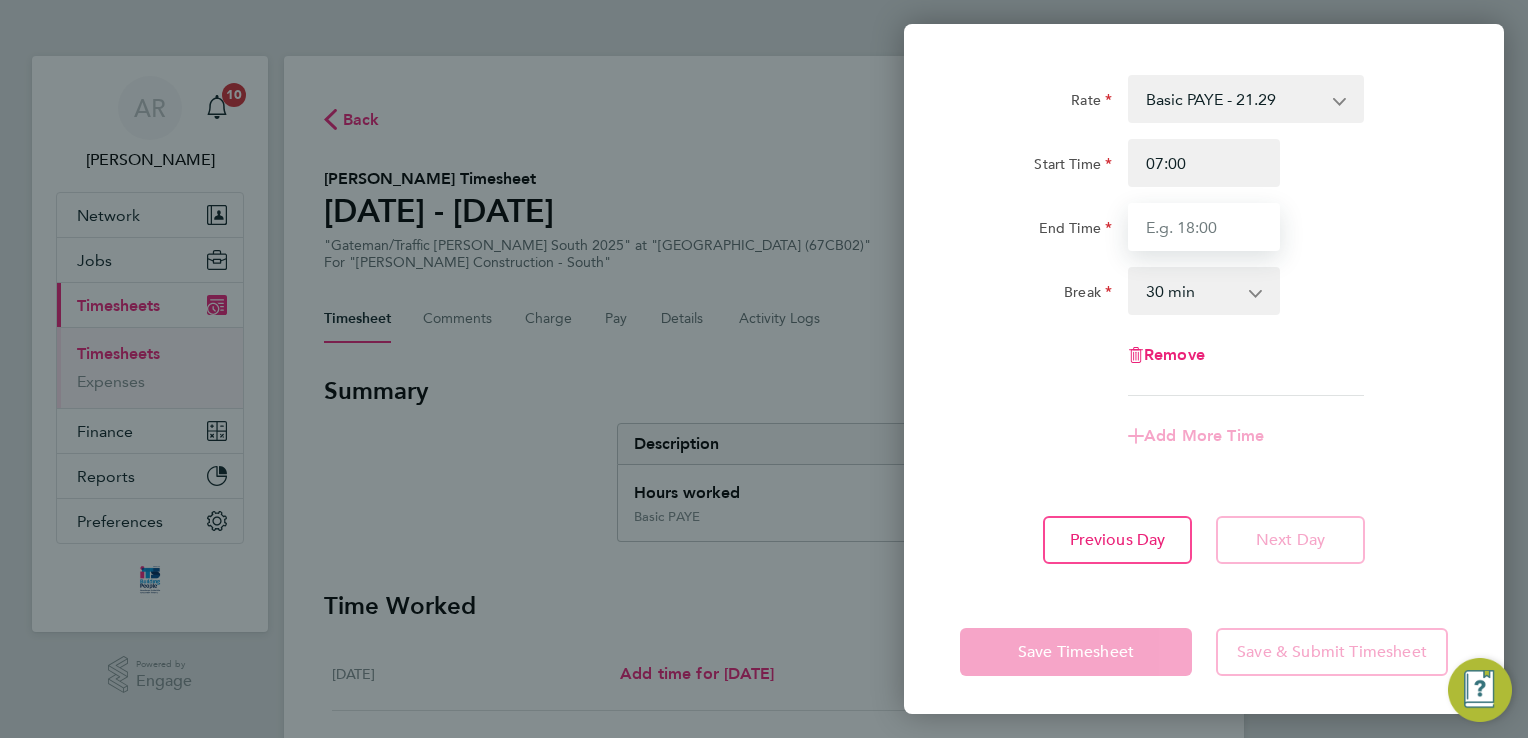 click on "End Time" at bounding box center [1204, 227] 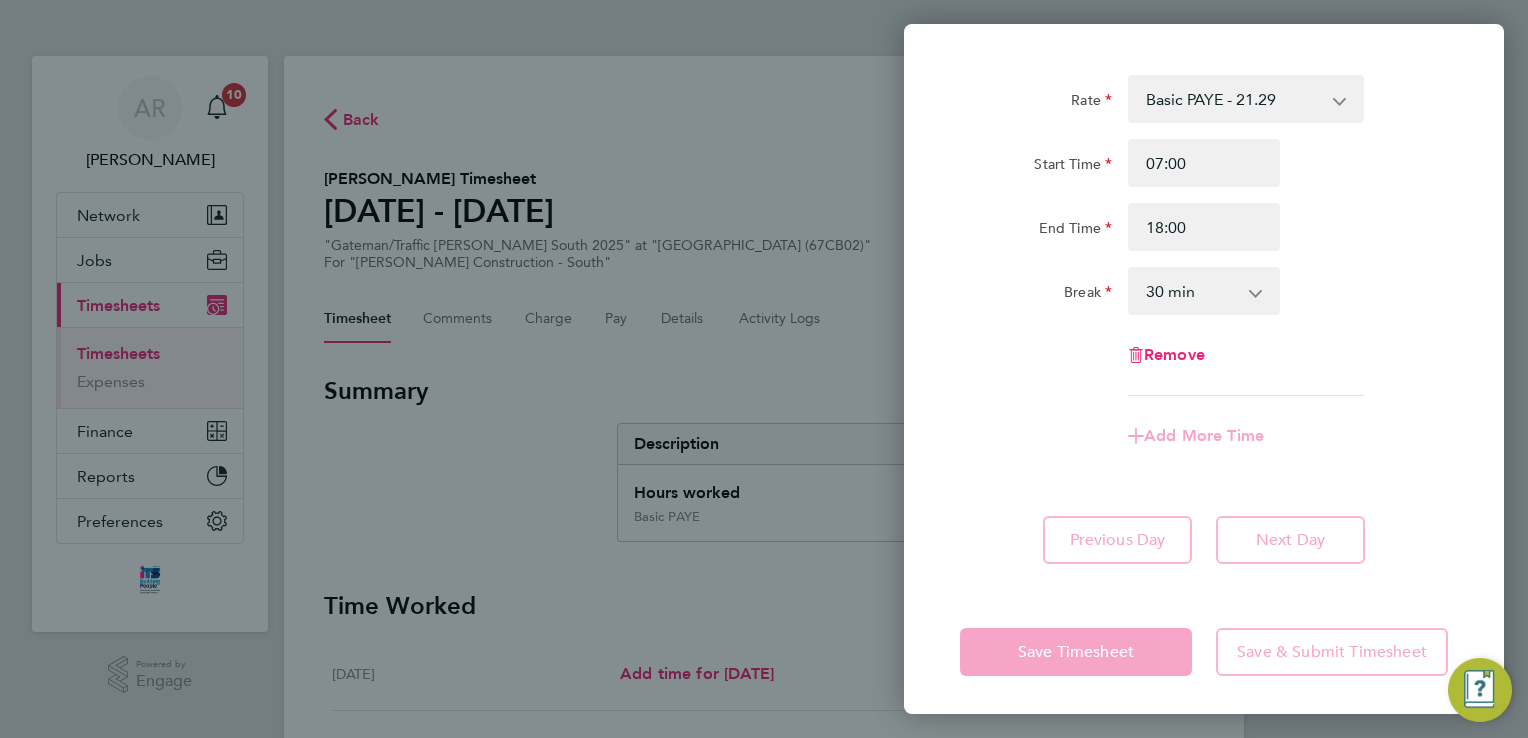 click on "Break  0 min   15 min   30 min   45 min   60 min   75 min   90 min" 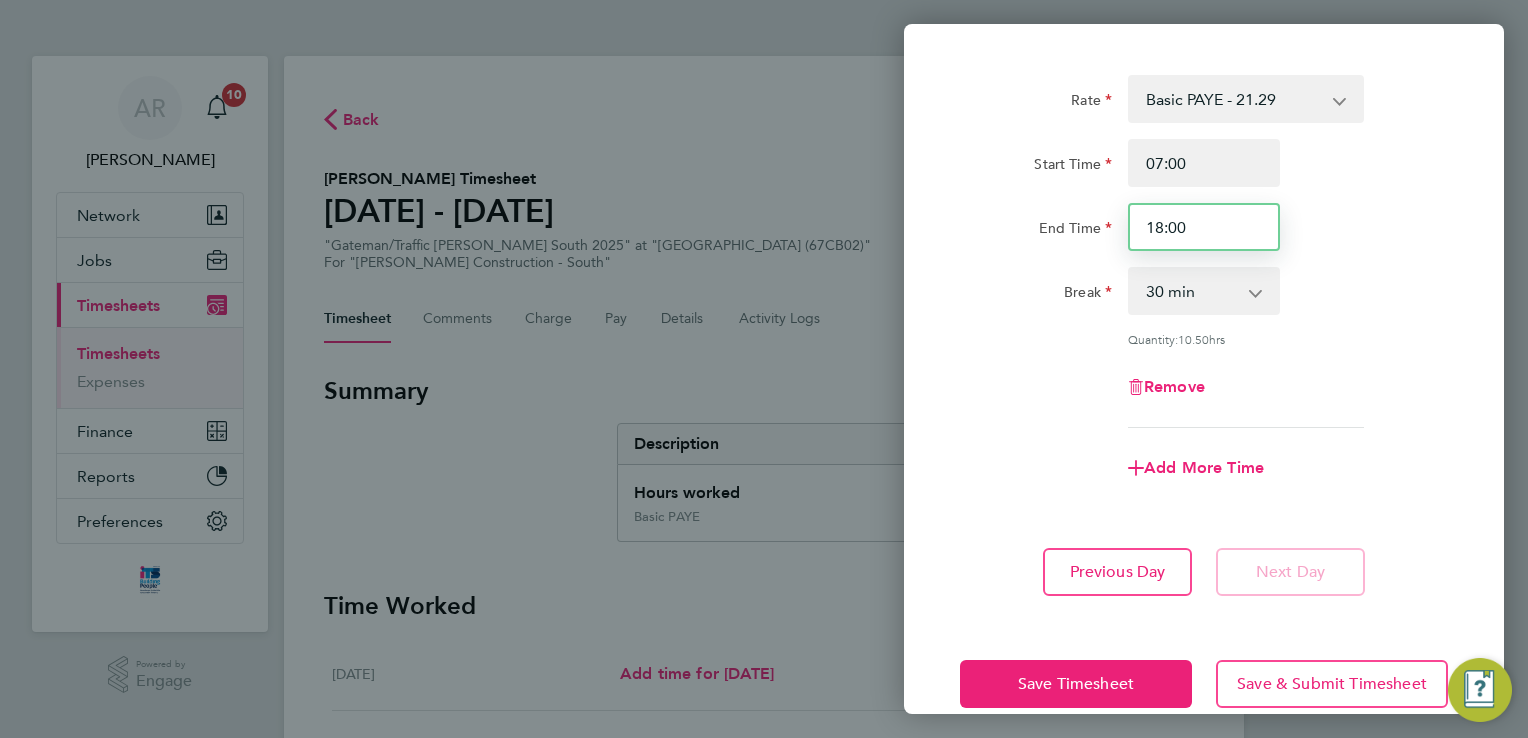 click on "18:00" at bounding box center (1204, 227) 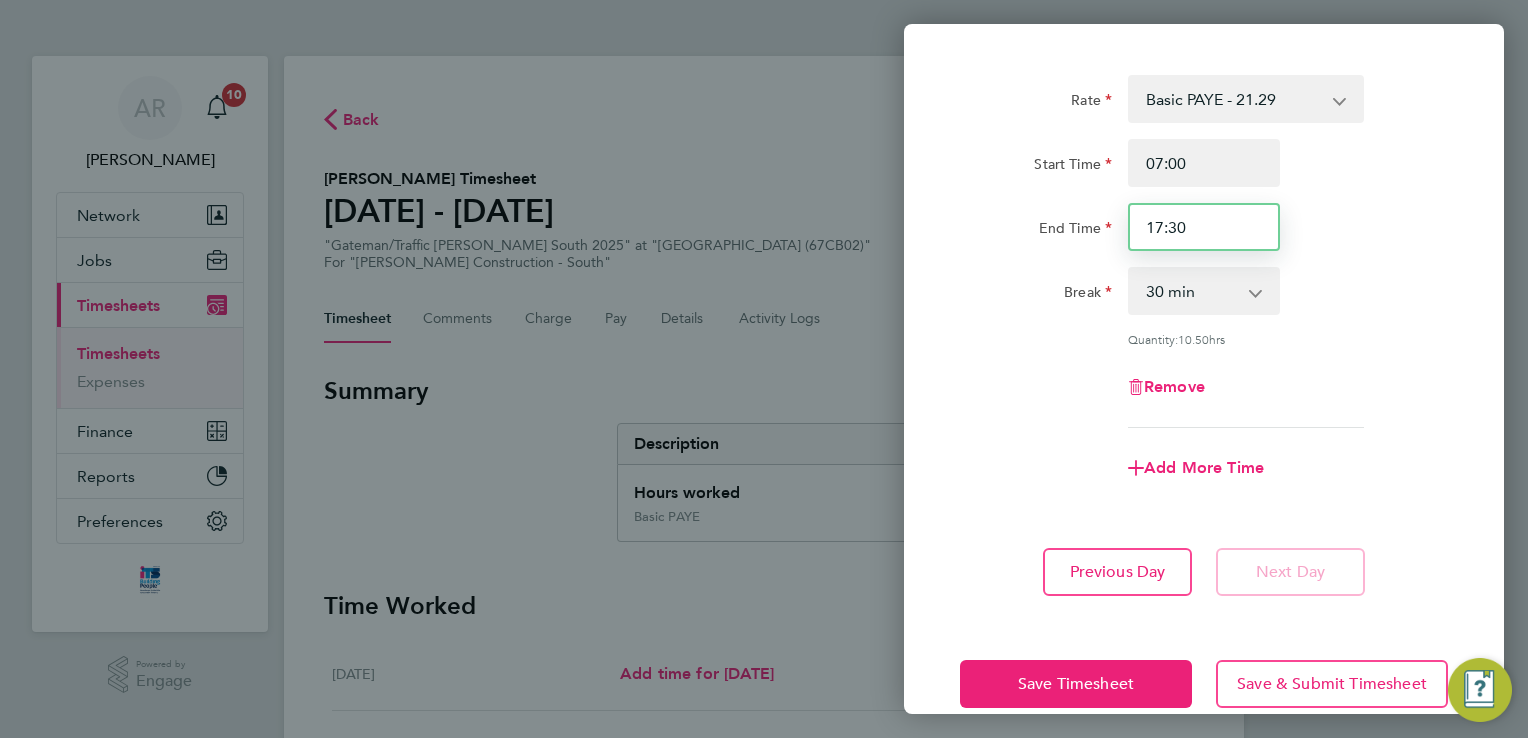 type on "17:30" 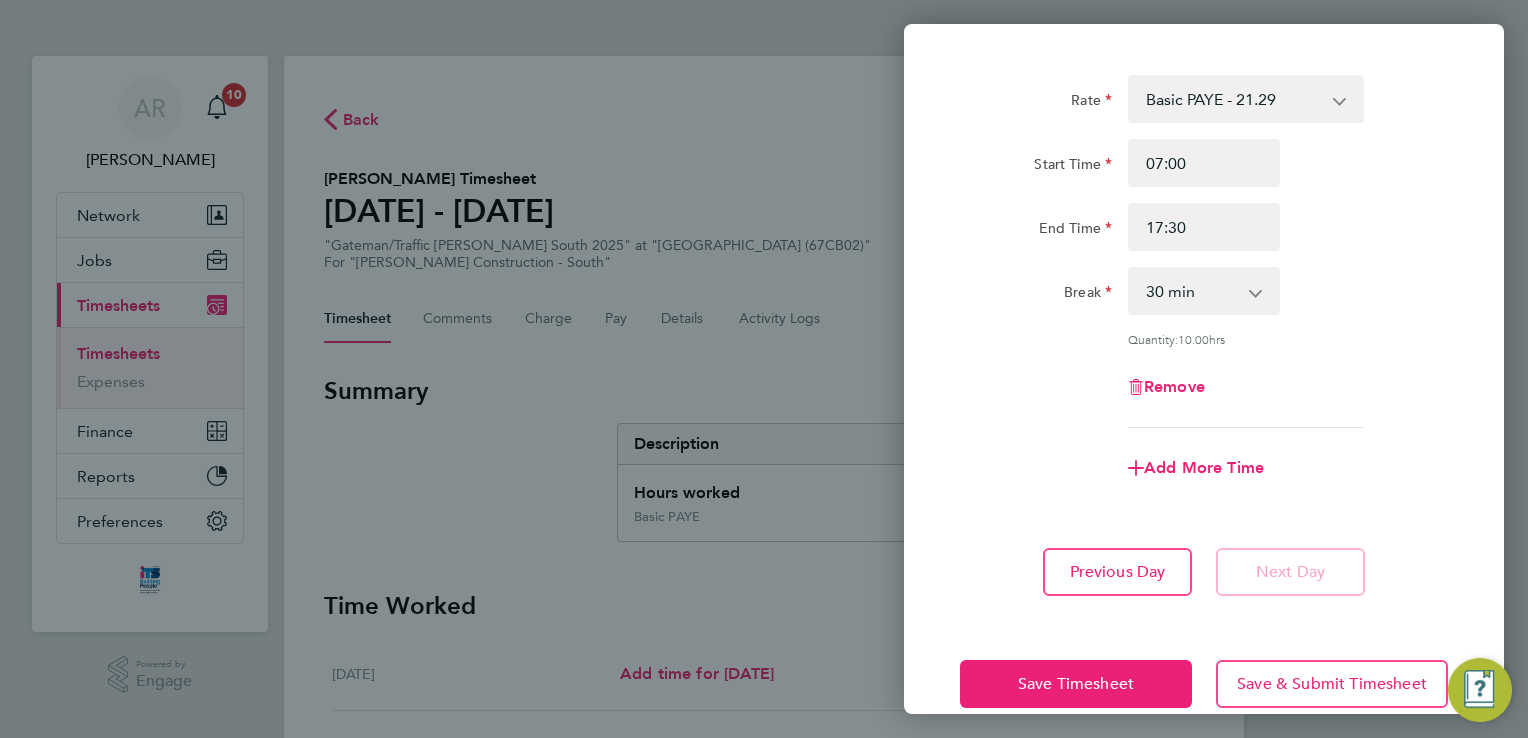 click on "Break  0 min   15 min   30 min   45 min   60 min   75 min   90 min" 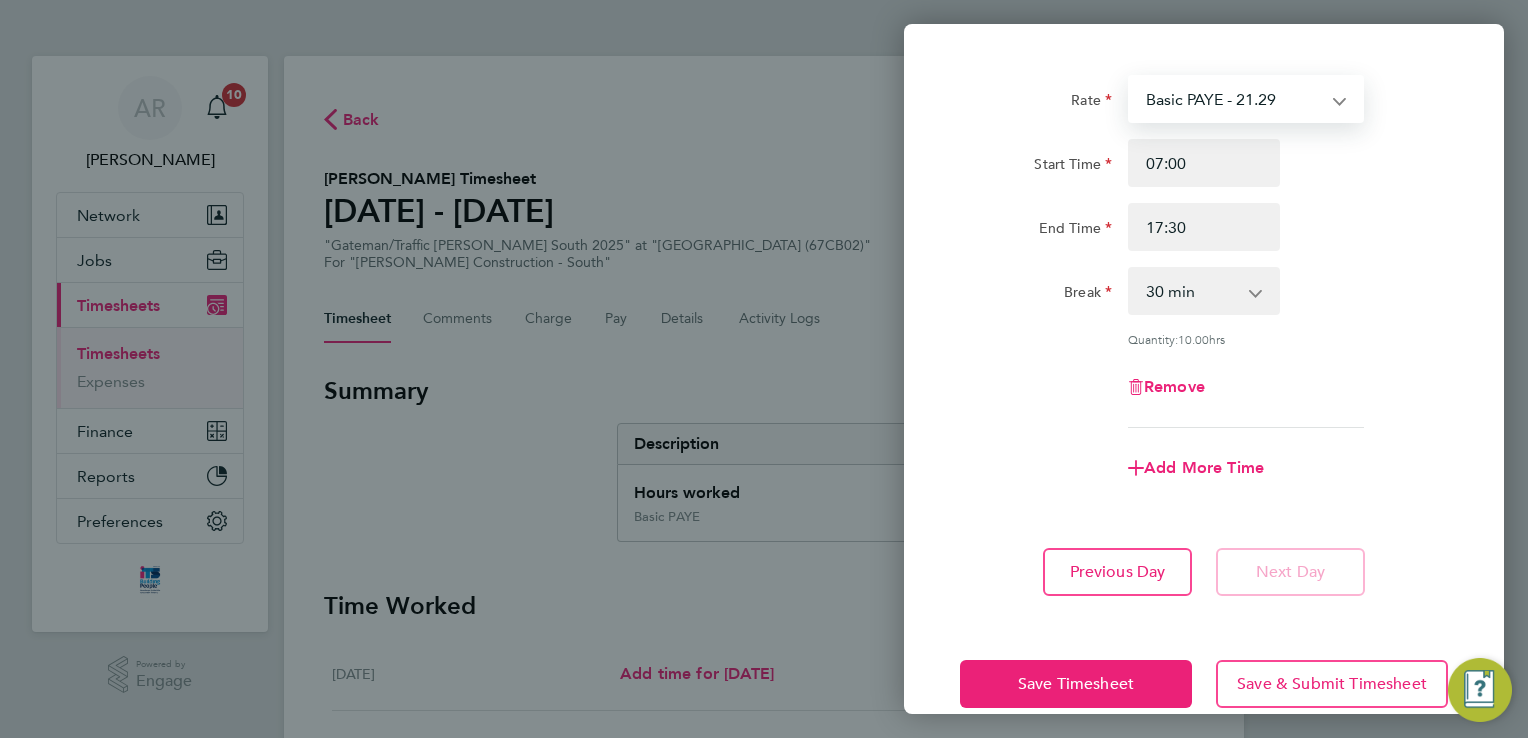 click on "Basic PAYE - 21.29   Overtime - 30.63" at bounding box center [1234, 99] 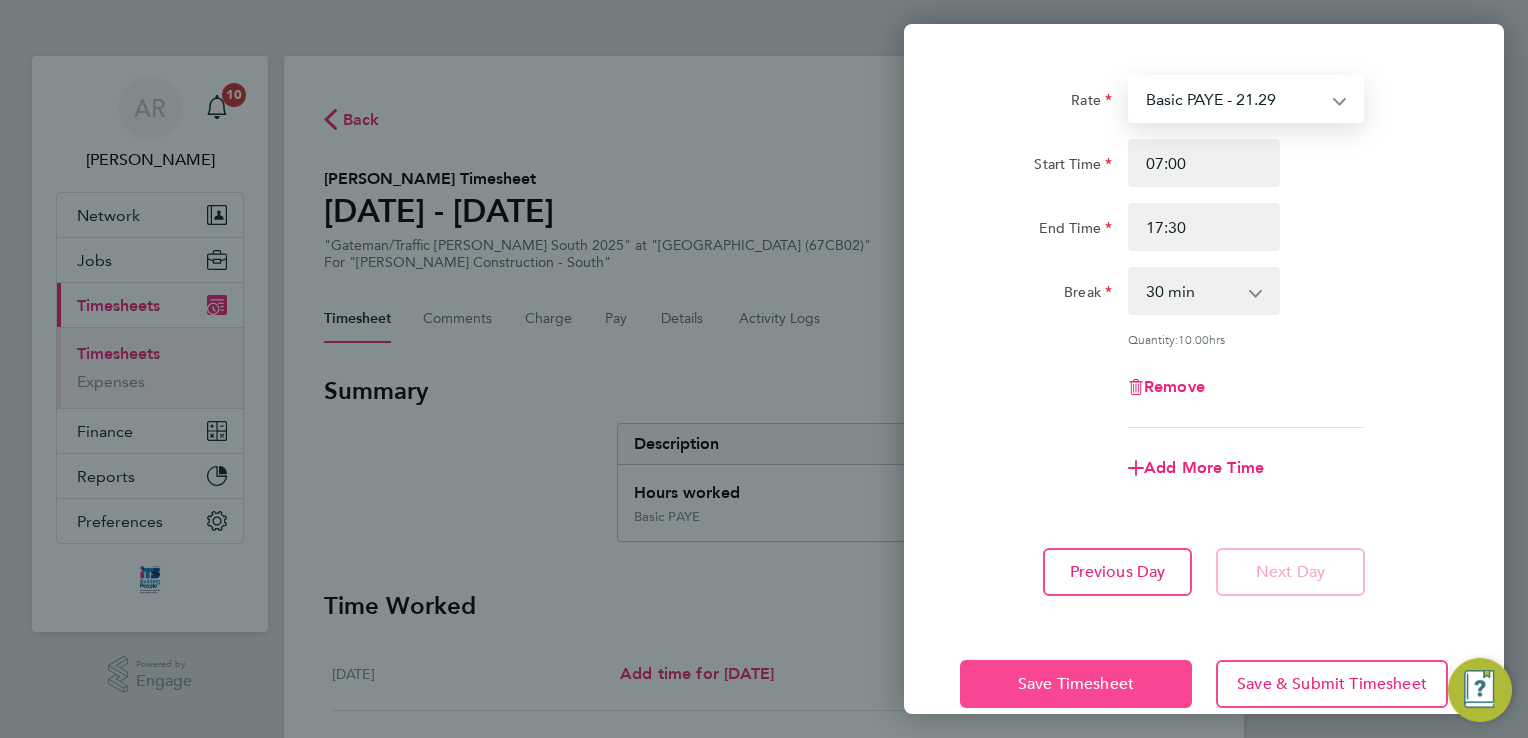 click on "Save Timesheet" 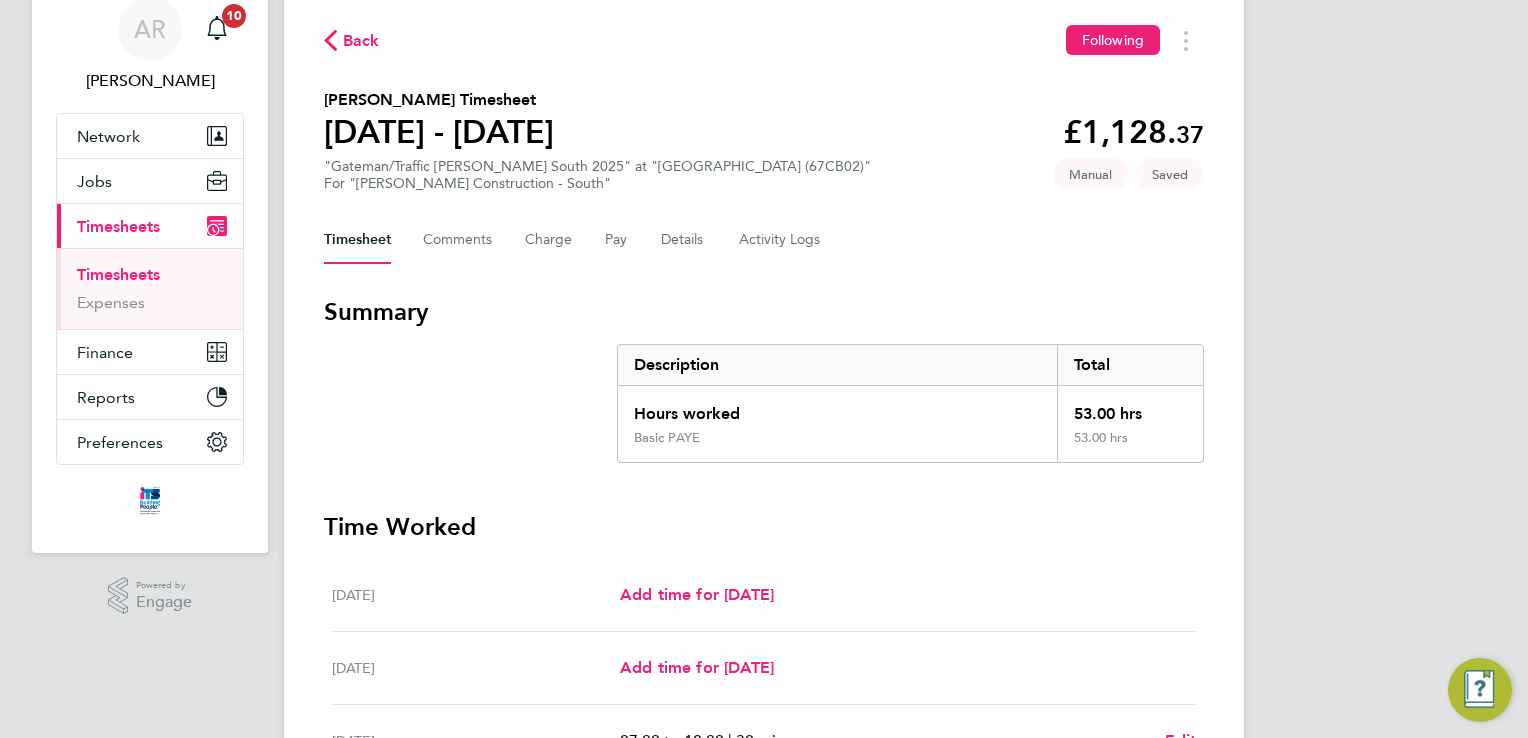 scroll, scrollTop: 0, scrollLeft: 0, axis: both 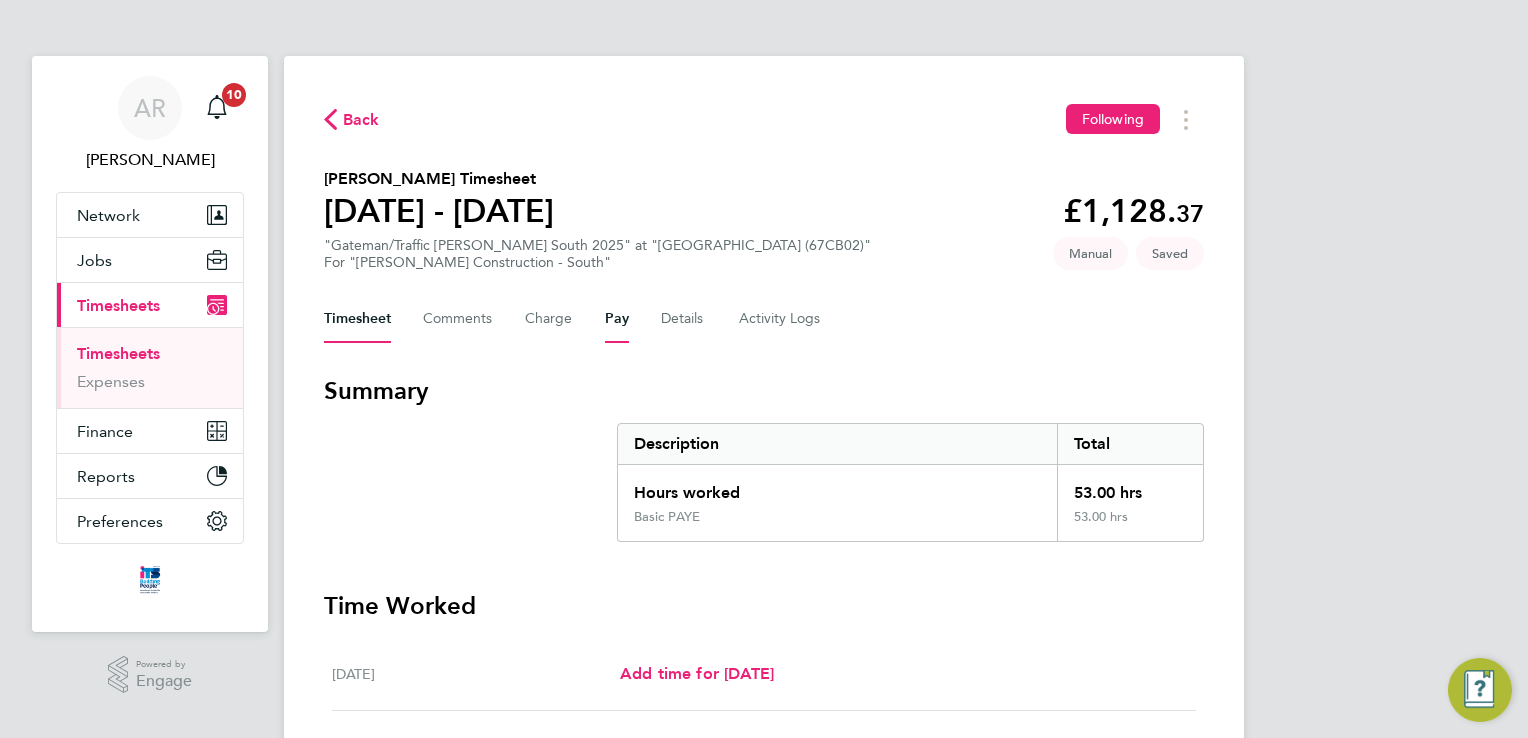 click on "Pay" at bounding box center (617, 319) 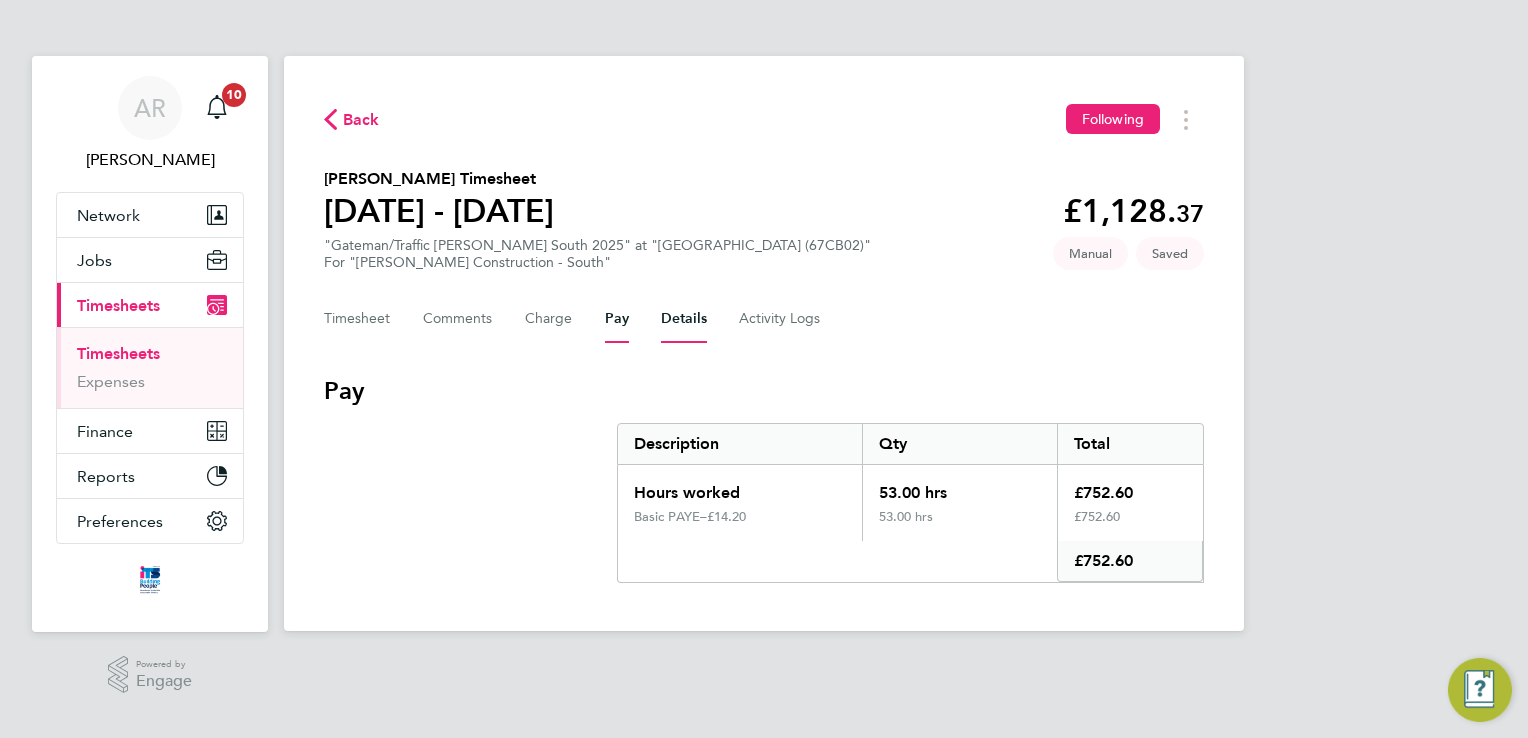 click on "Details" at bounding box center (684, 319) 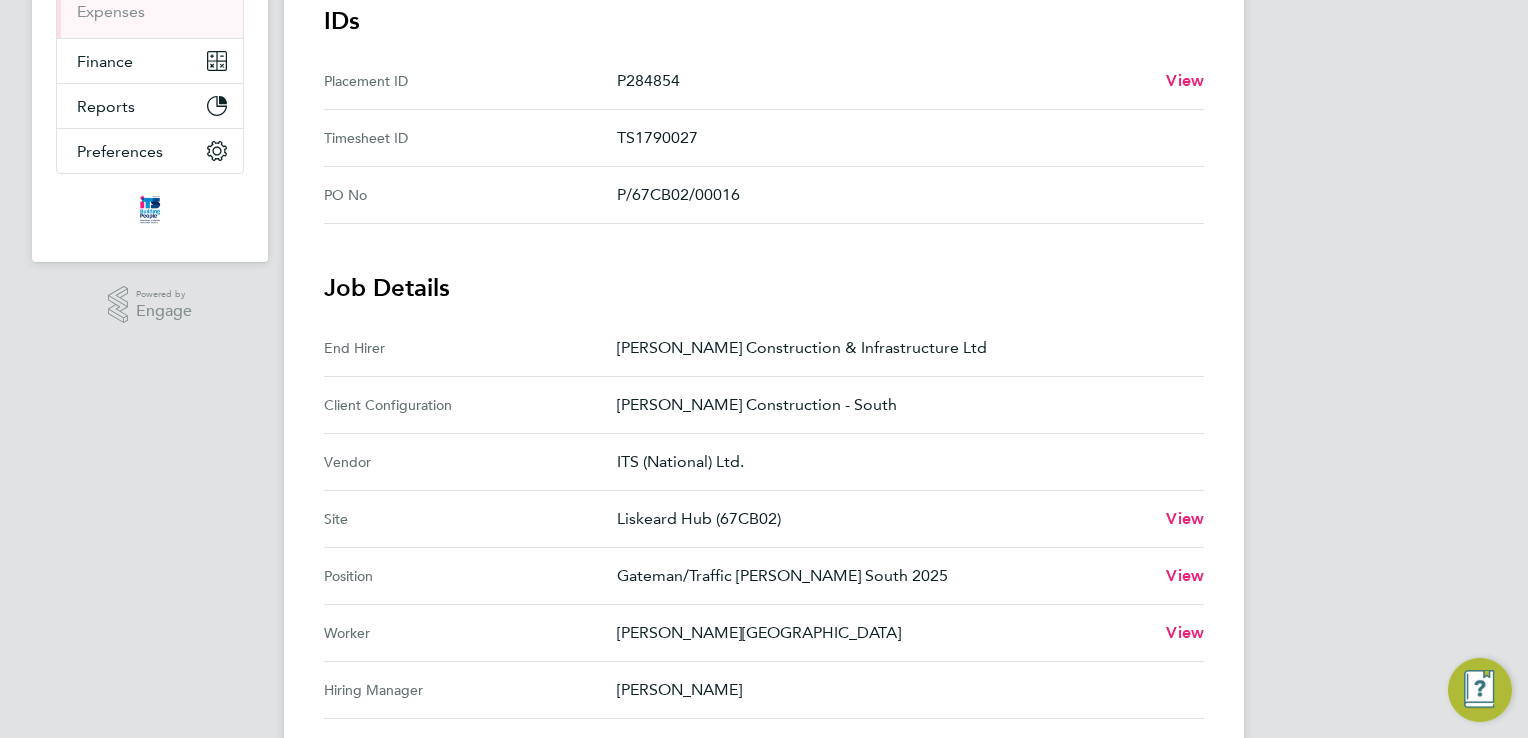 scroll, scrollTop: 100, scrollLeft: 0, axis: vertical 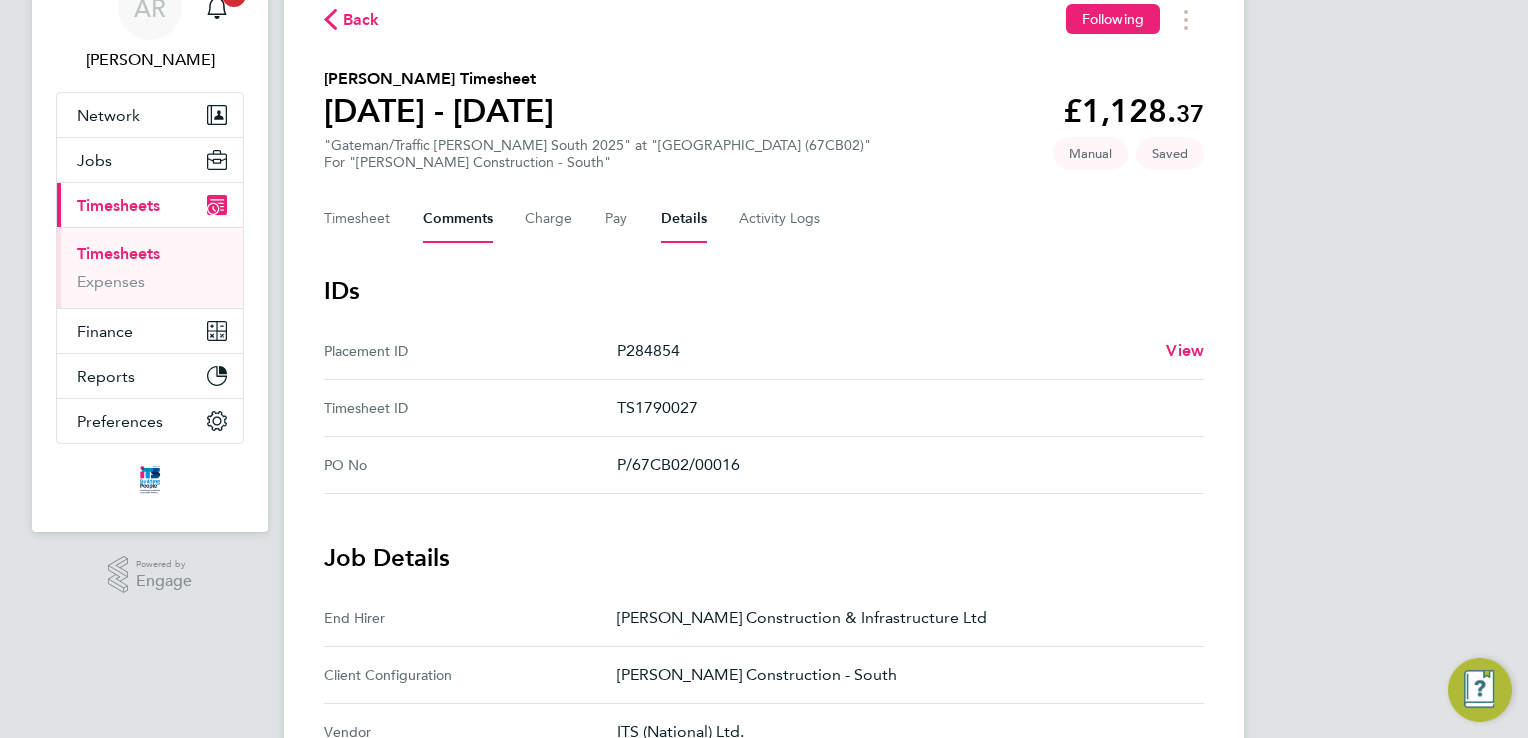click on "Comments" at bounding box center [458, 219] 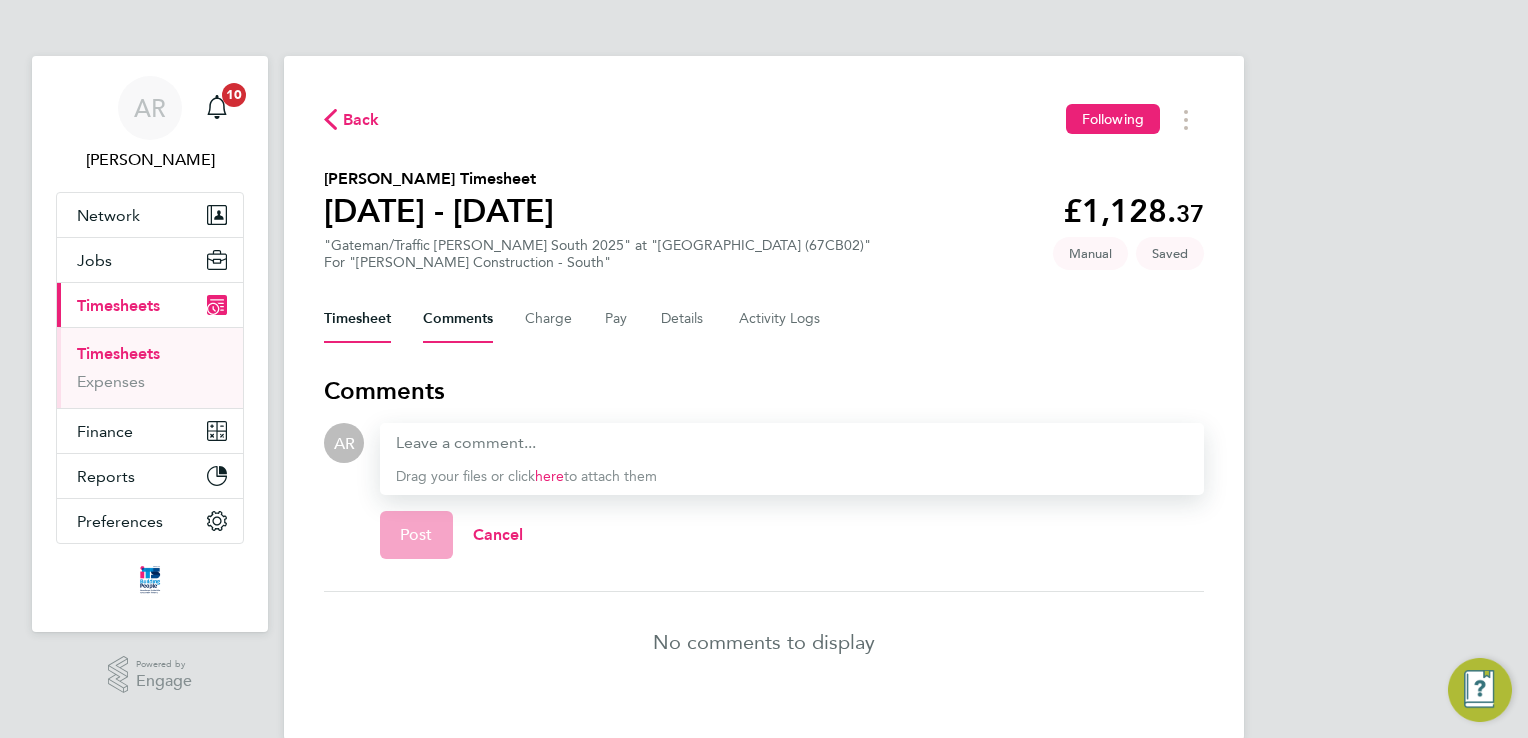 click on "Timesheet" at bounding box center [357, 319] 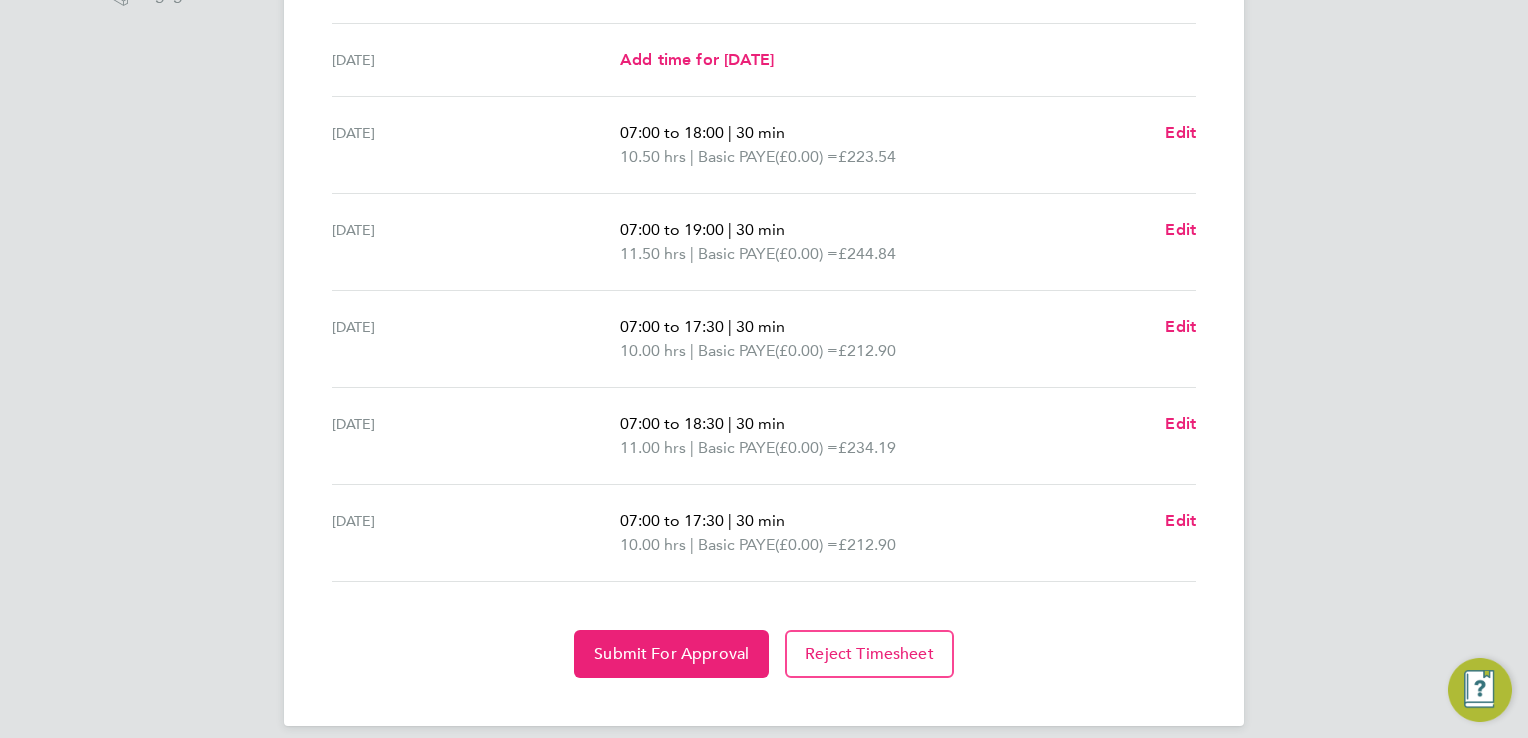 scroll, scrollTop: 704, scrollLeft: 0, axis: vertical 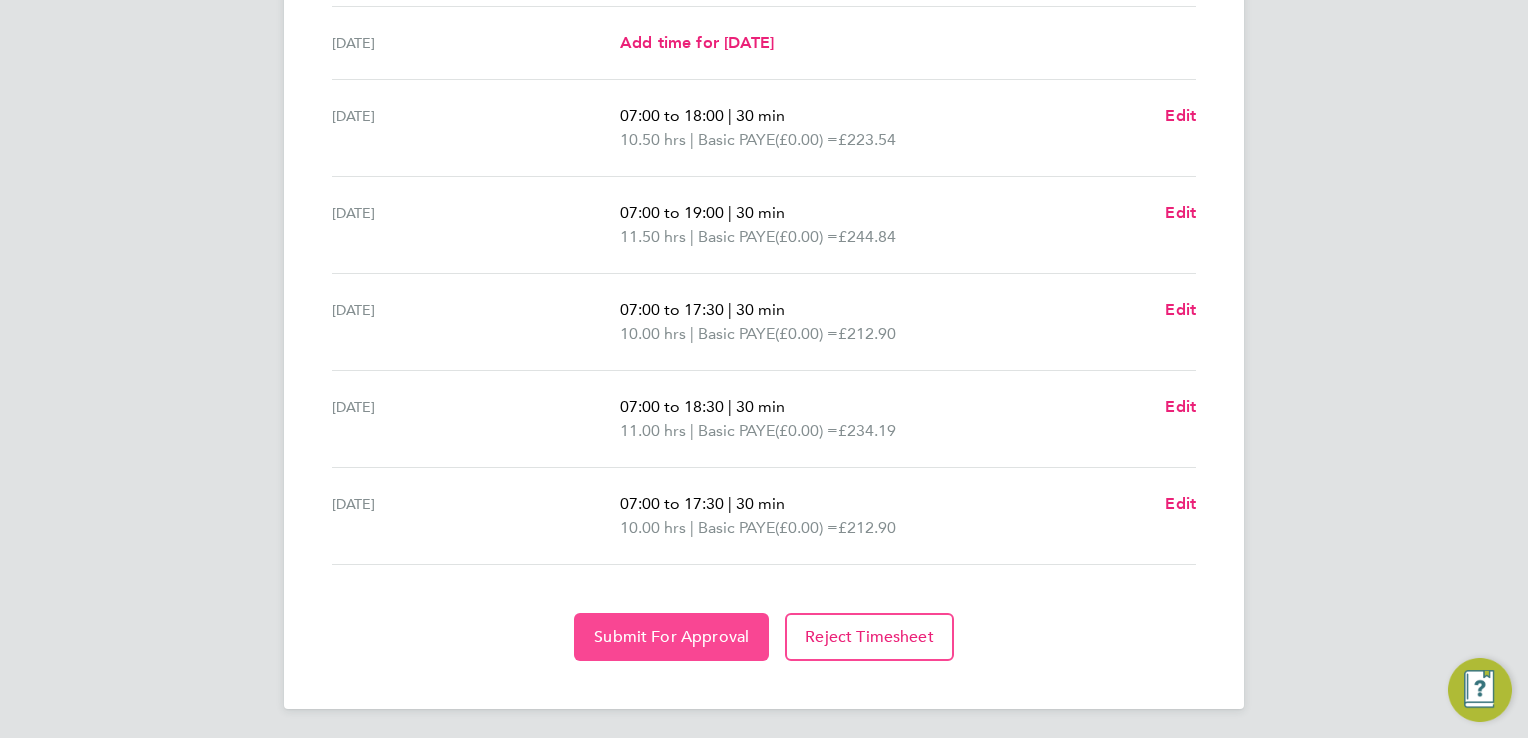 click on "Submit For Approval" 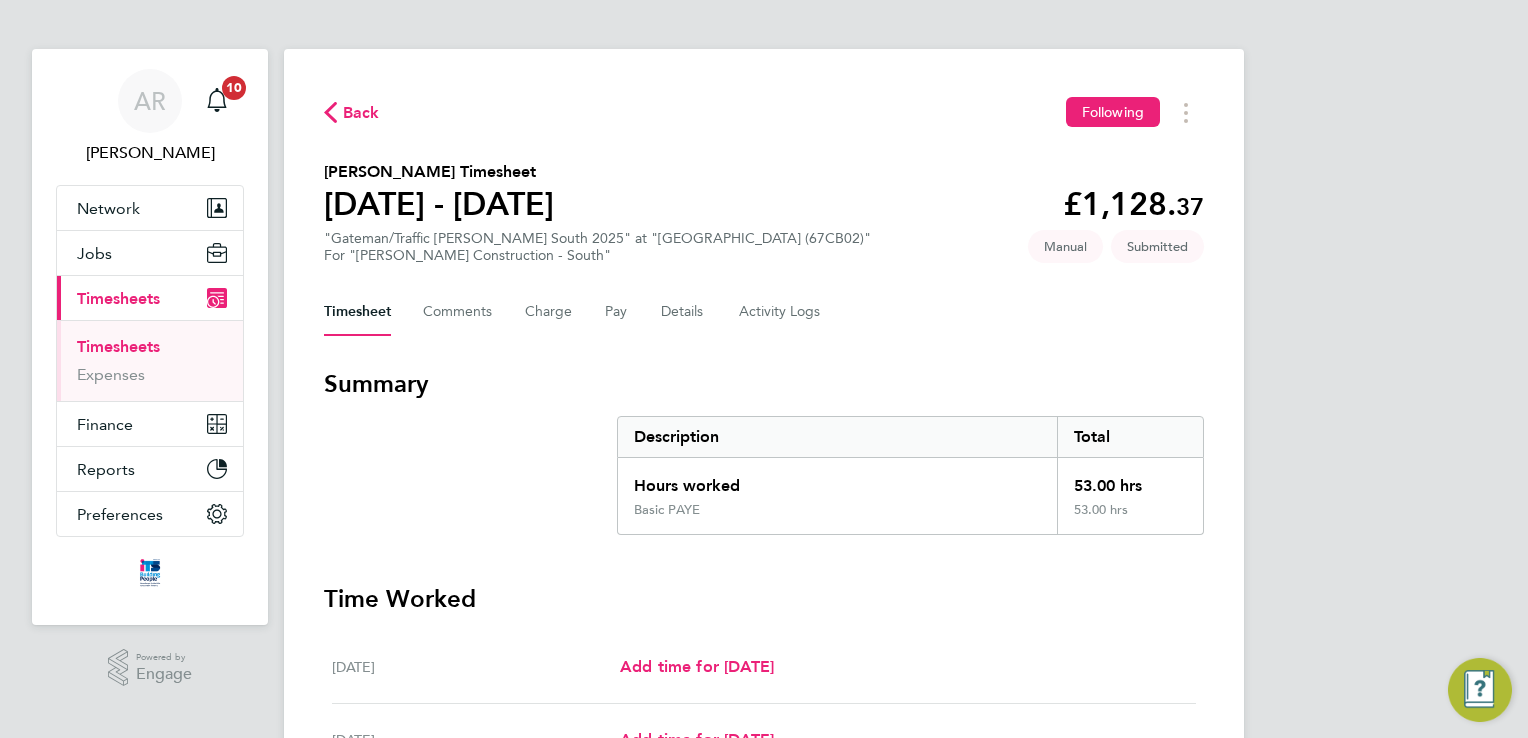 scroll, scrollTop: 0, scrollLeft: 0, axis: both 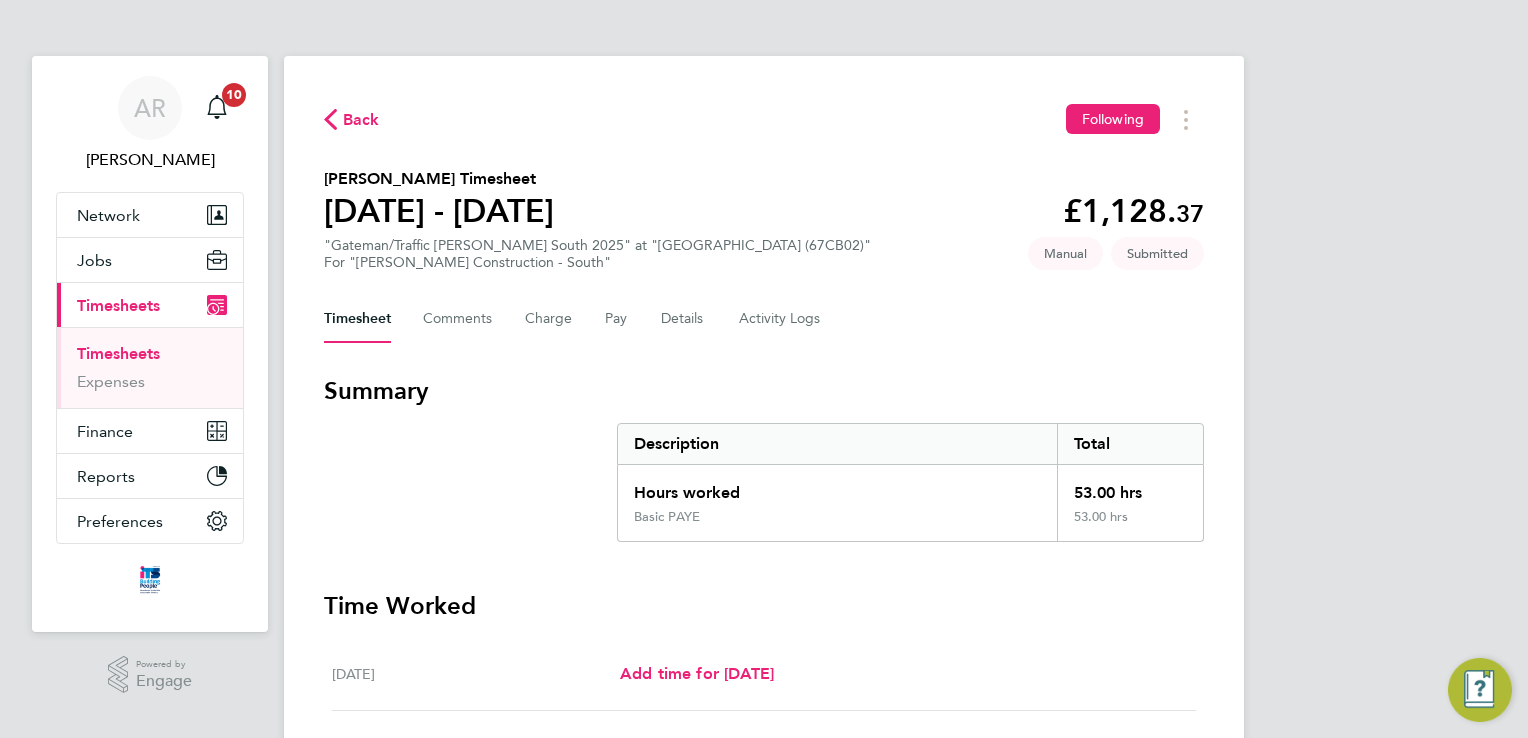 click on "Timesheets" at bounding box center (118, 353) 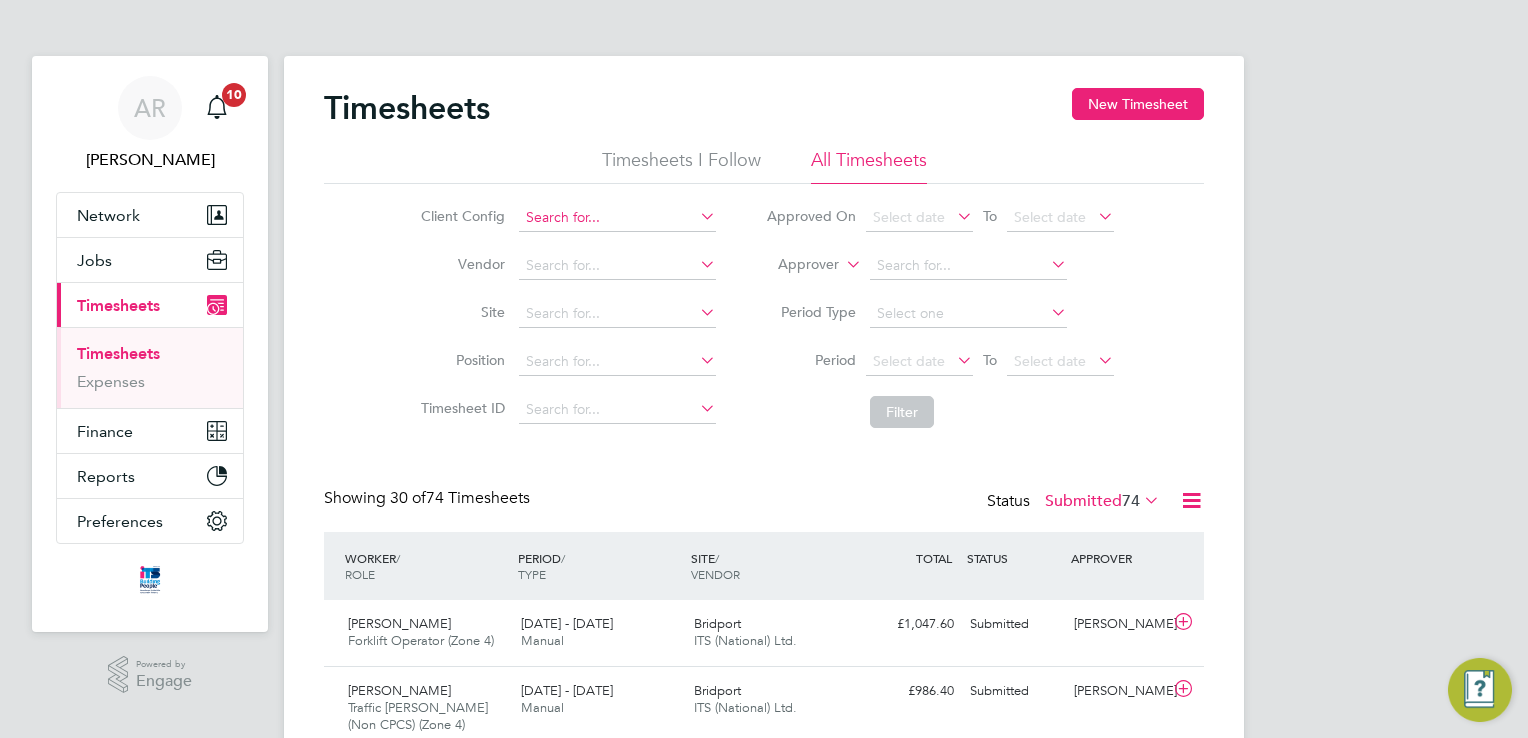 scroll, scrollTop: 9, scrollLeft: 10, axis: both 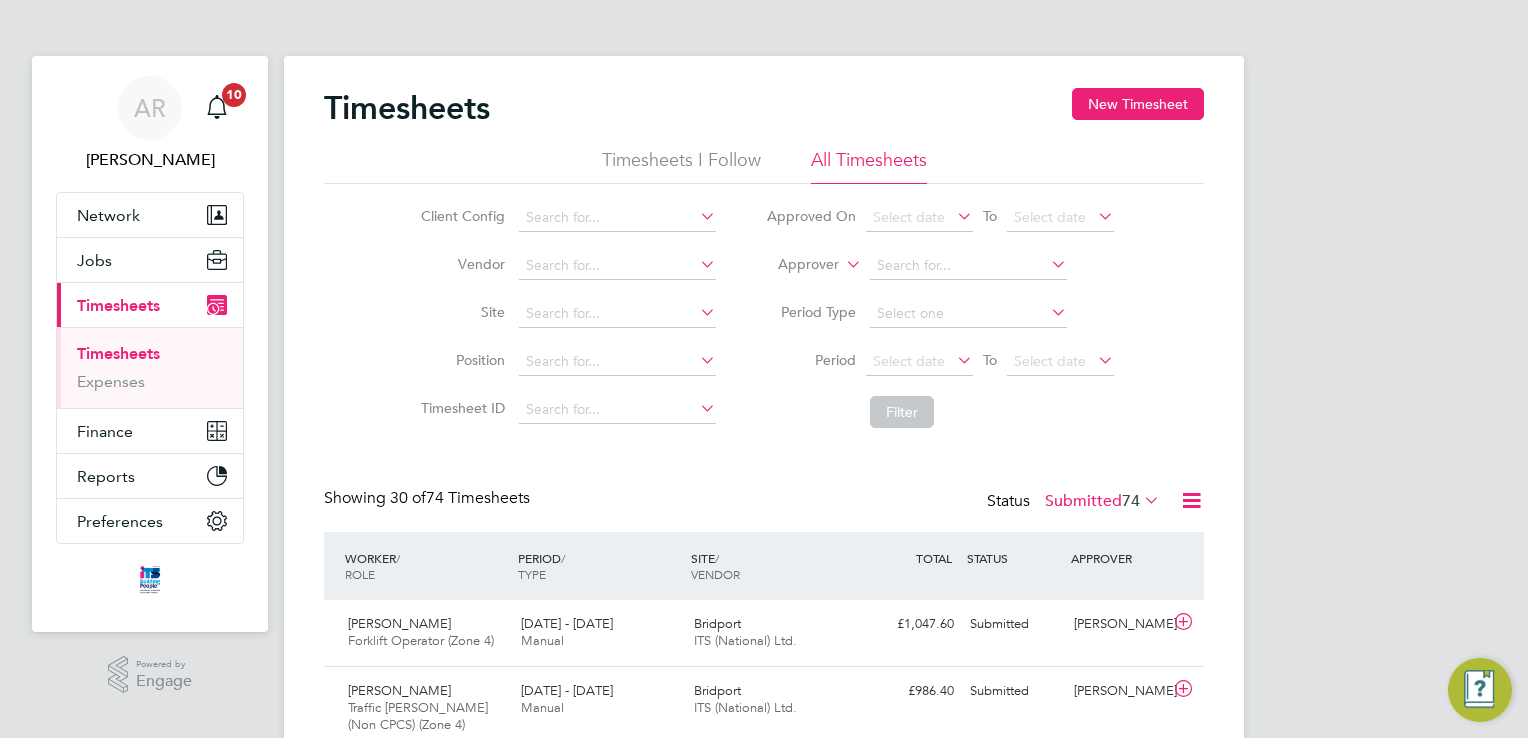 click 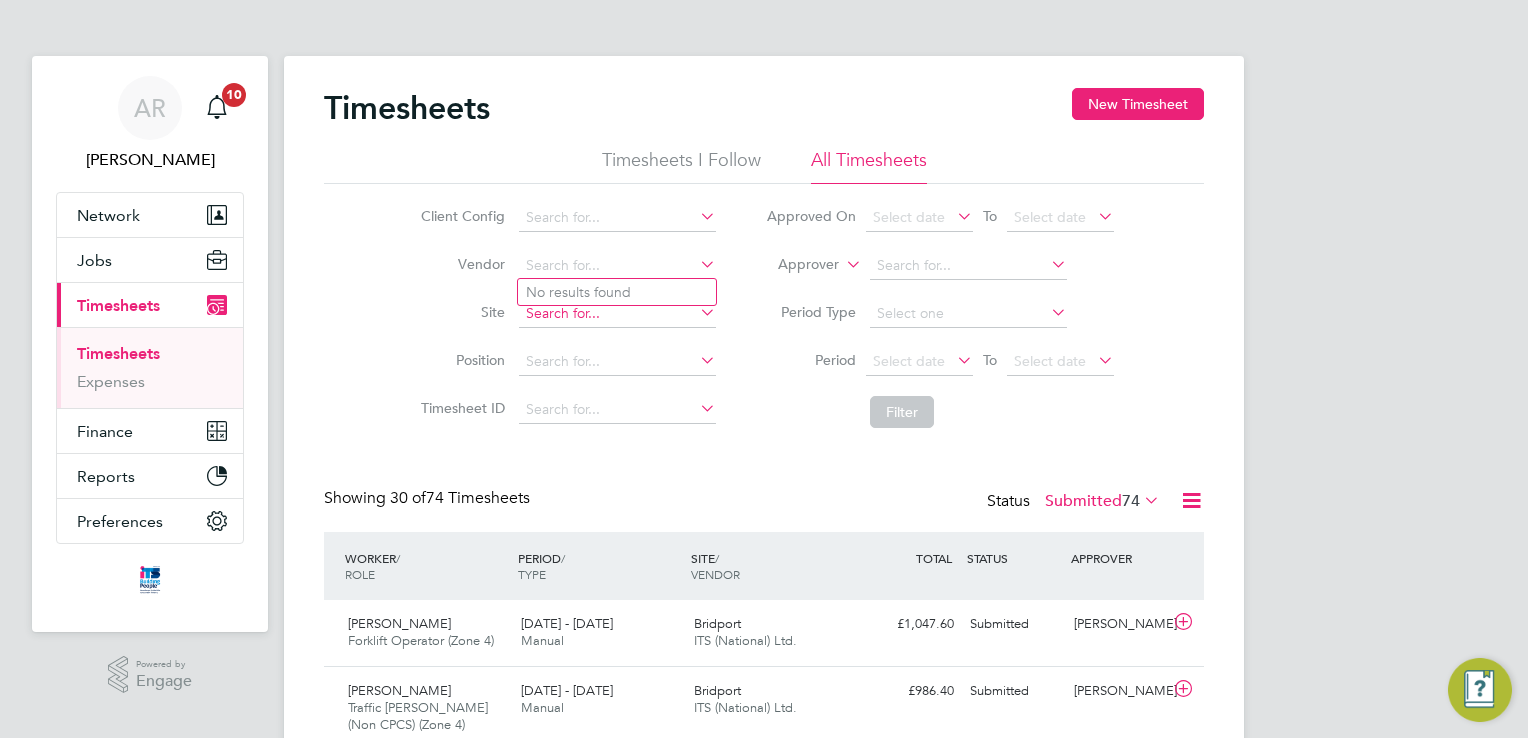 click 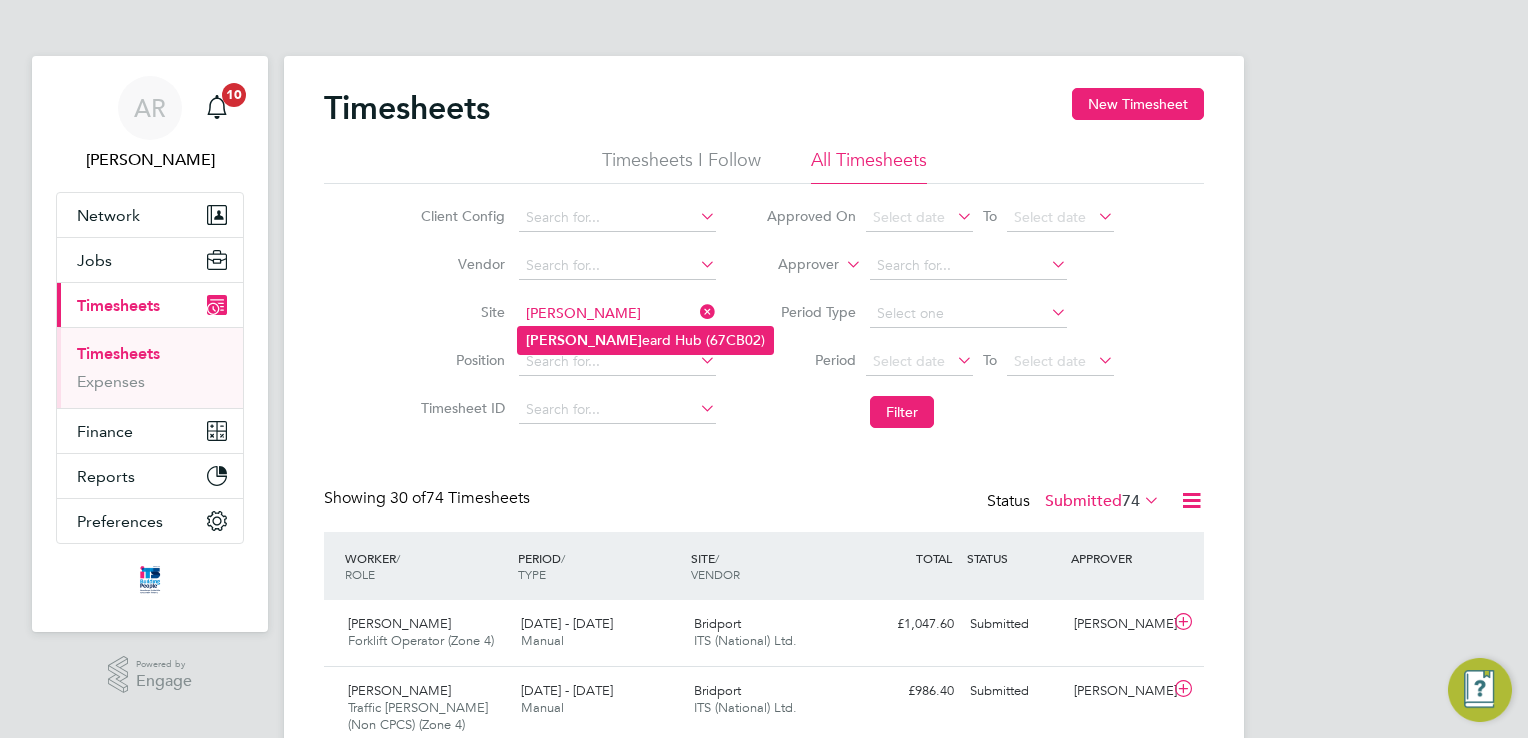 click on "[PERSON_NAME] Hub (67CB02)" 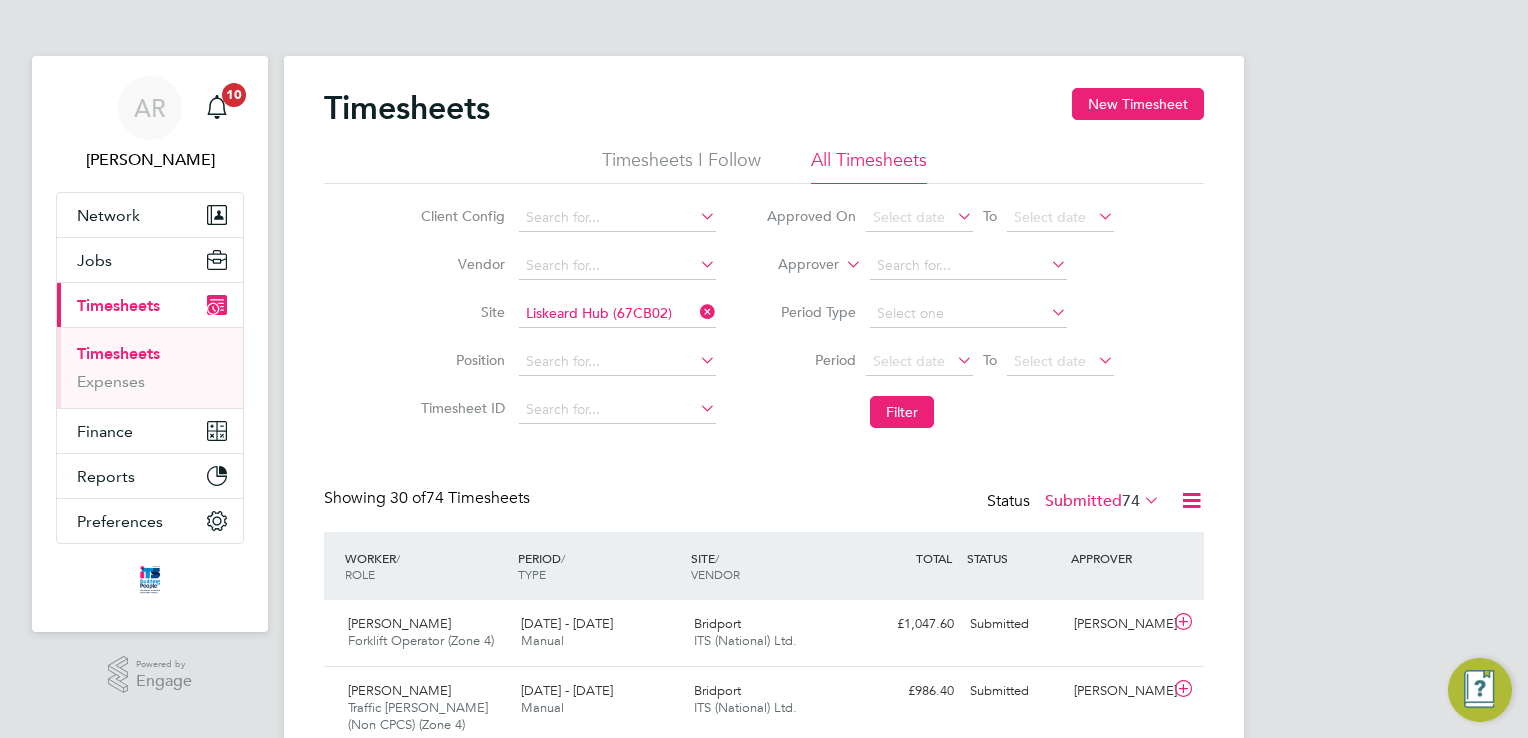 click 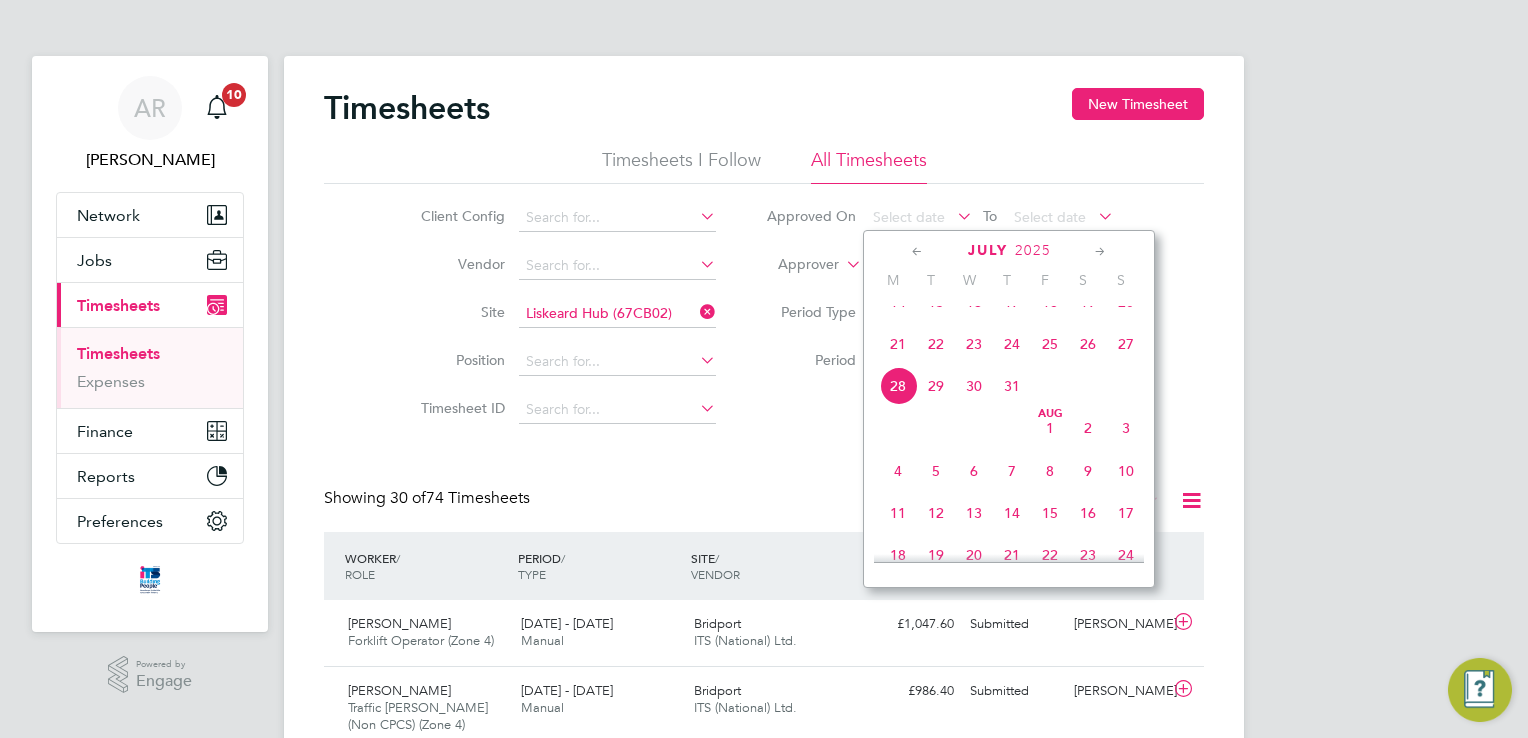 click on "21" 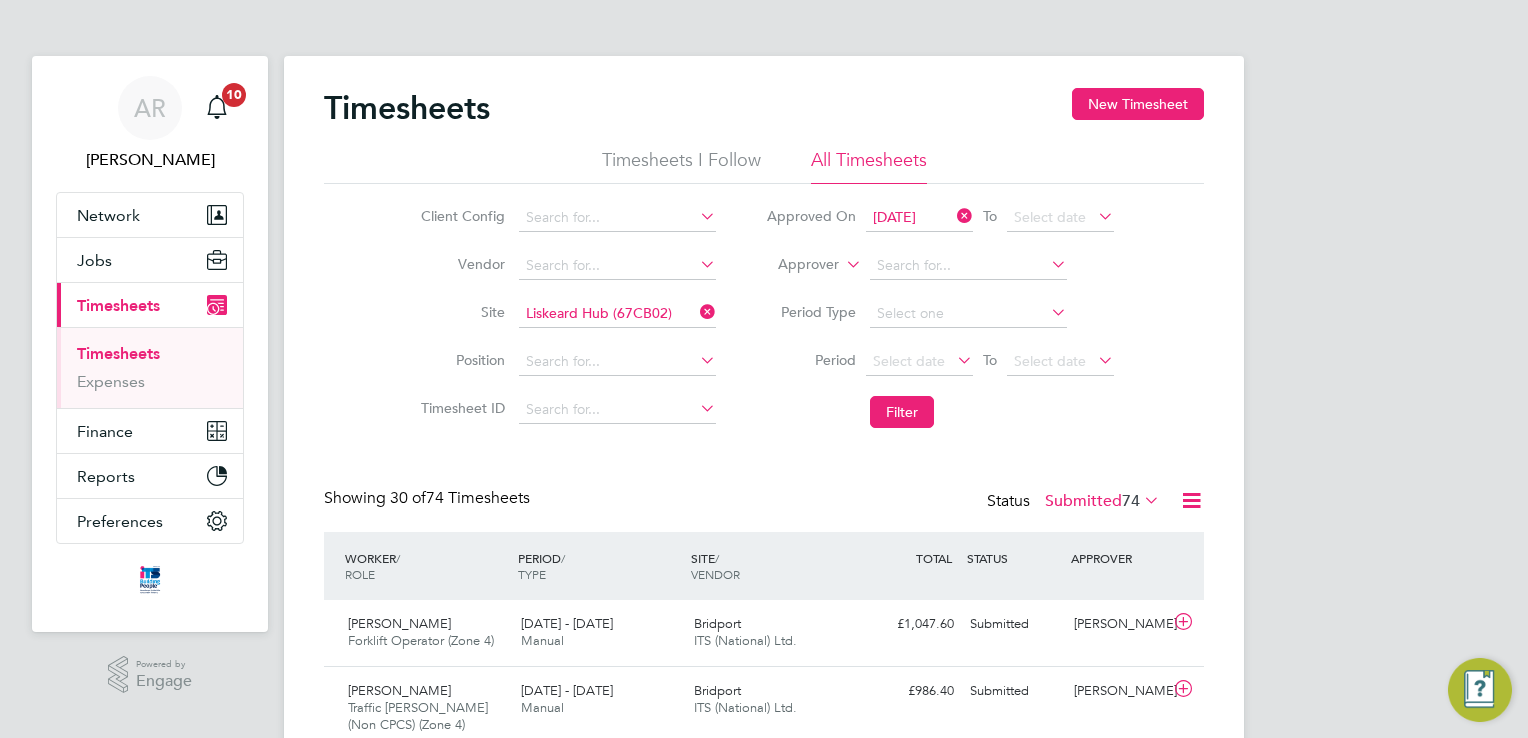 click 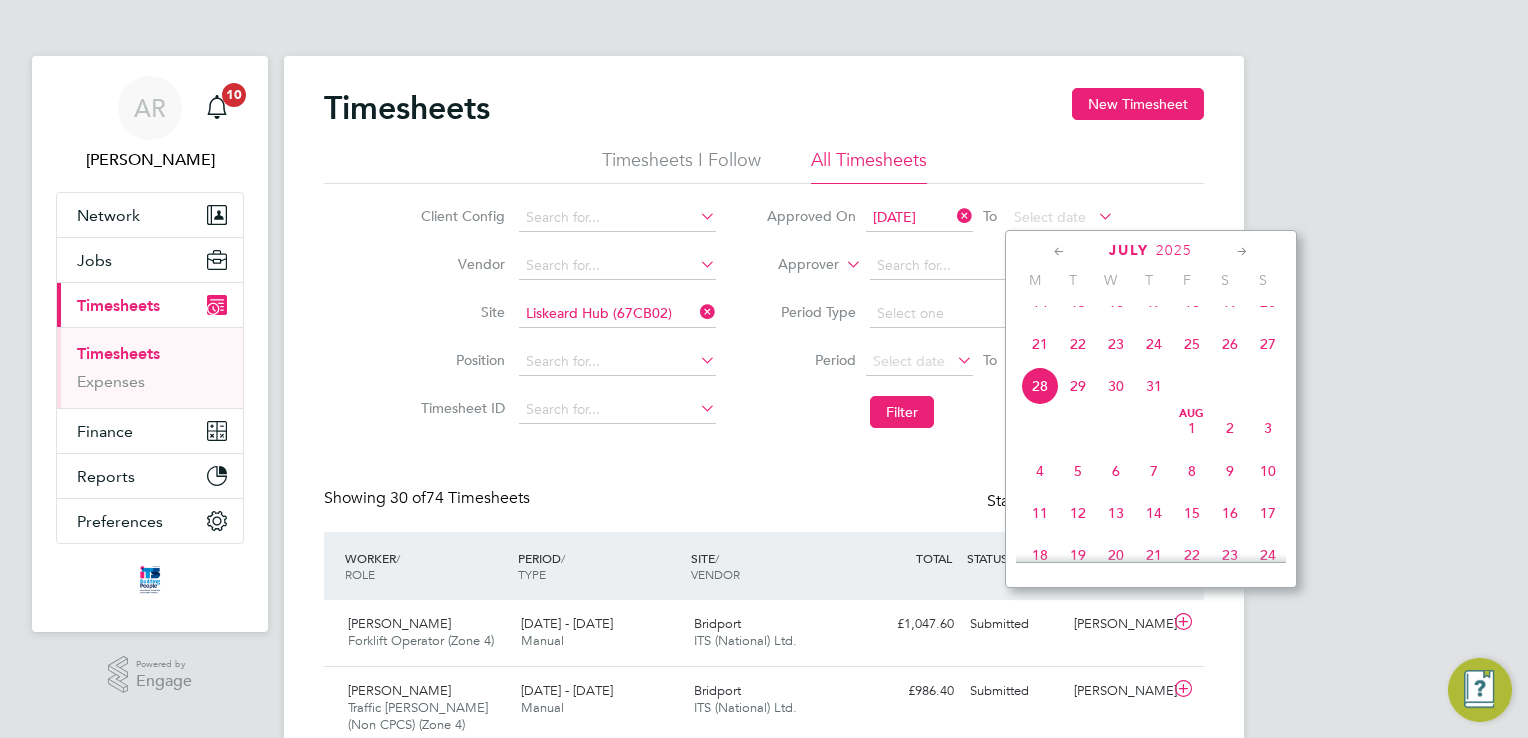 click on "25" 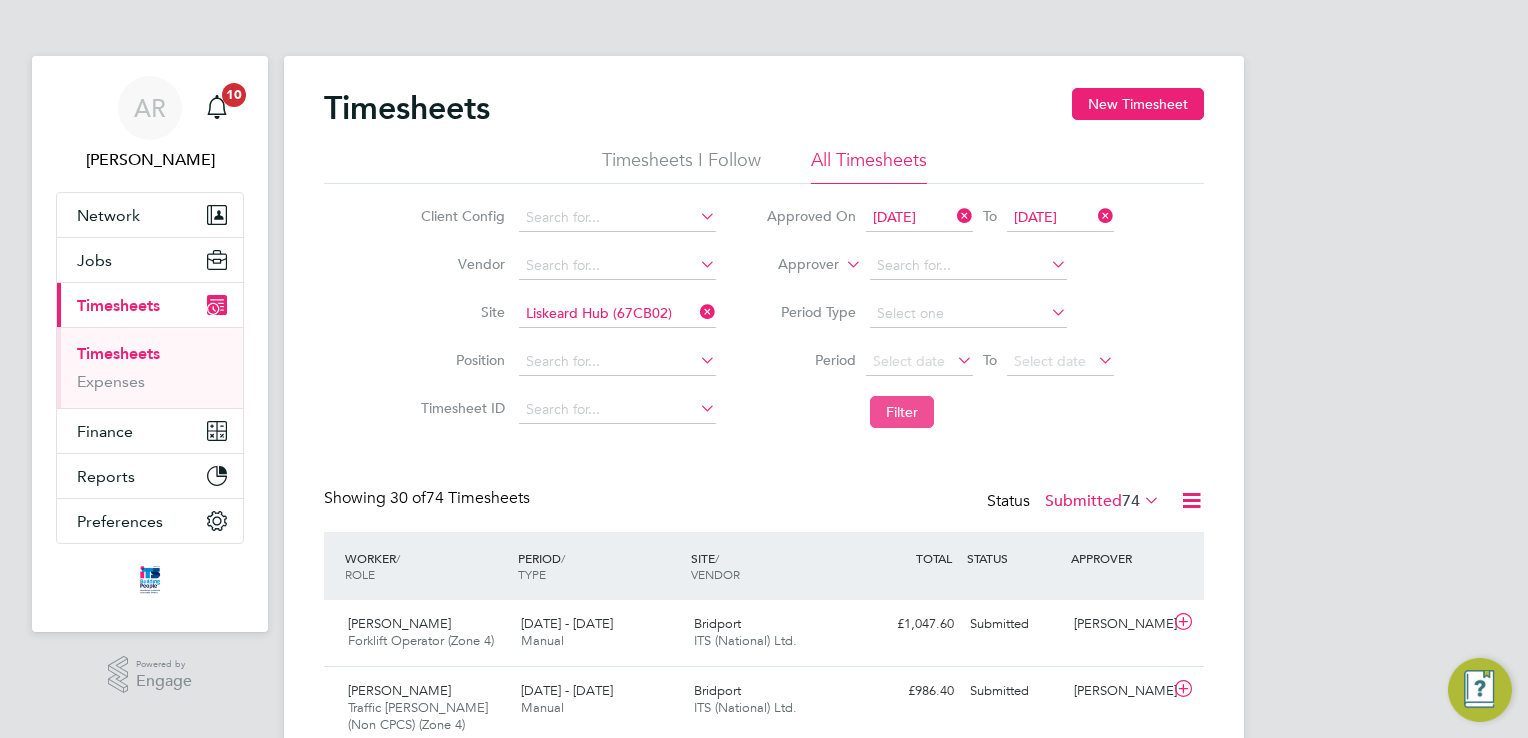 click on "Filter" 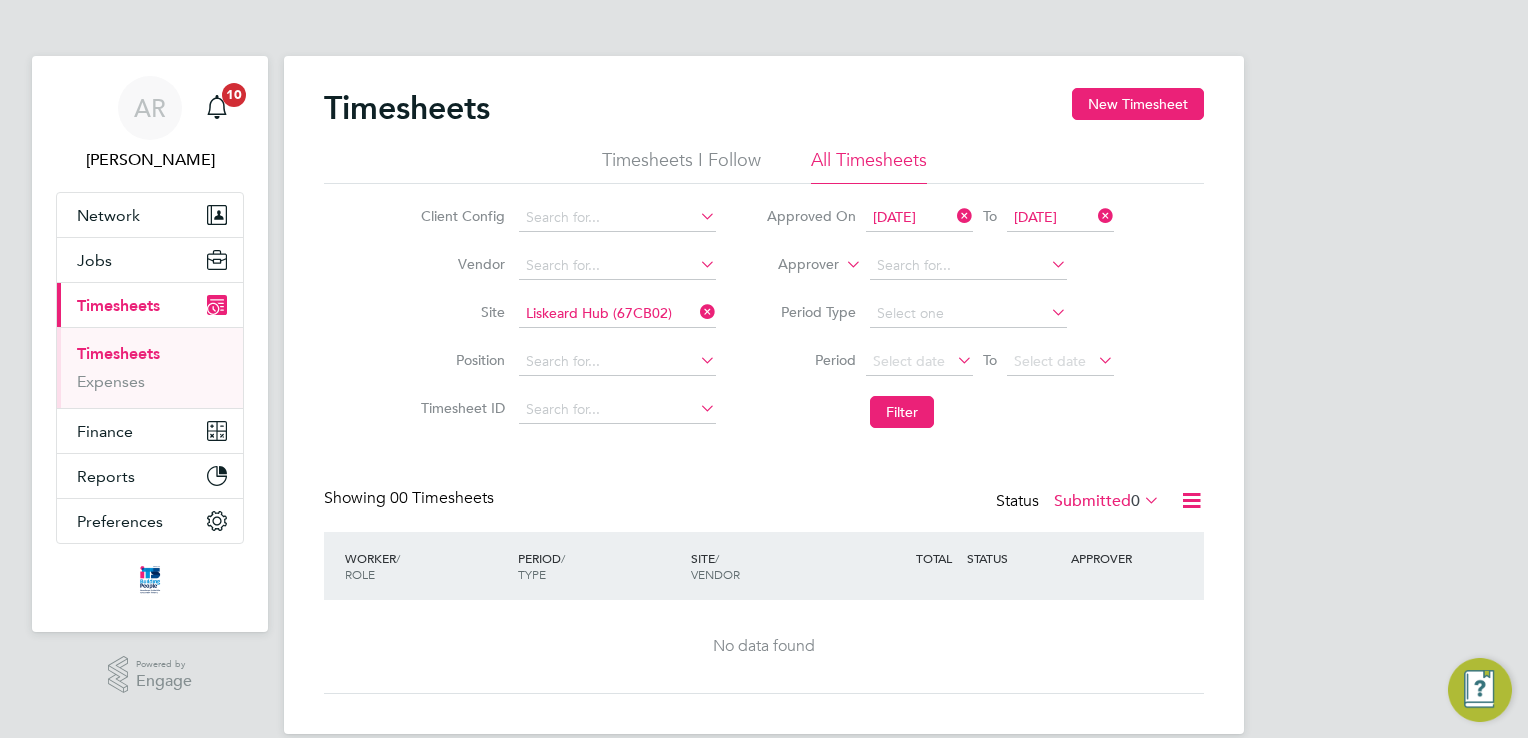 click 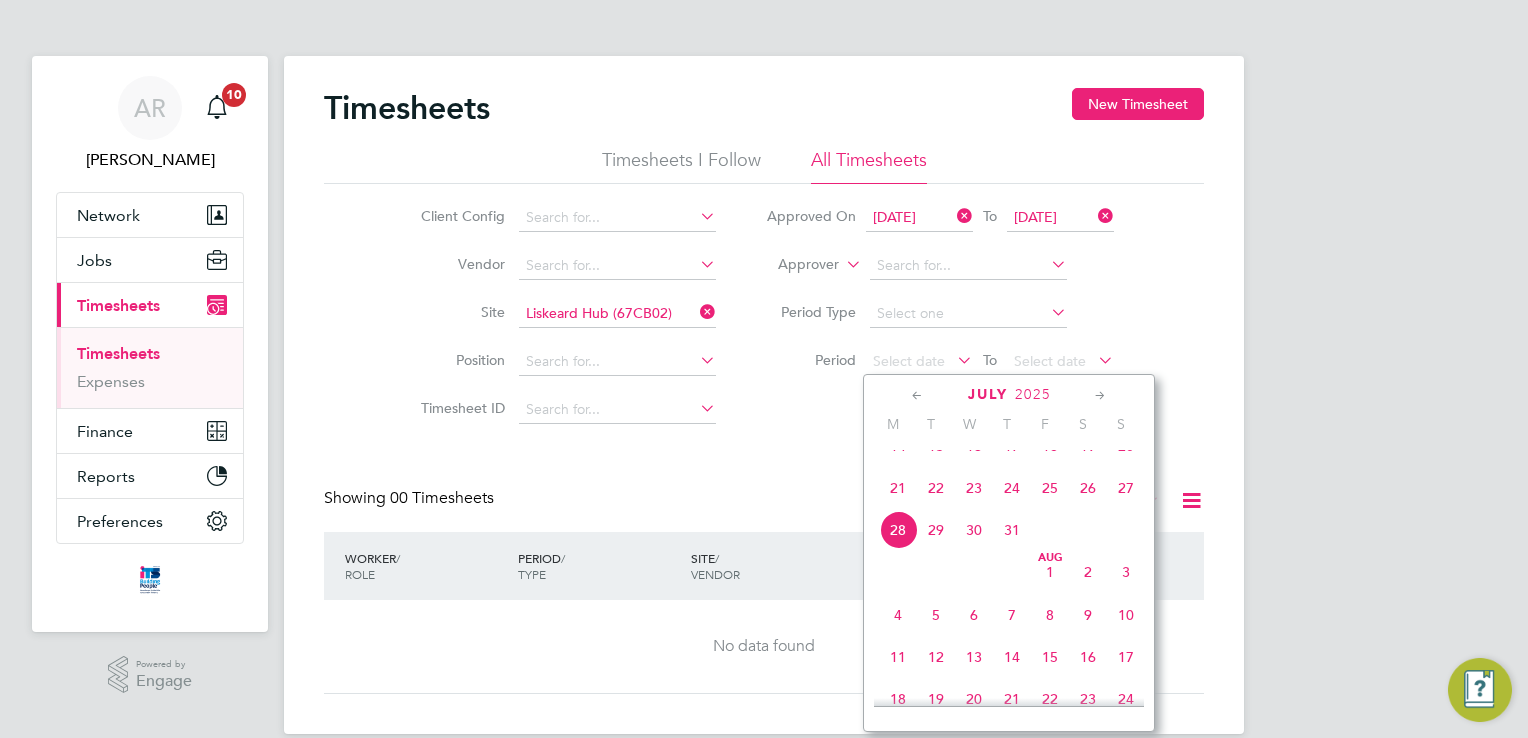 click on "21" 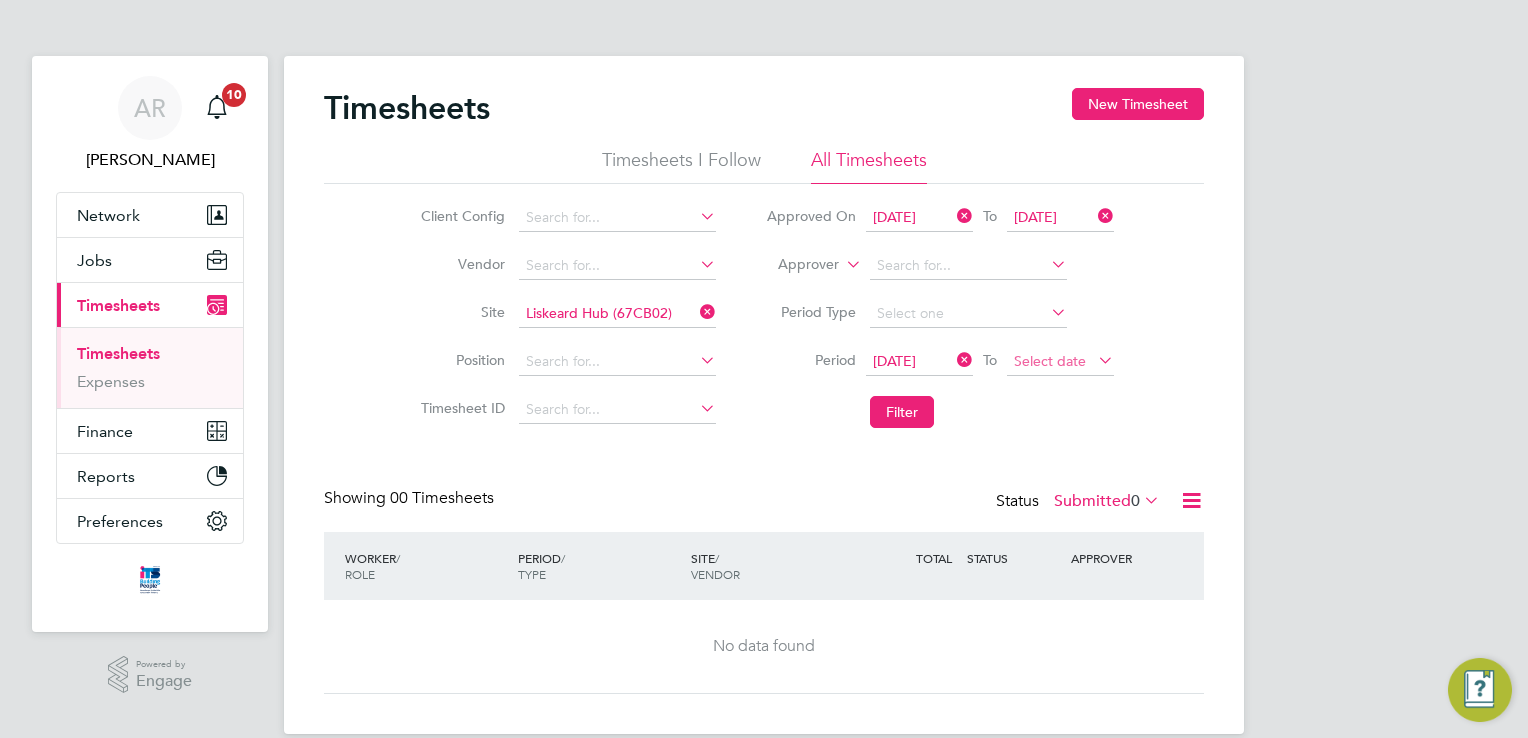 click on "Select date" 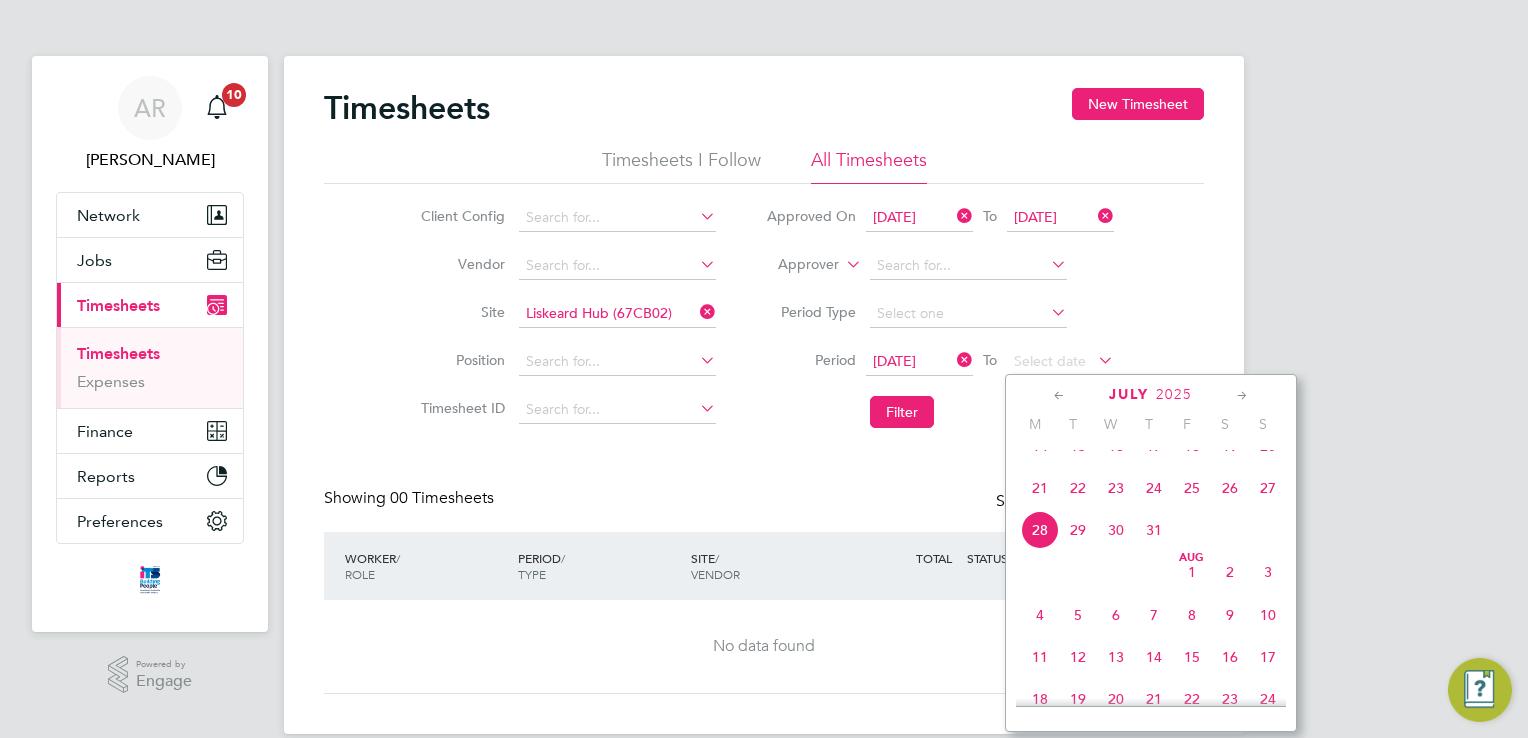 click on "25" 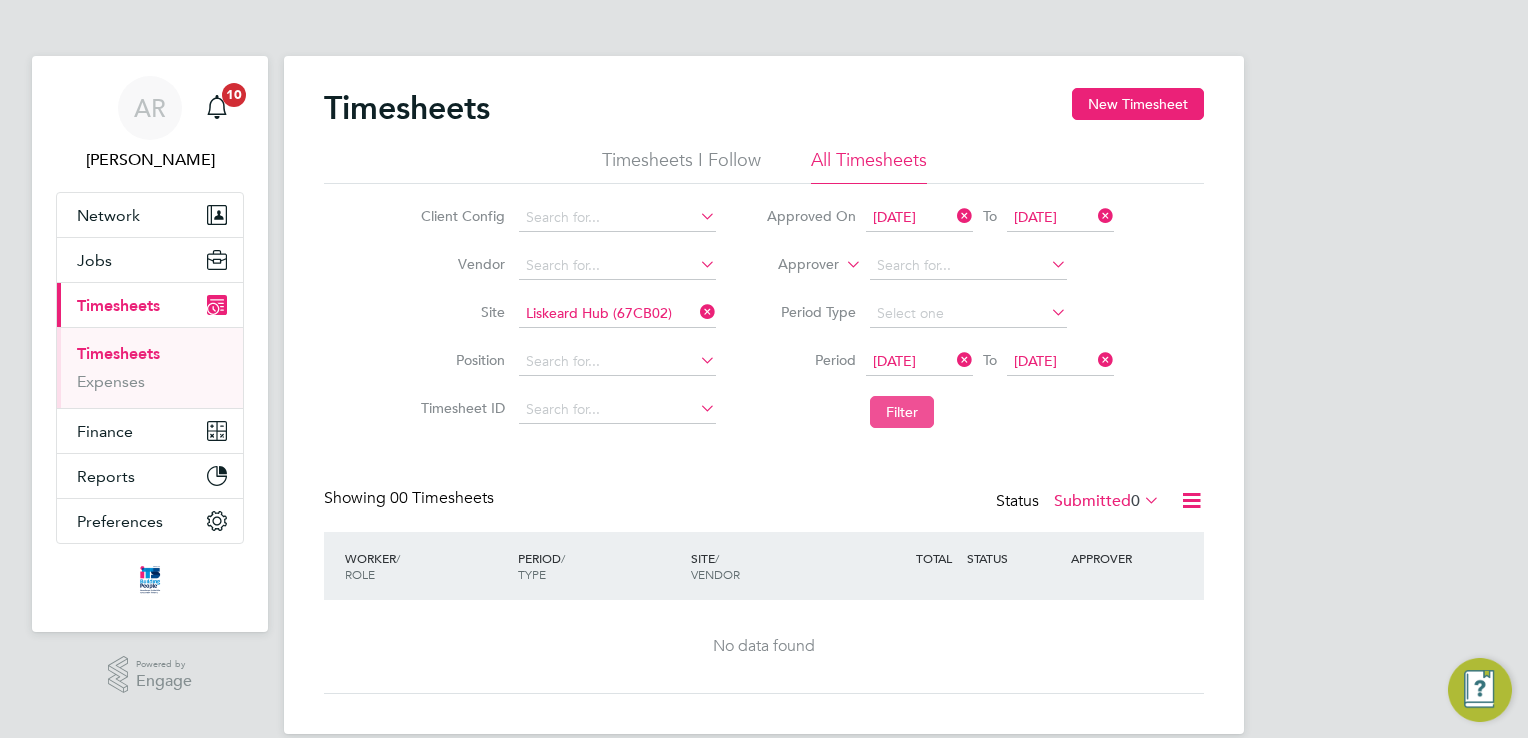 click on "Filter" 